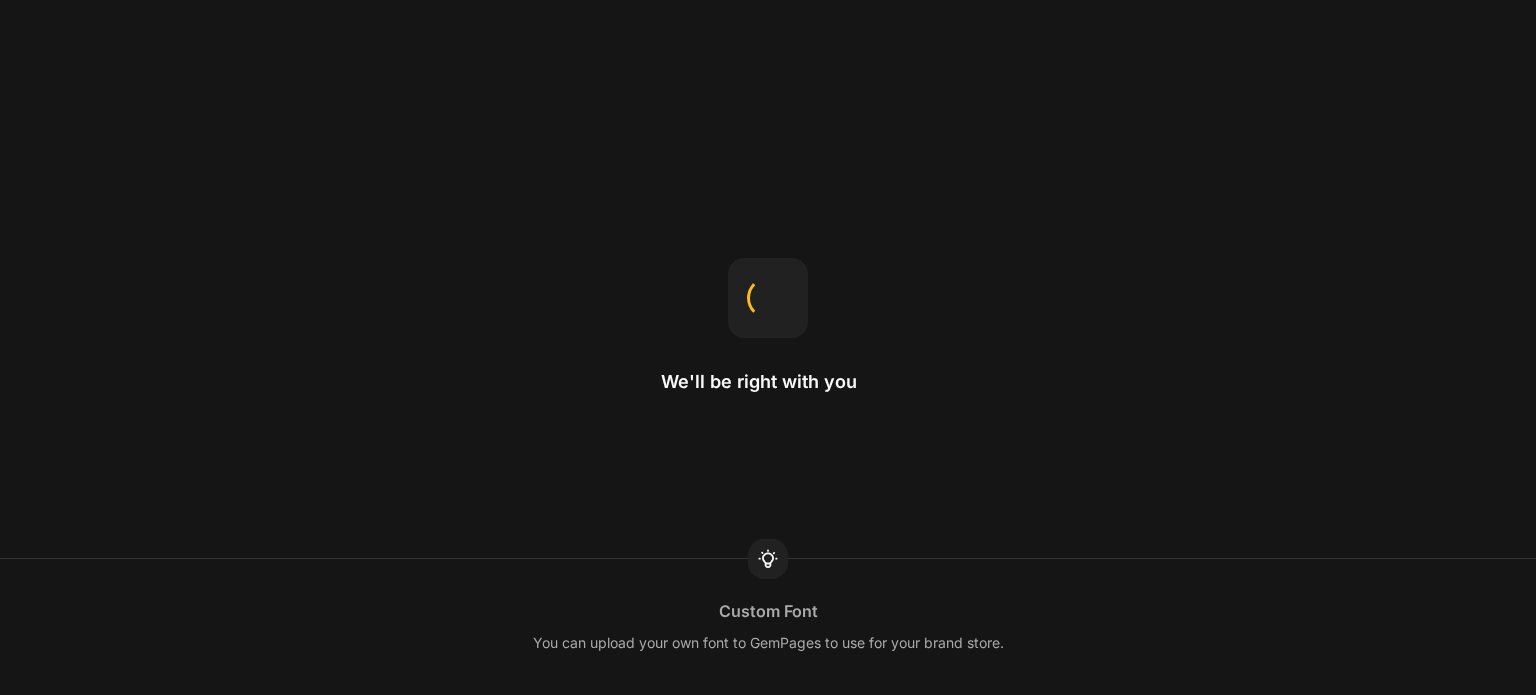 scroll, scrollTop: 0, scrollLeft: 0, axis: both 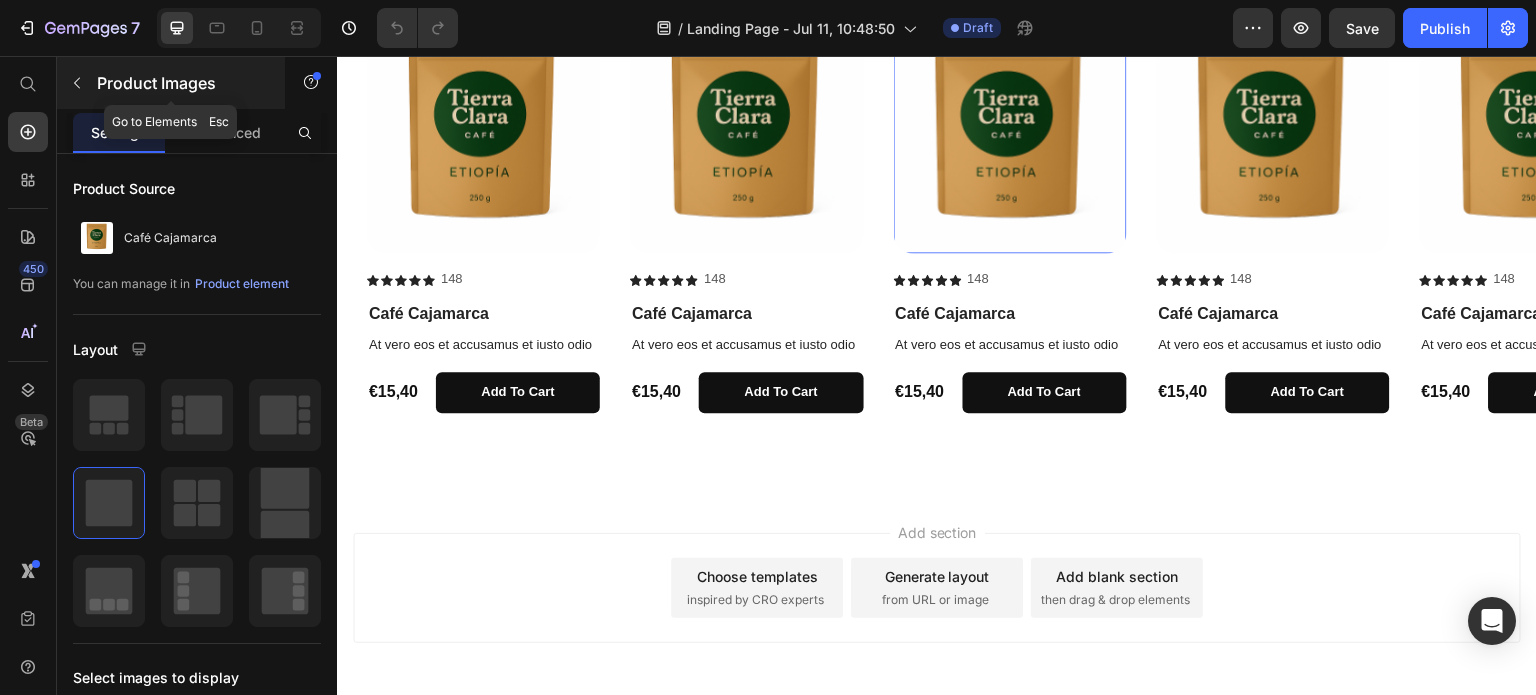 click 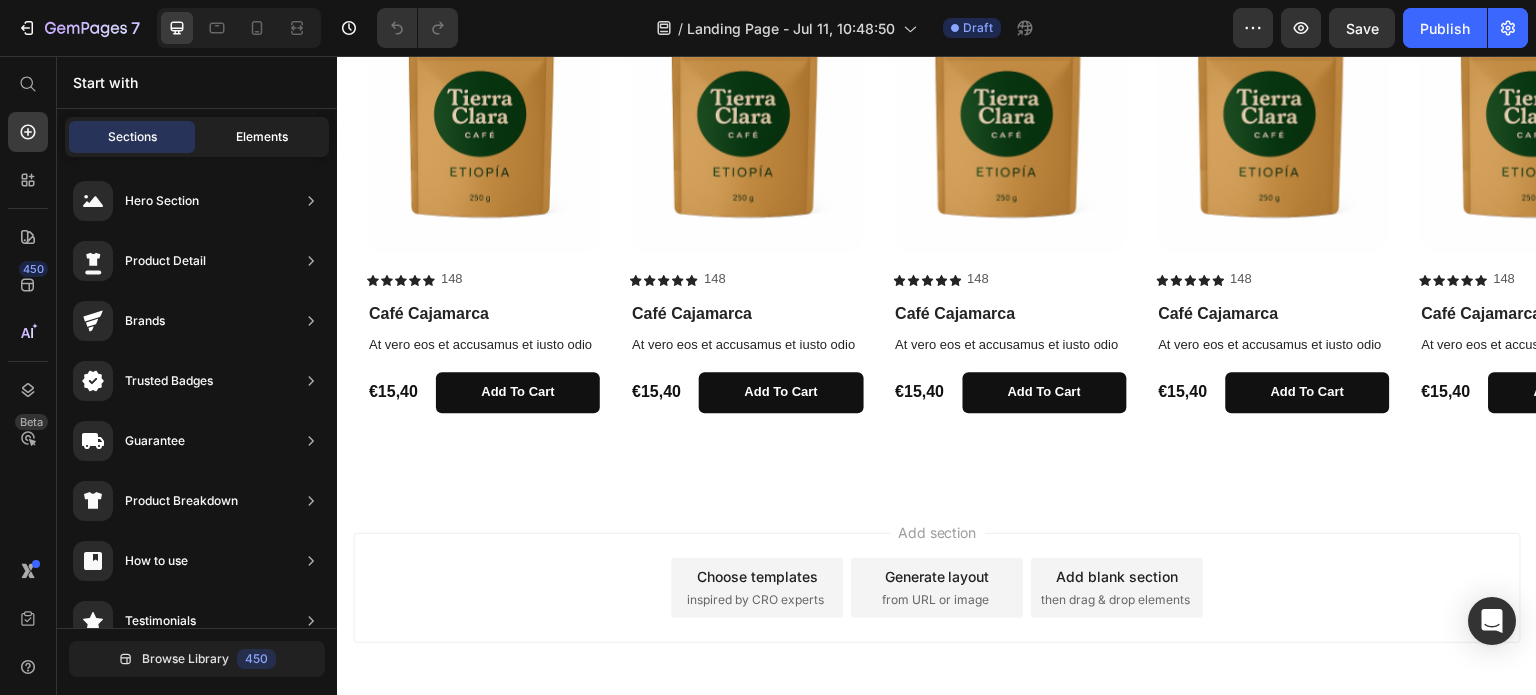 click on "Elements" 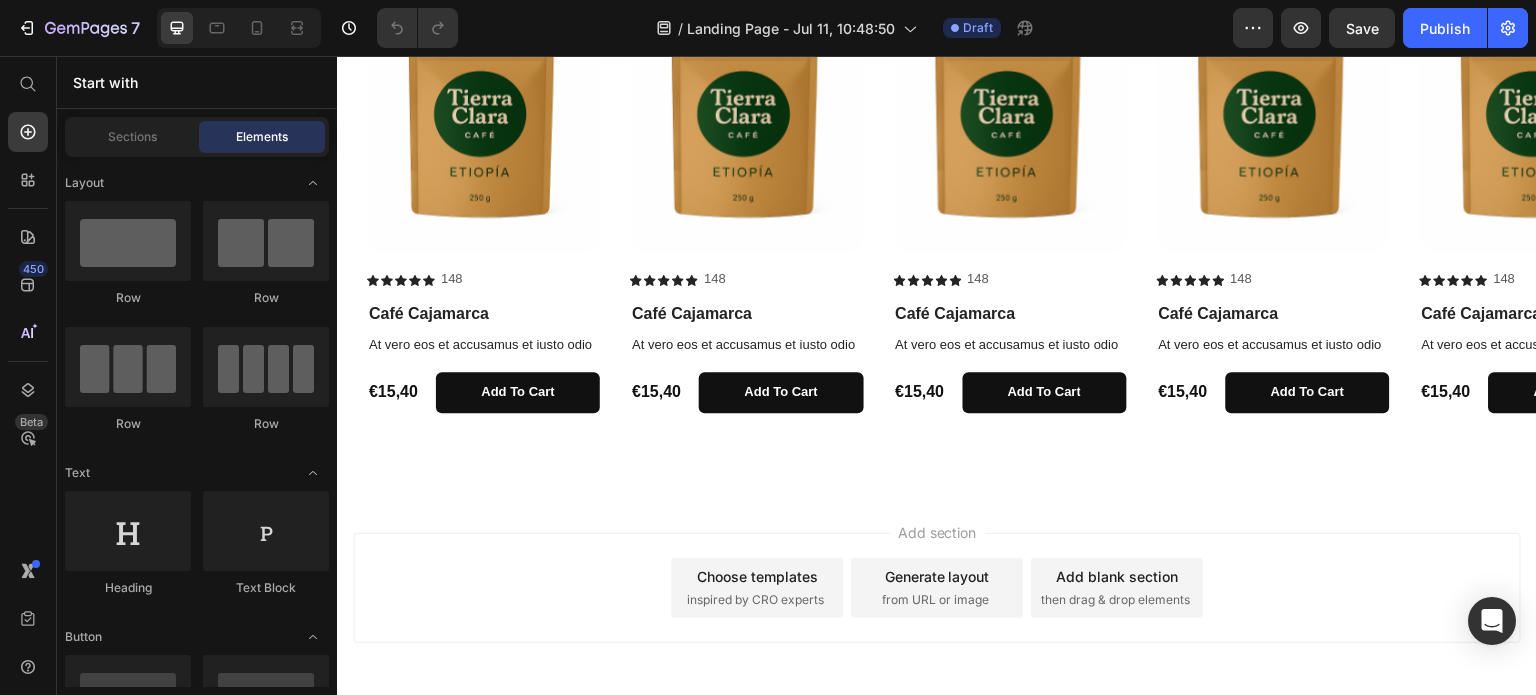 click on "Sections Elements" at bounding box center (197, 137) 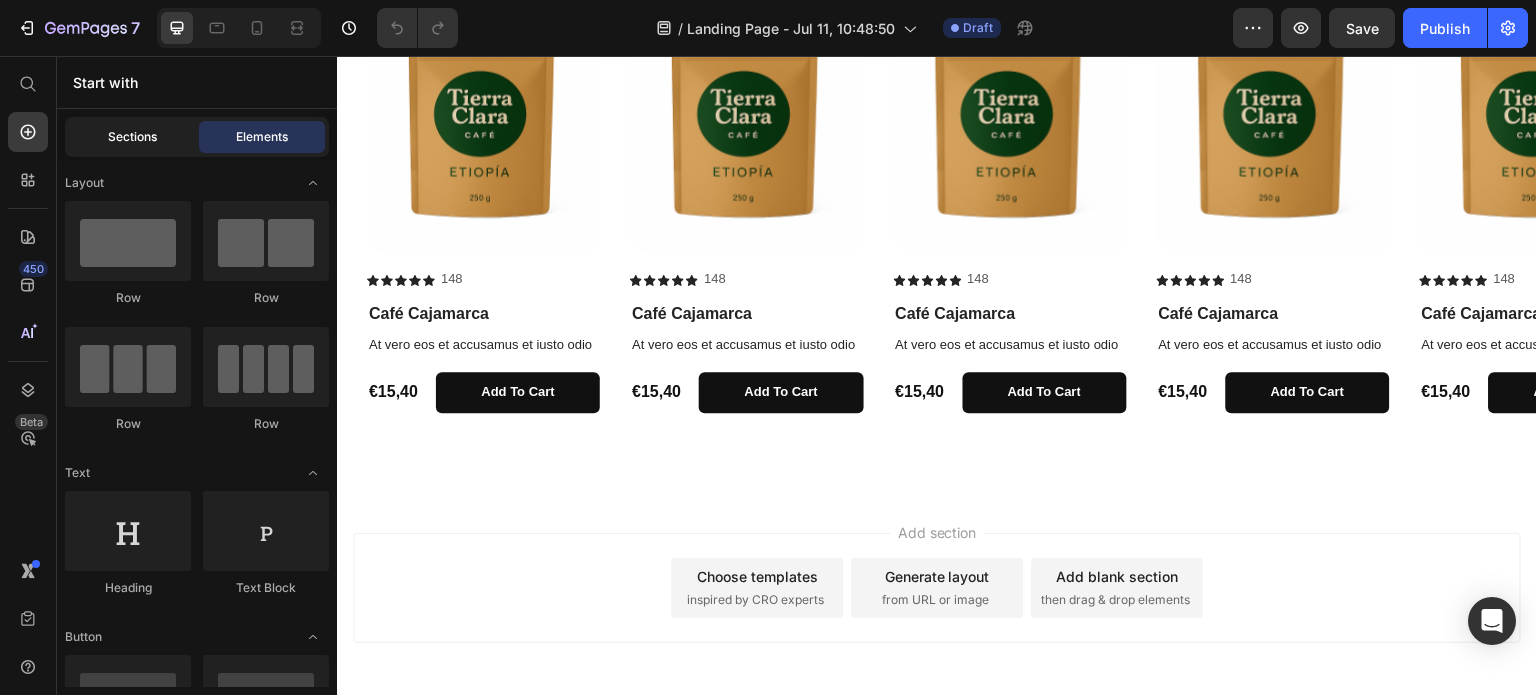 click on "Sections" at bounding box center [132, 137] 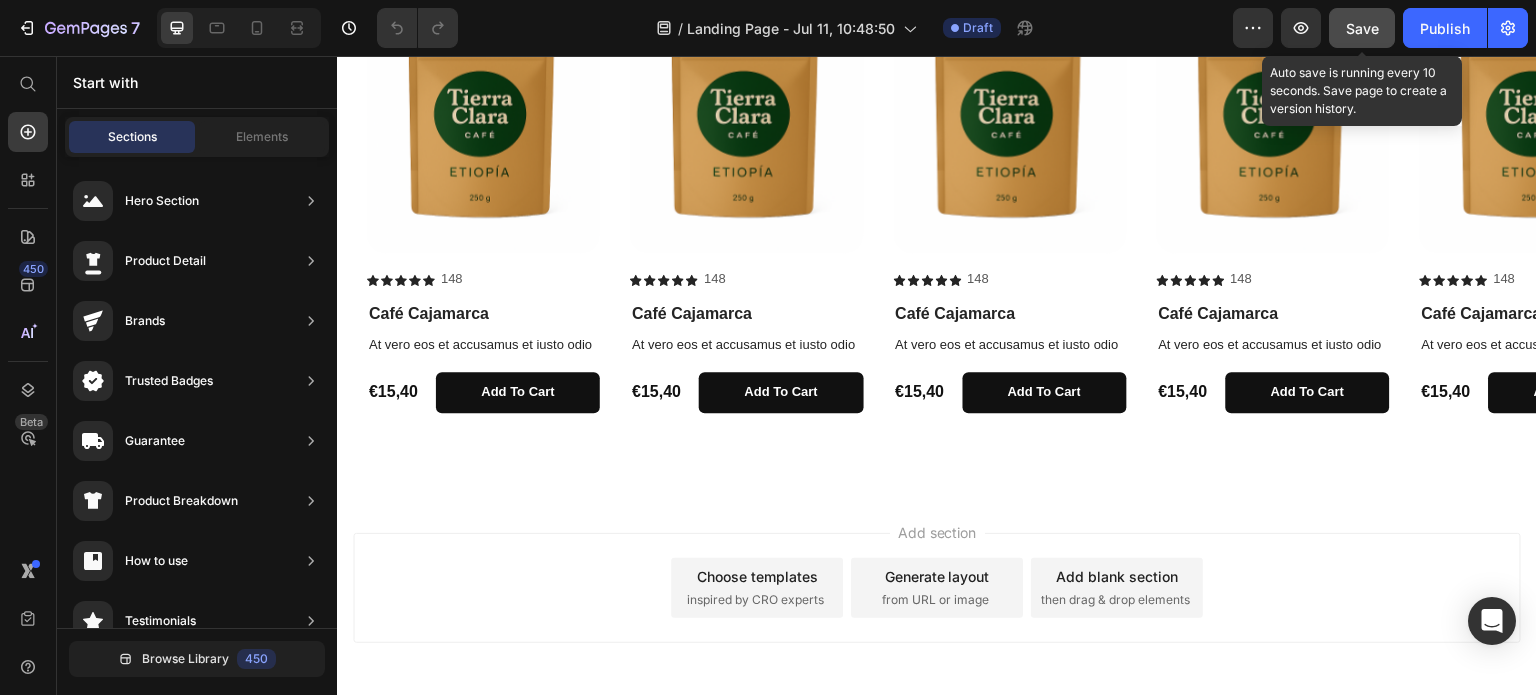 click on "Save" 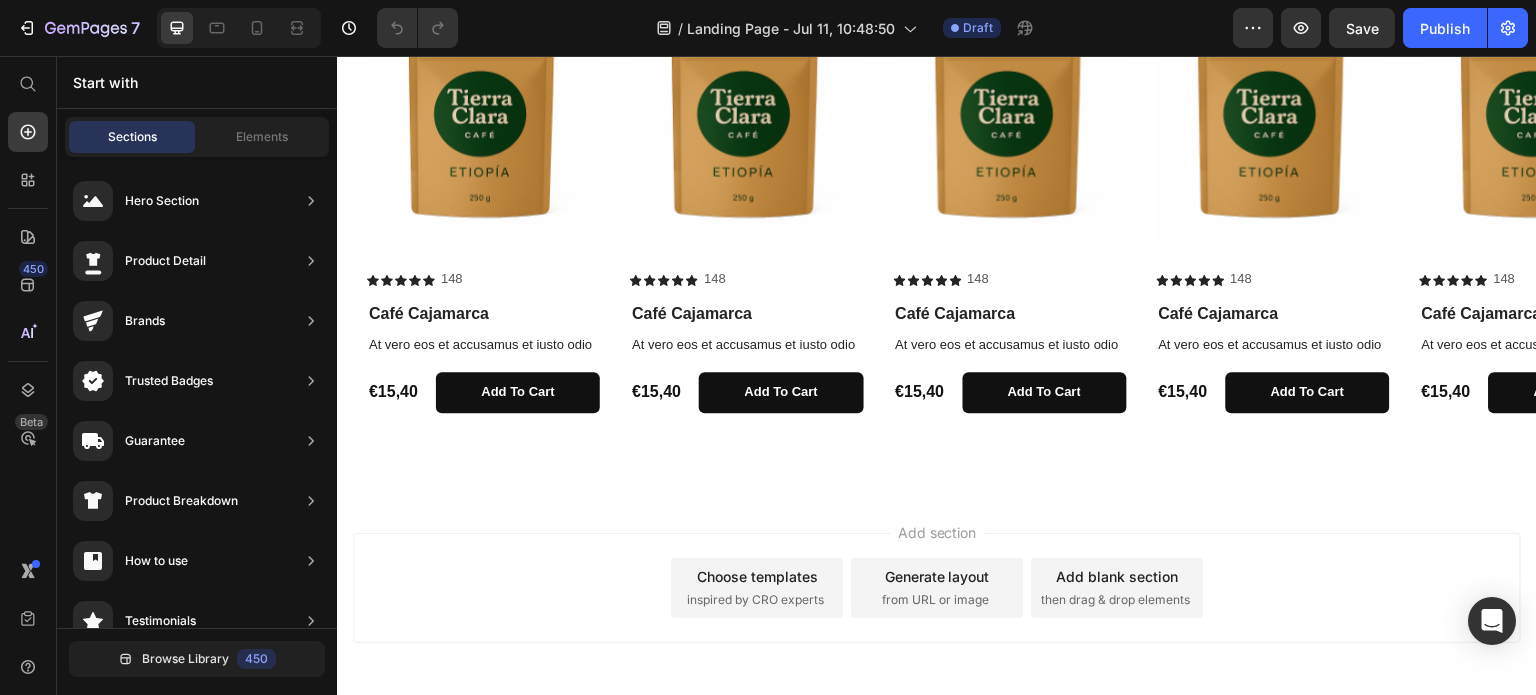 click on "7  Version history  /  Landing Page - Jul 11, 10:48:50 Draft Preview  Save   Publish" 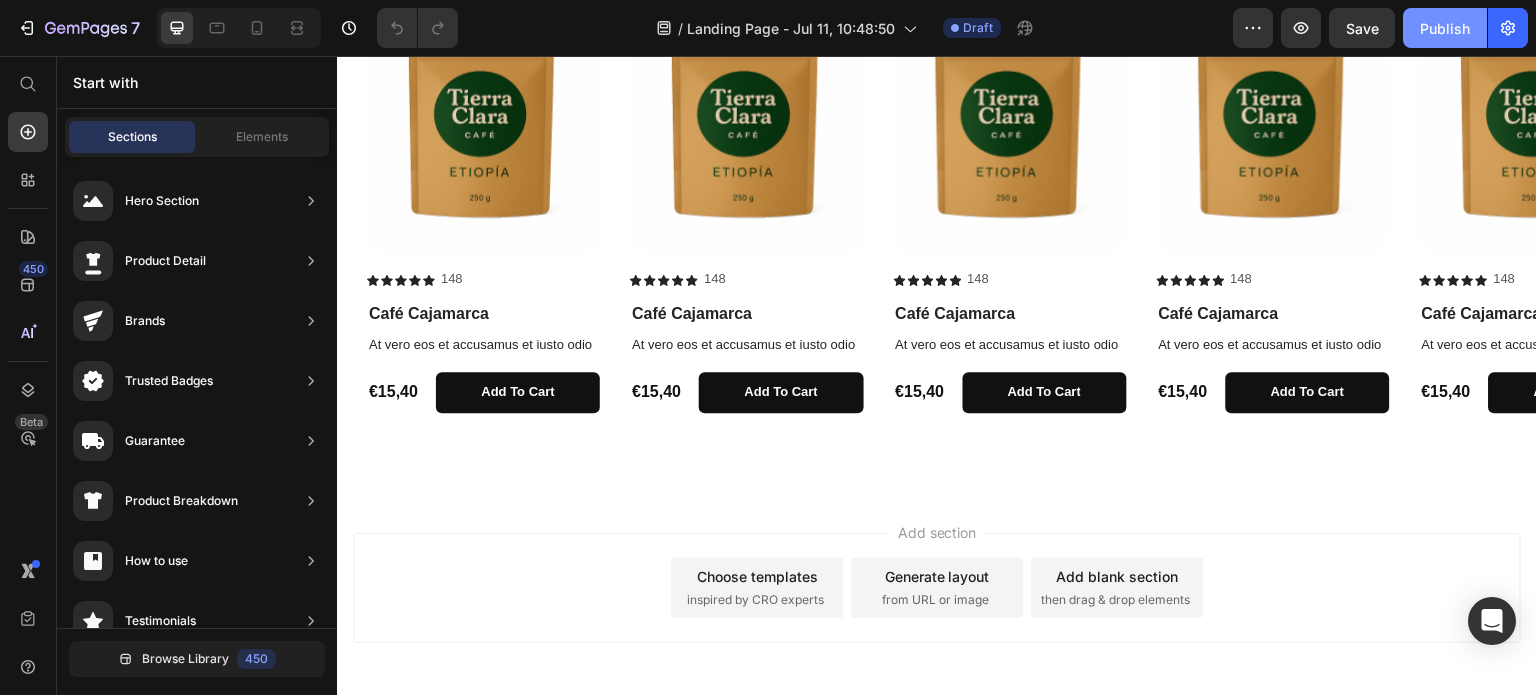 click on "Publish" at bounding box center (1445, 28) 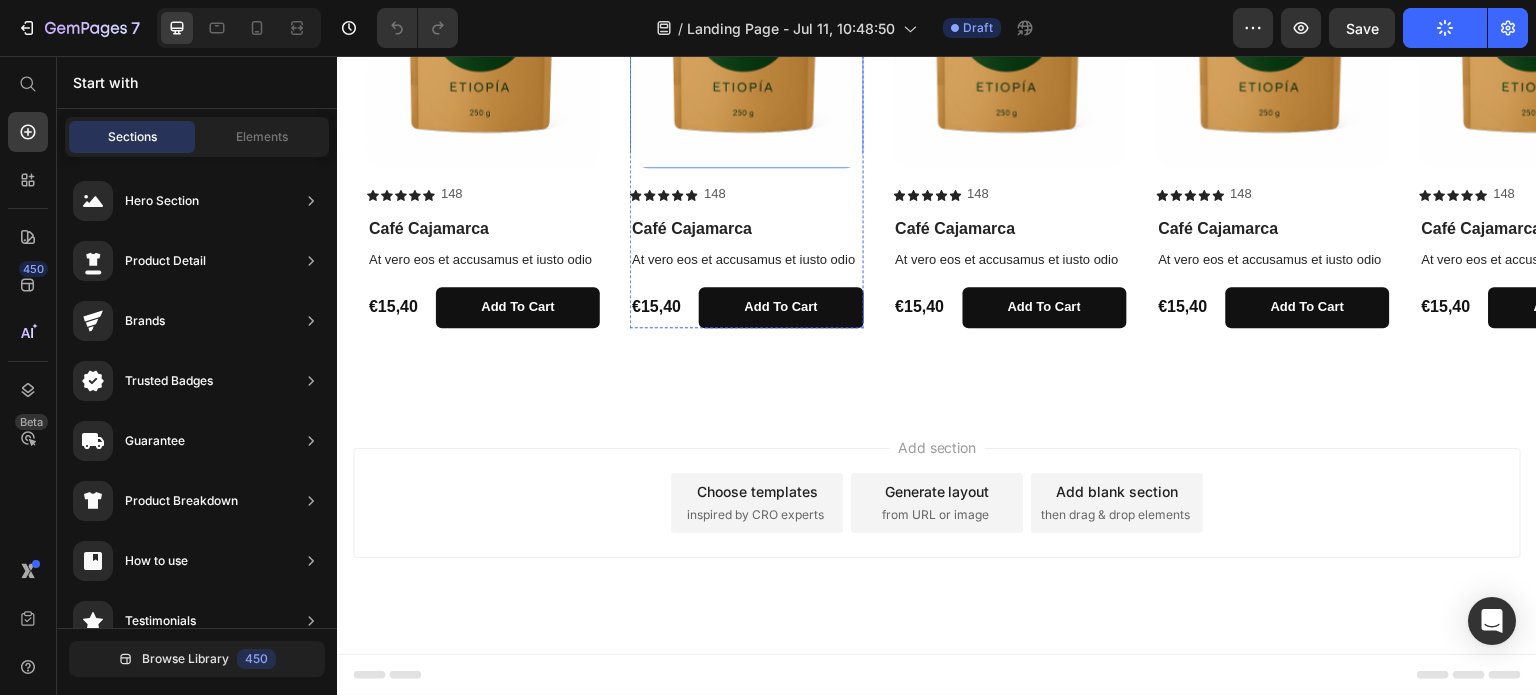 scroll, scrollTop: 766, scrollLeft: 0, axis: vertical 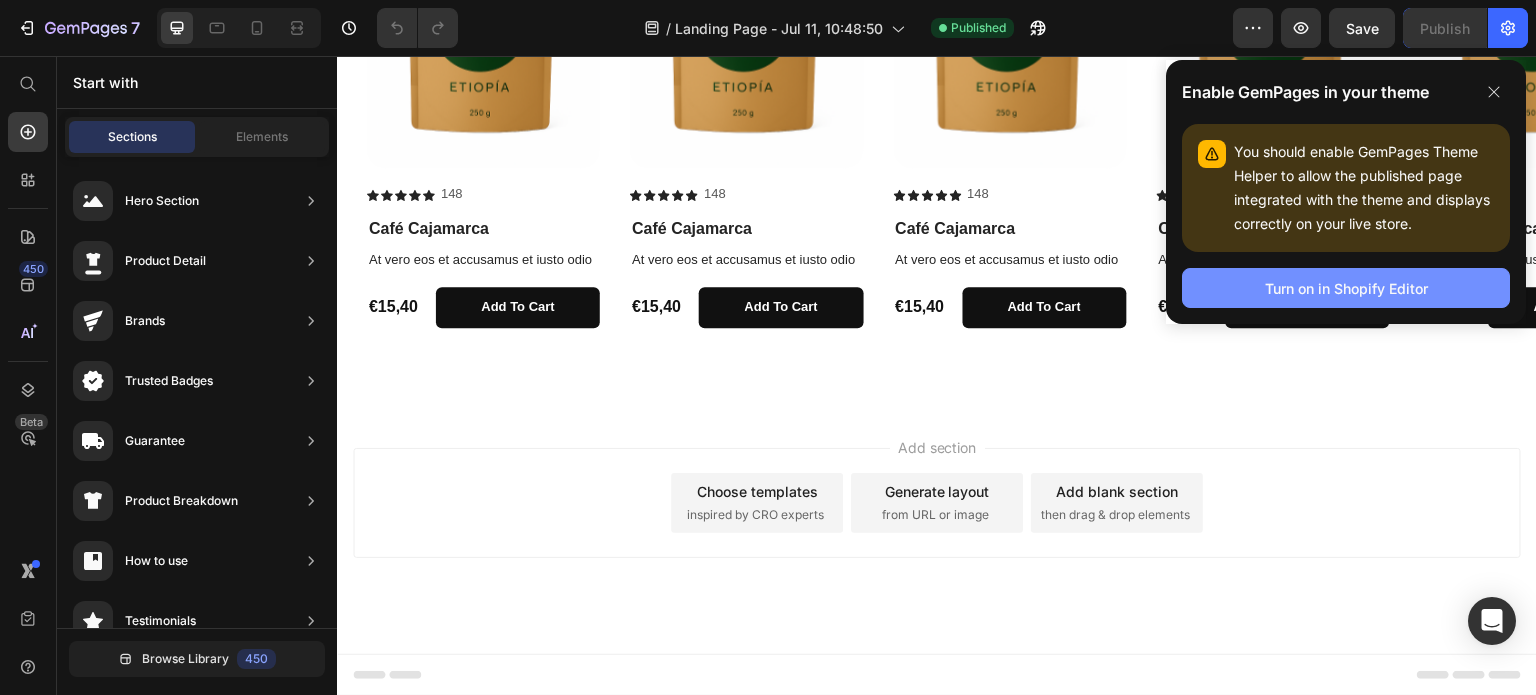 drag, startPoint x: 1341, startPoint y: 290, endPoint x: 1376, endPoint y: 290, distance: 35 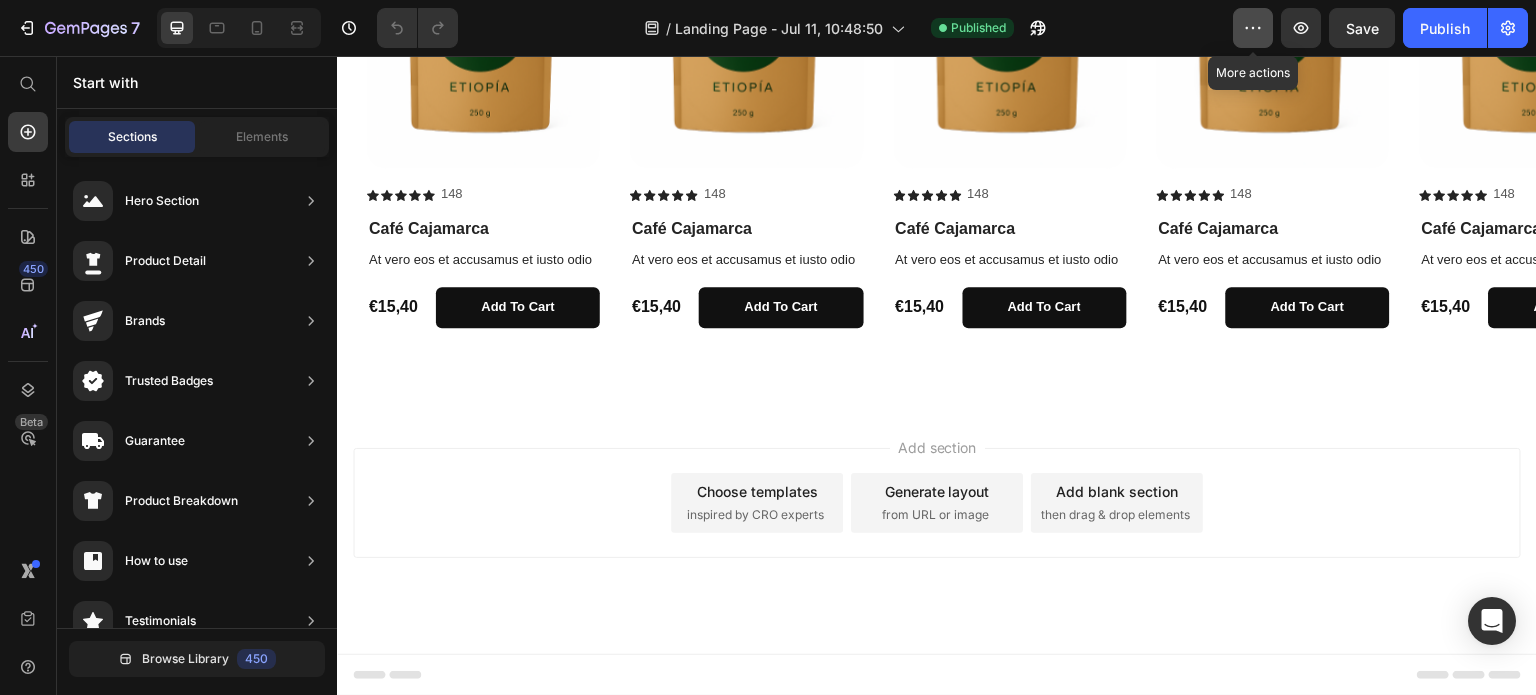 click 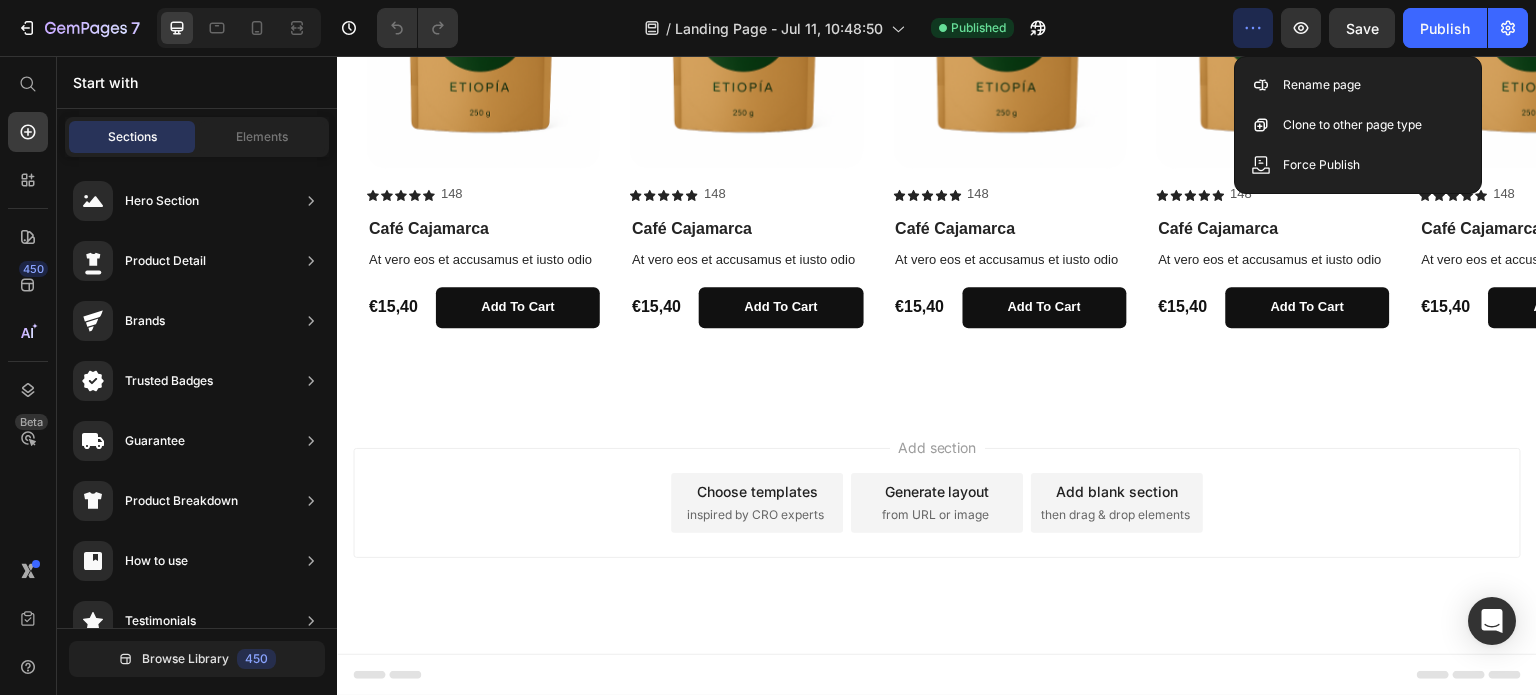 click 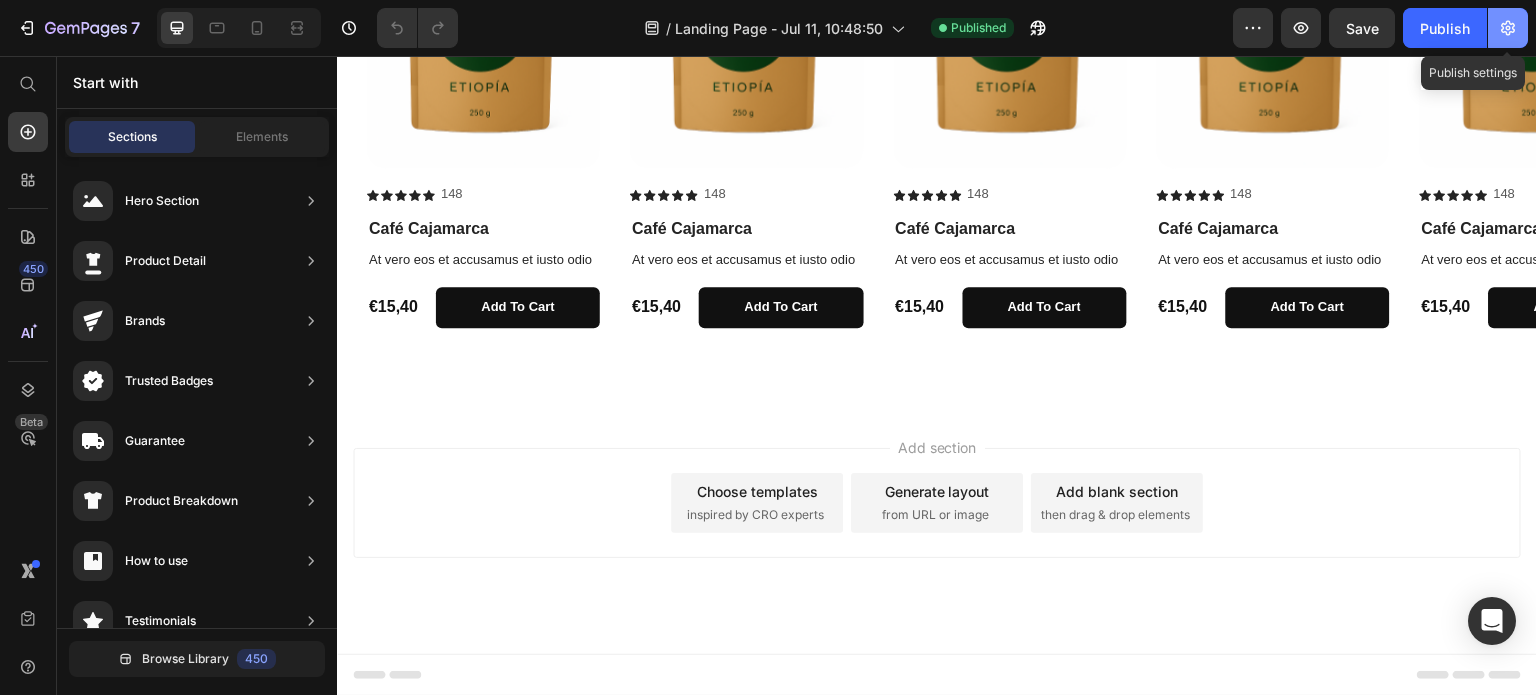 click 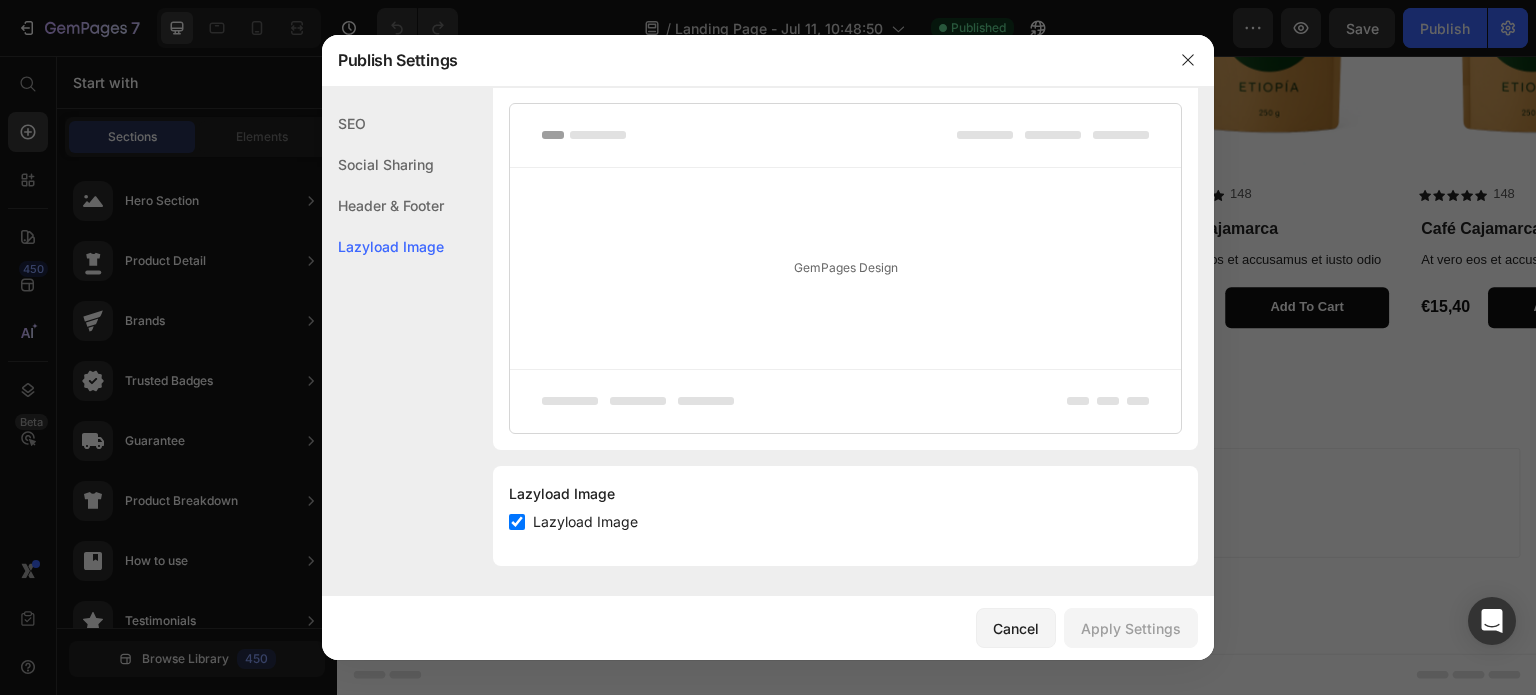 scroll, scrollTop: 0, scrollLeft: 0, axis: both 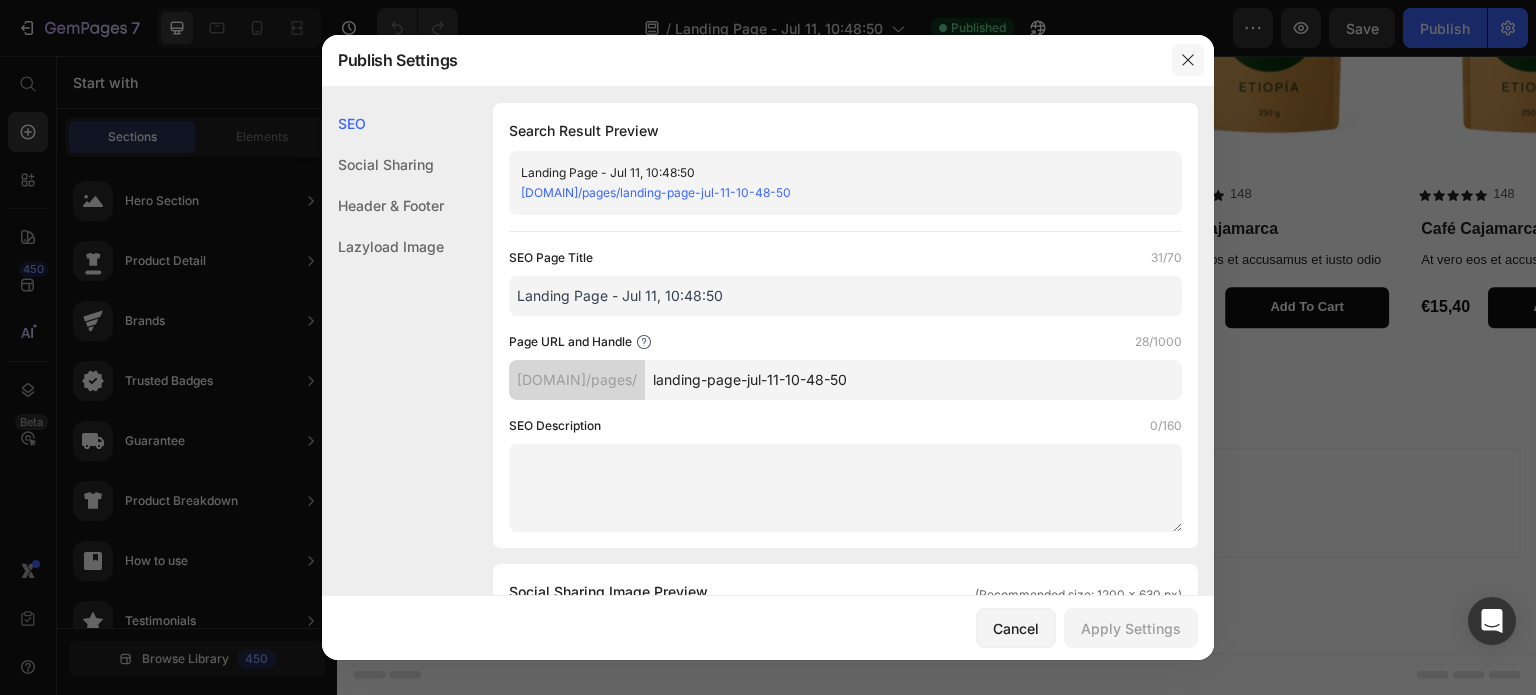 click 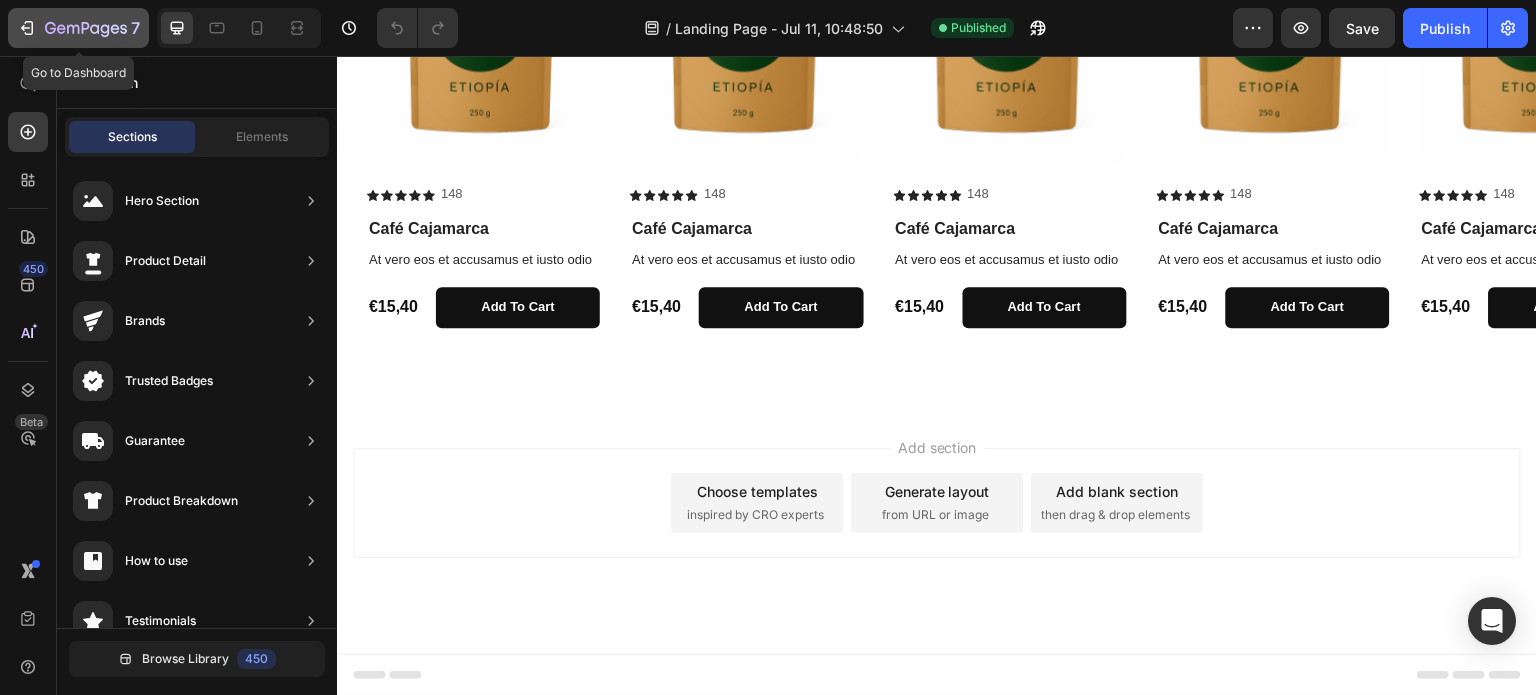 click on "7" 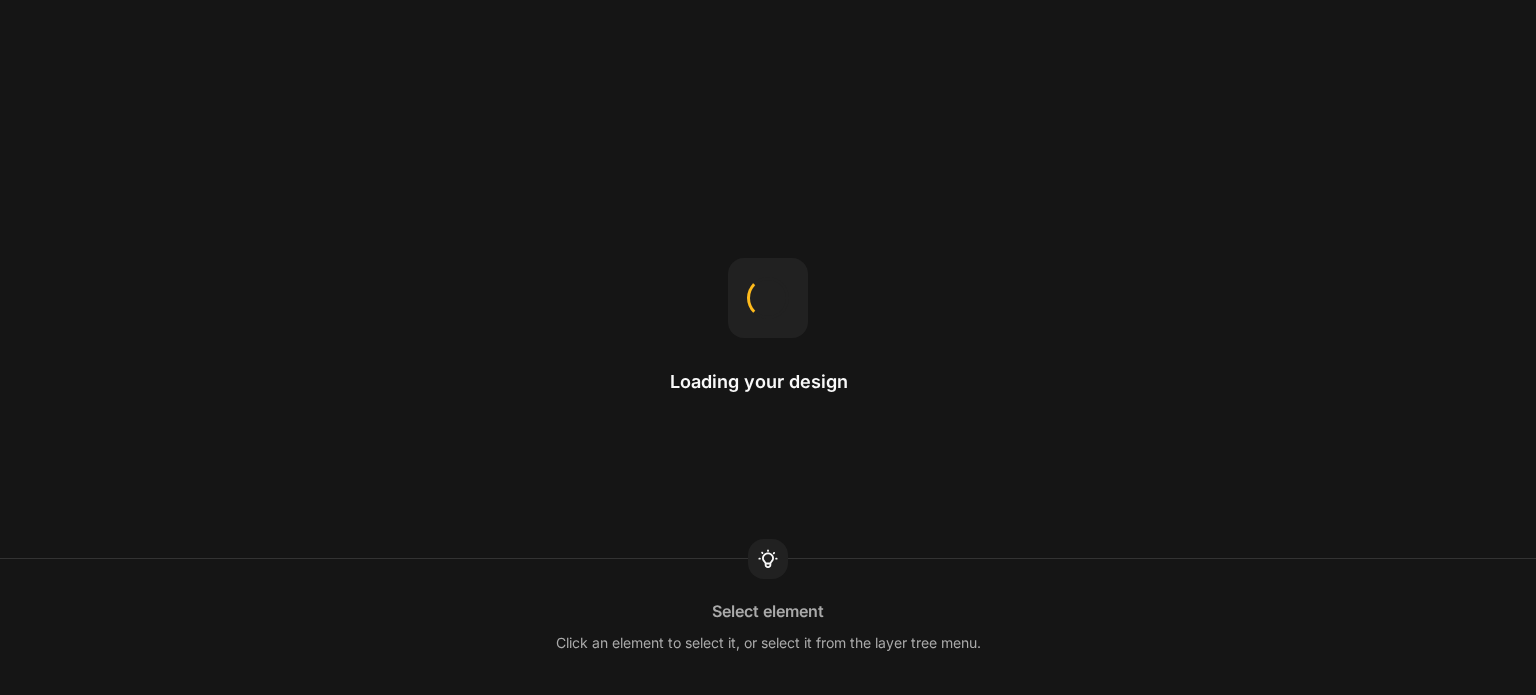 scroll, scrollTop: 0, scrollLeft: 0, axis: both 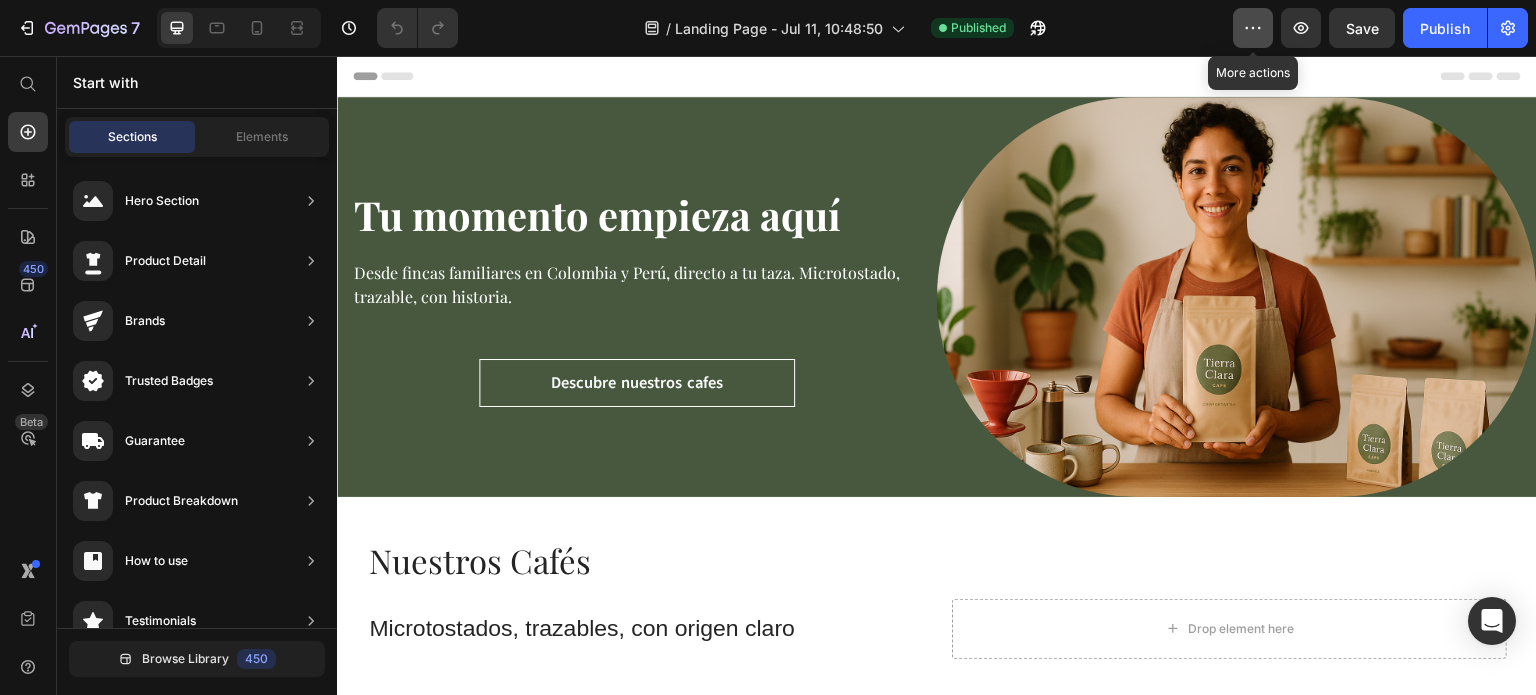 click 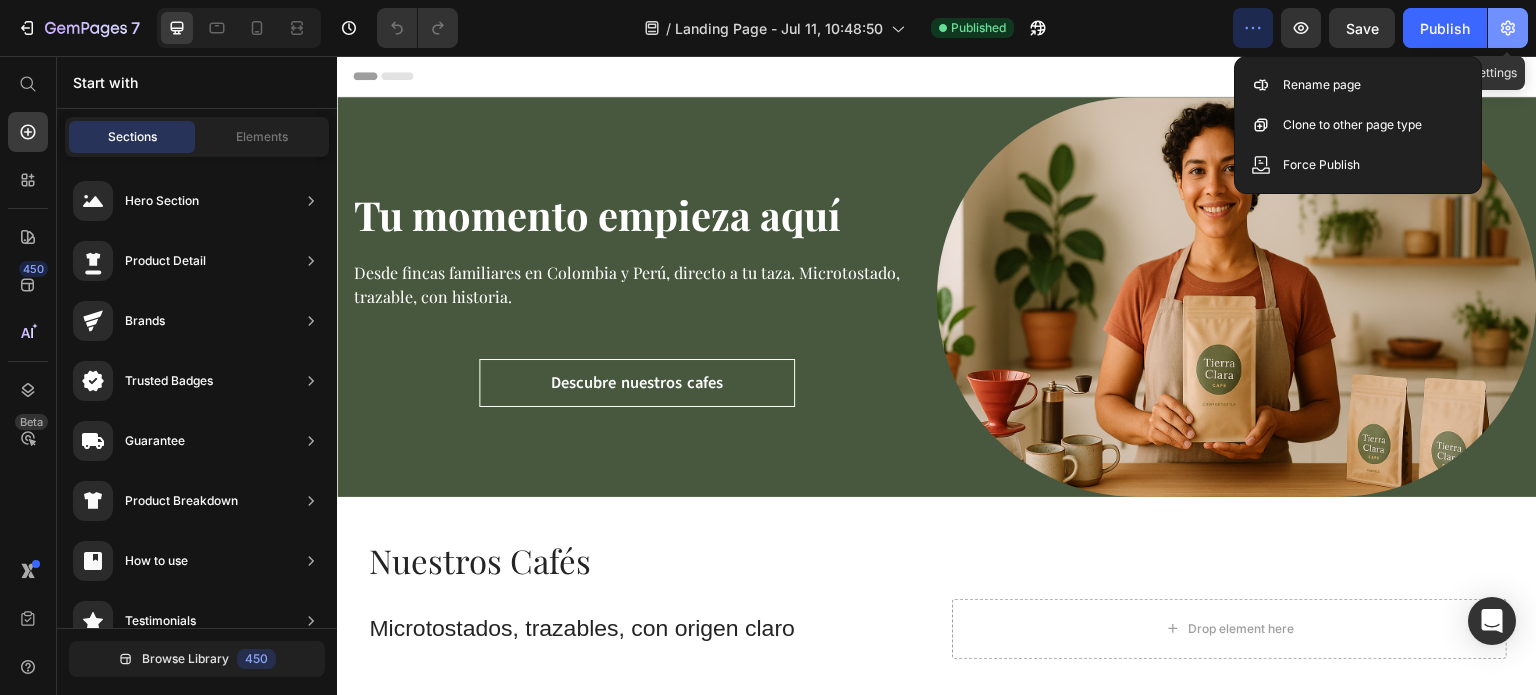 click 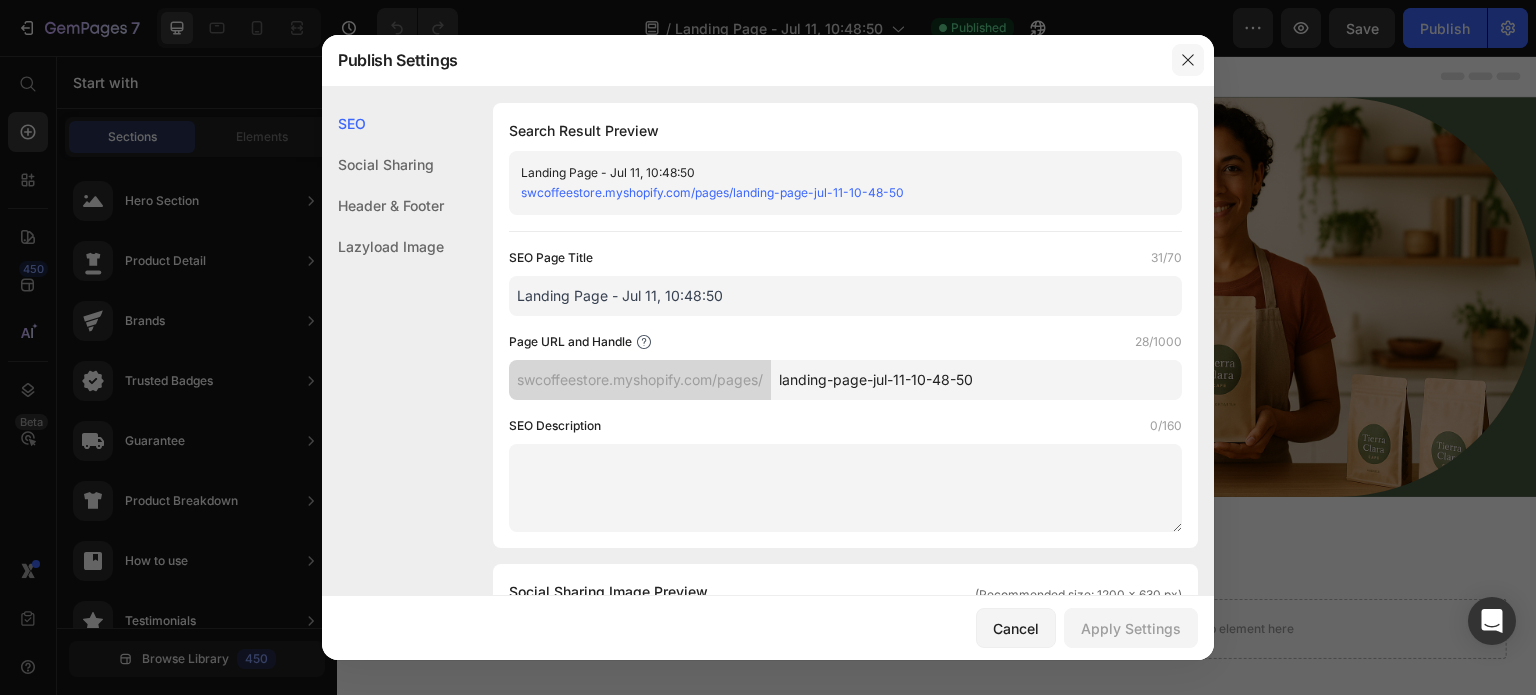 click 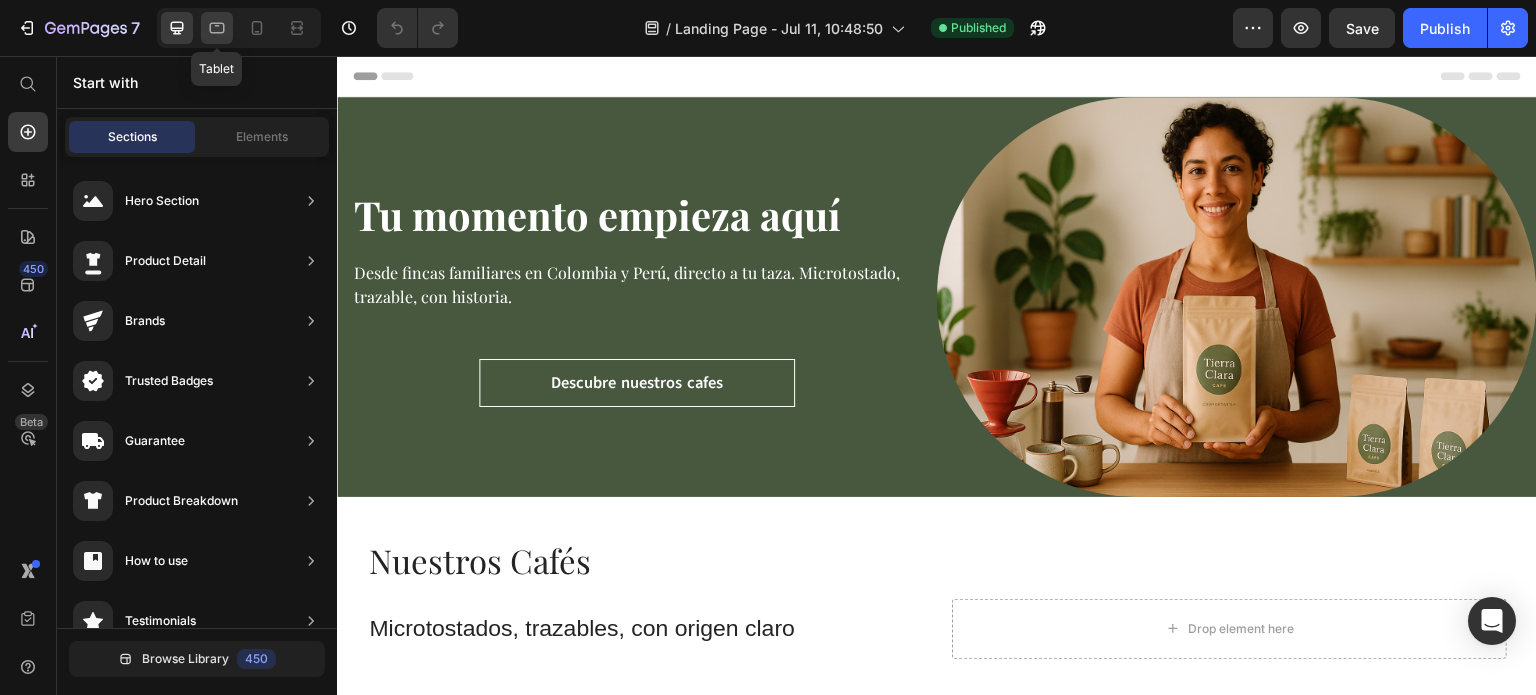click 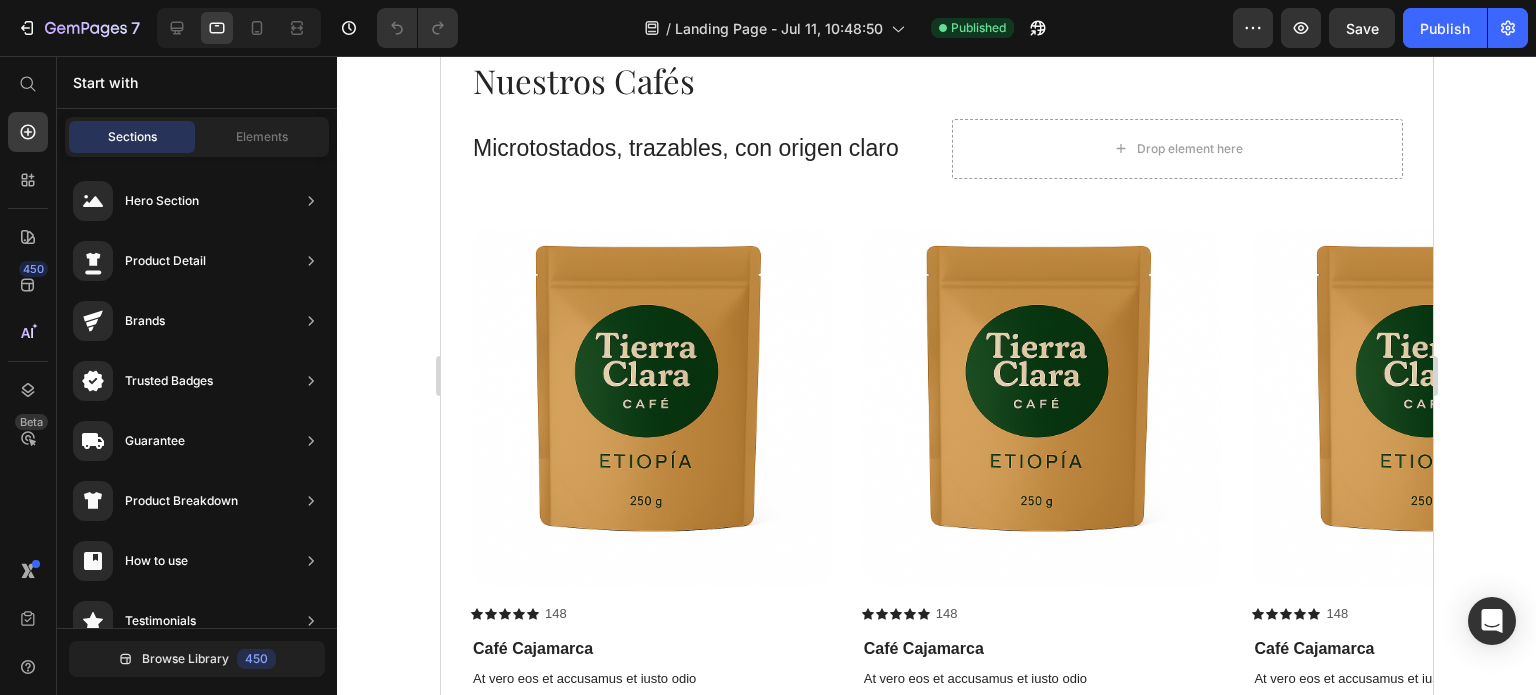 scroll, scrollTop: 416, scrollLeft: 0, axis: vertical 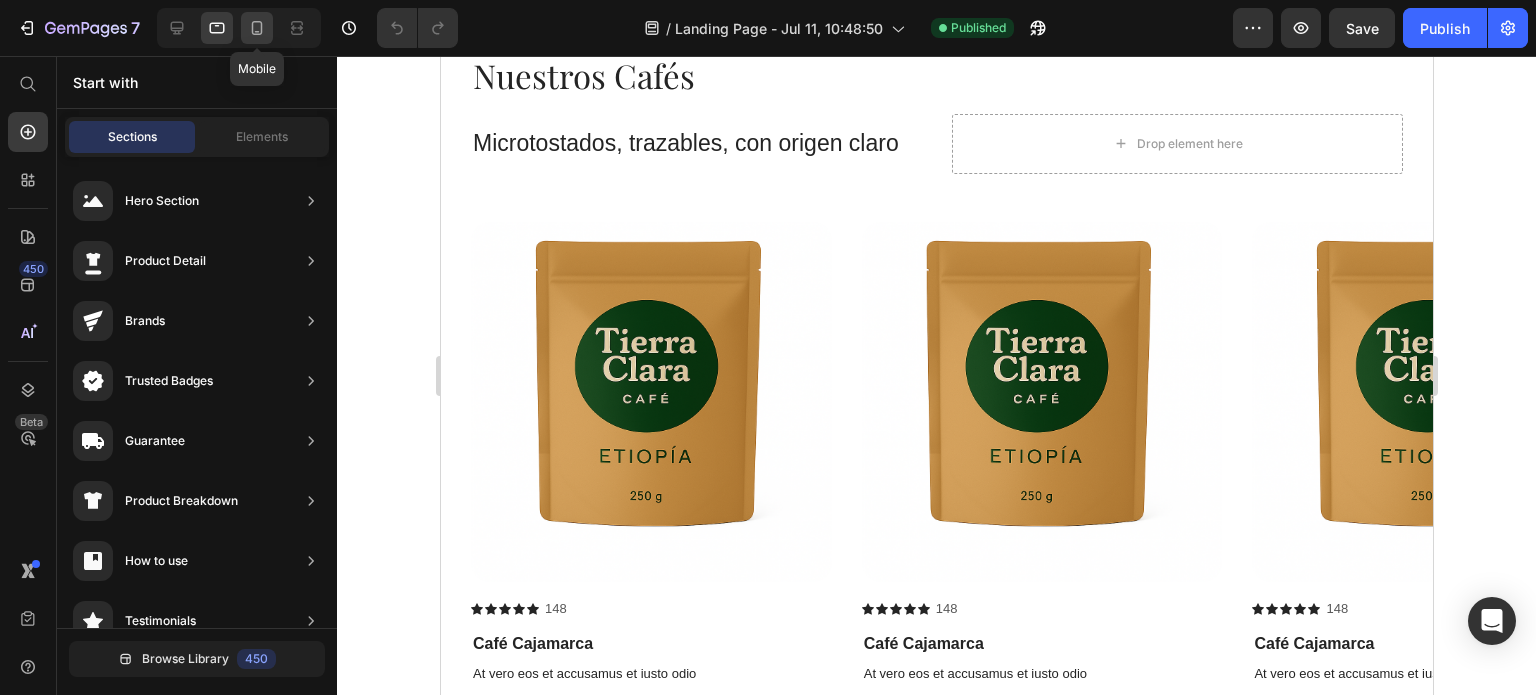 click 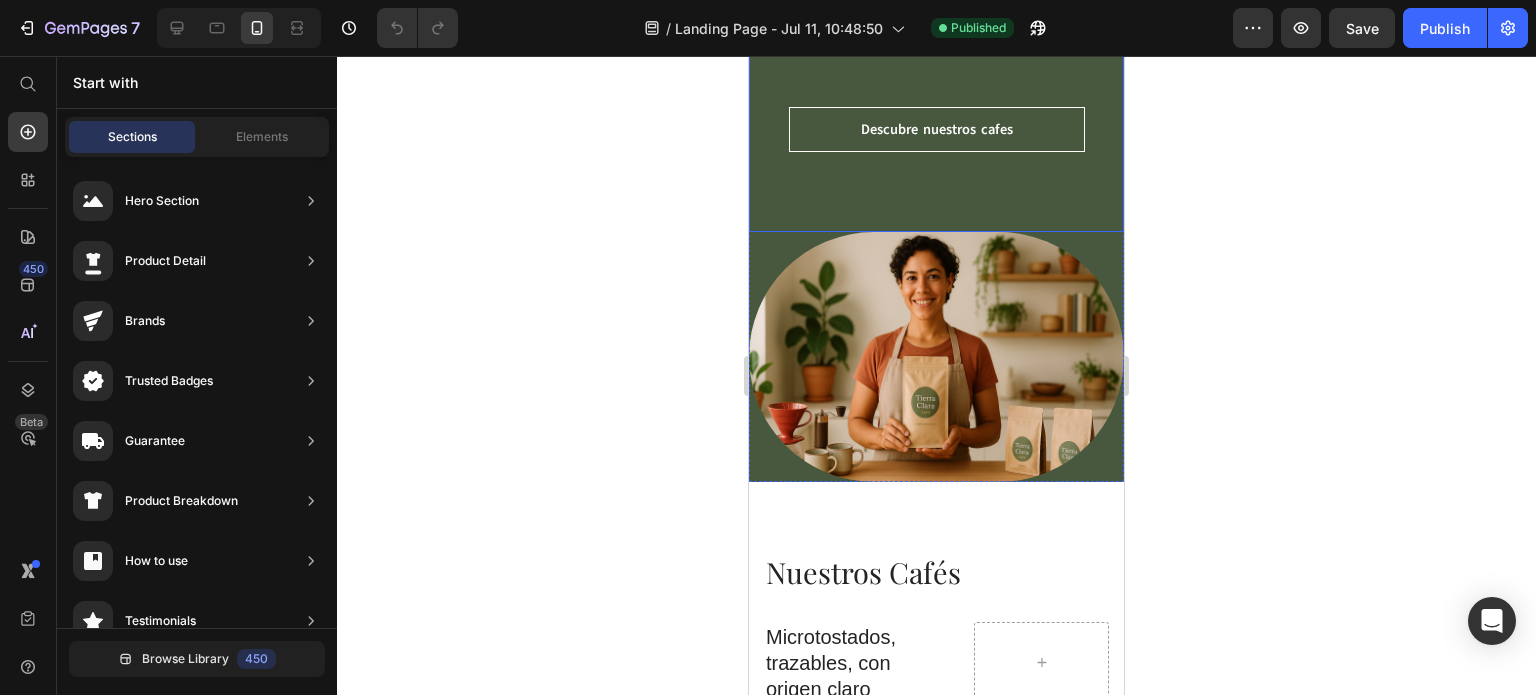 scroll, scrollTop: 321, scrollLeft: 0, axis: vertical 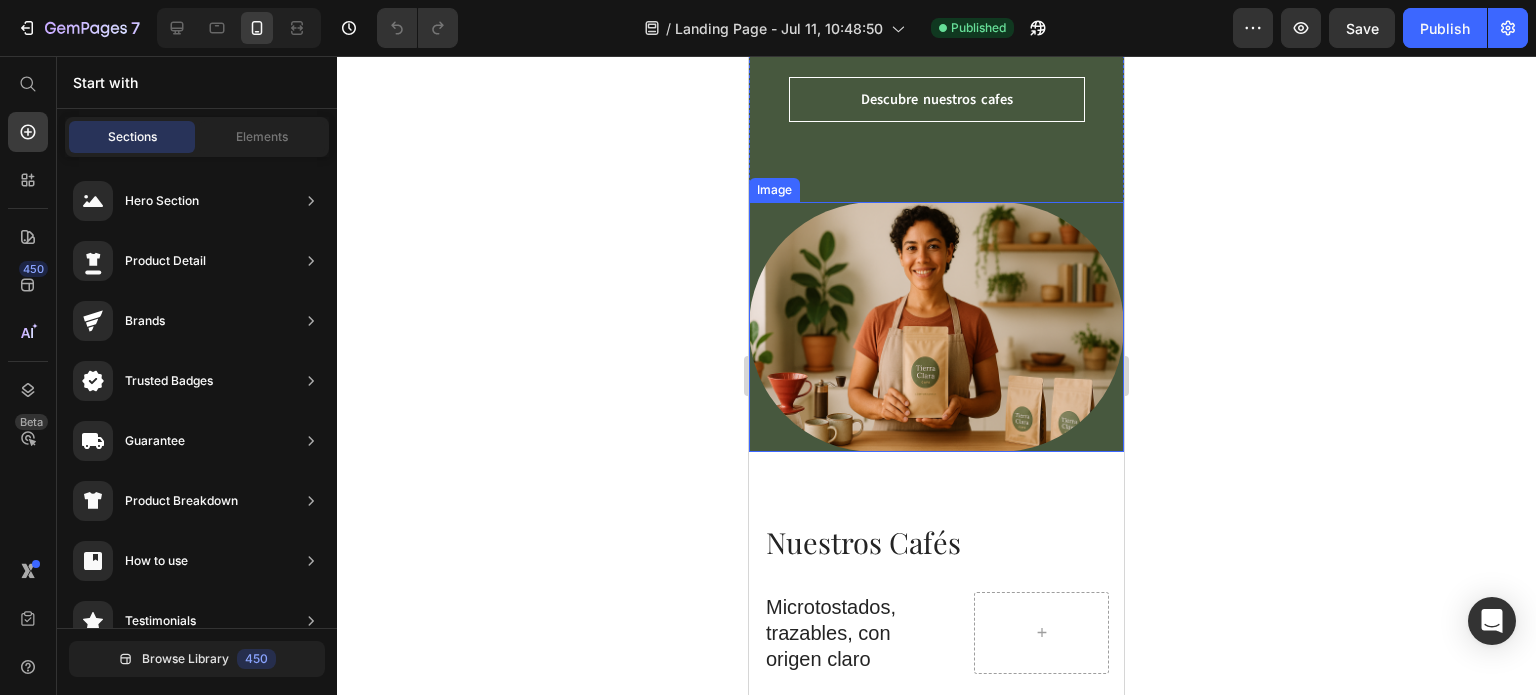 click at bounding box center (936, 327) 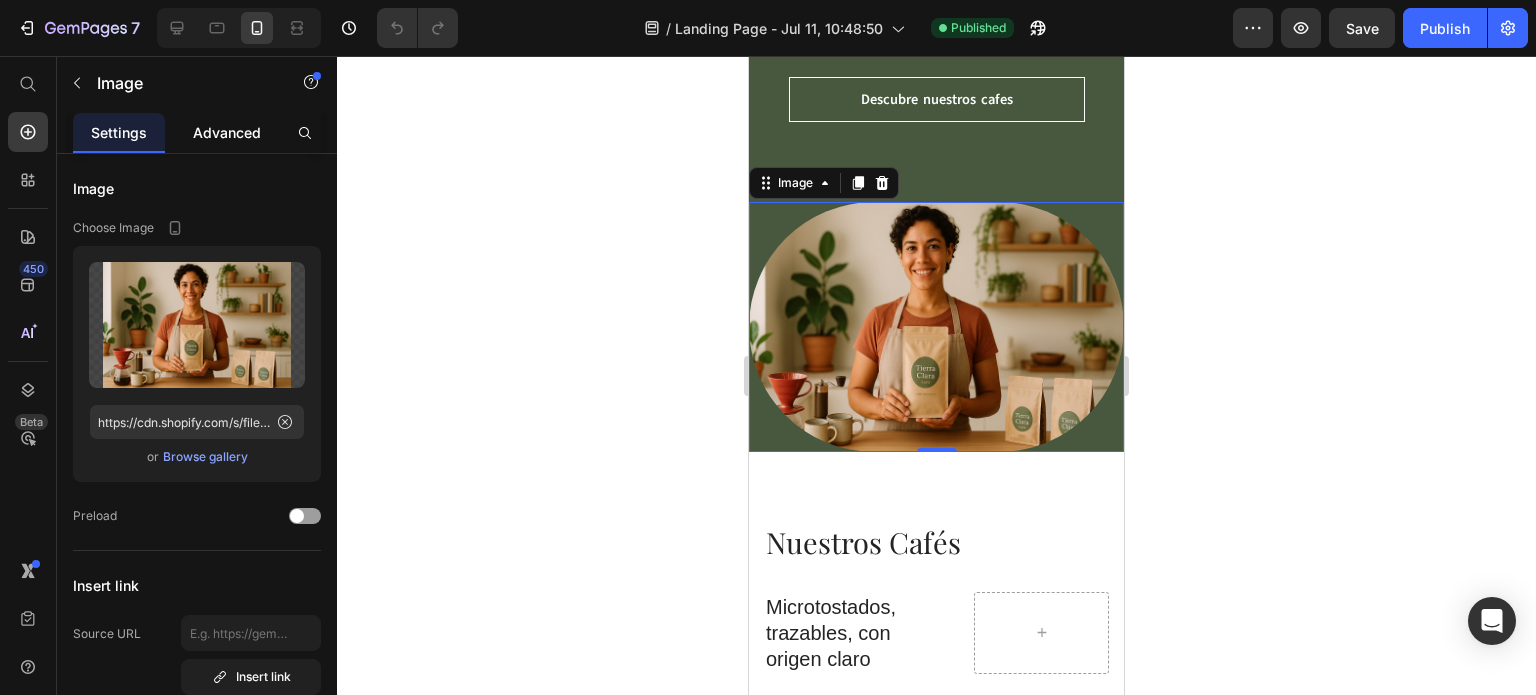 click on "Advanced" at bounding box center (227, 132) 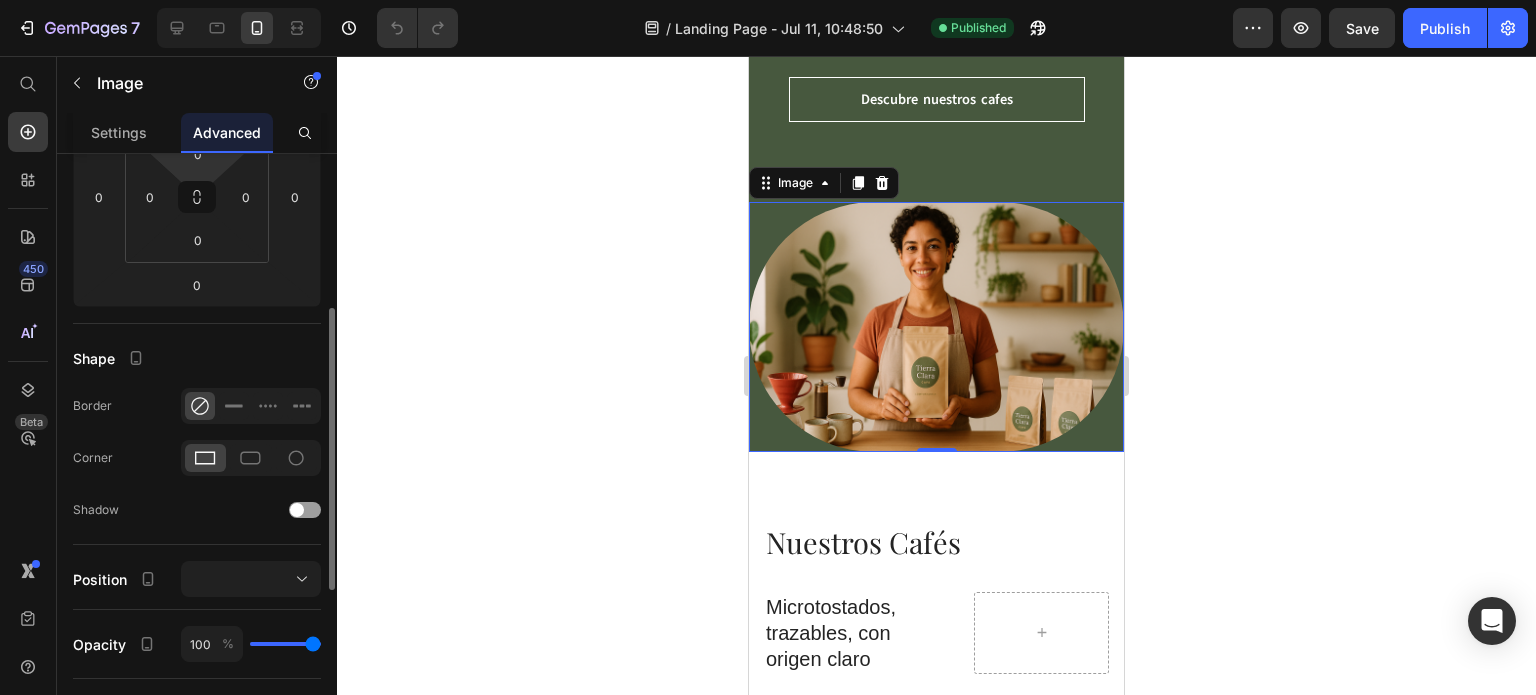 scroll, scrollTop: 332, scrollLeft: 0, axis: vertical 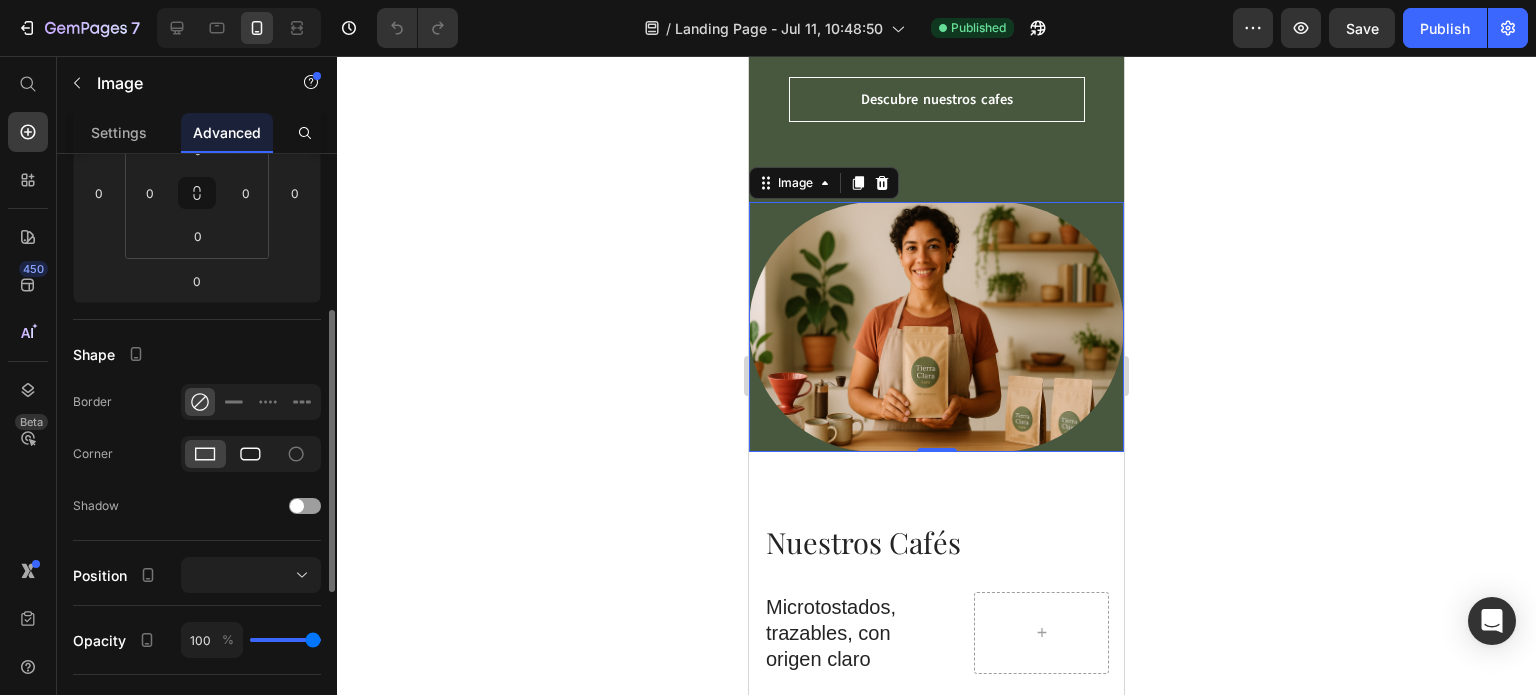 click 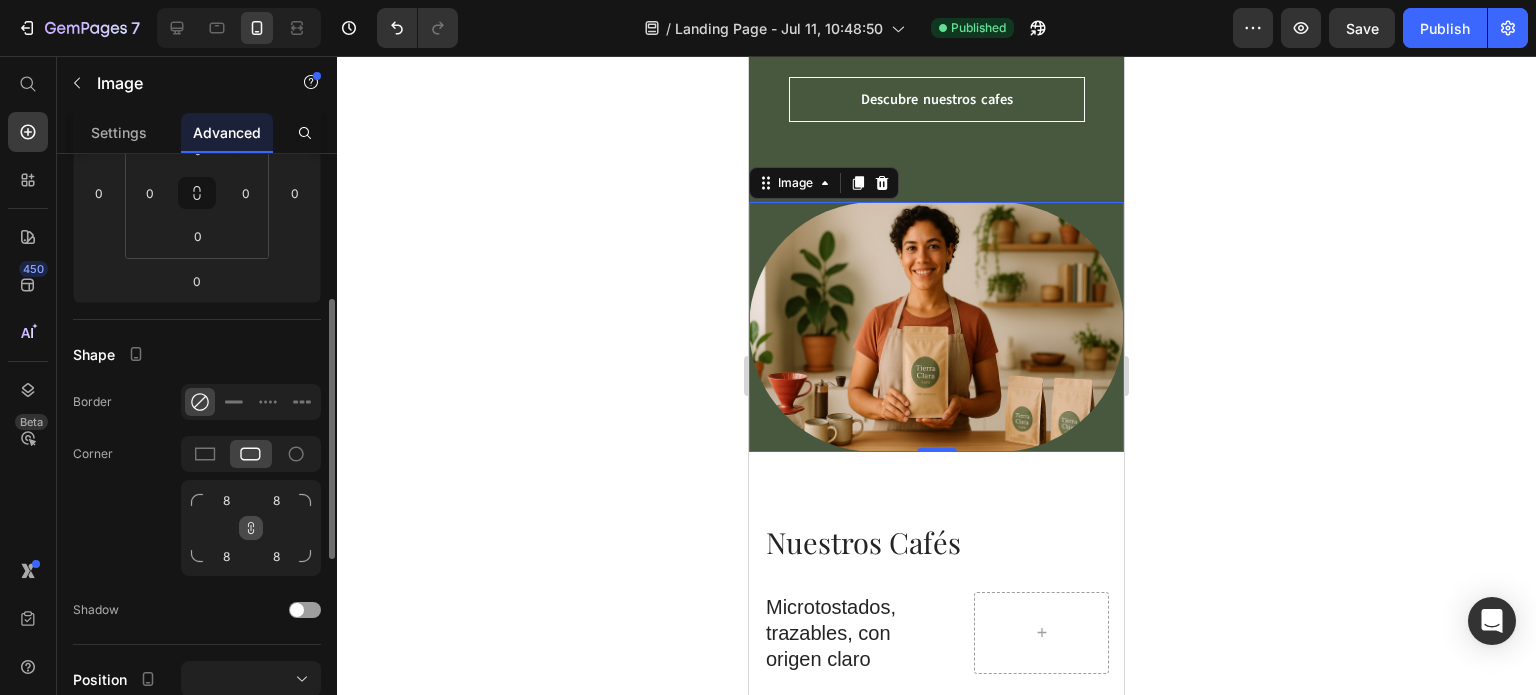 click 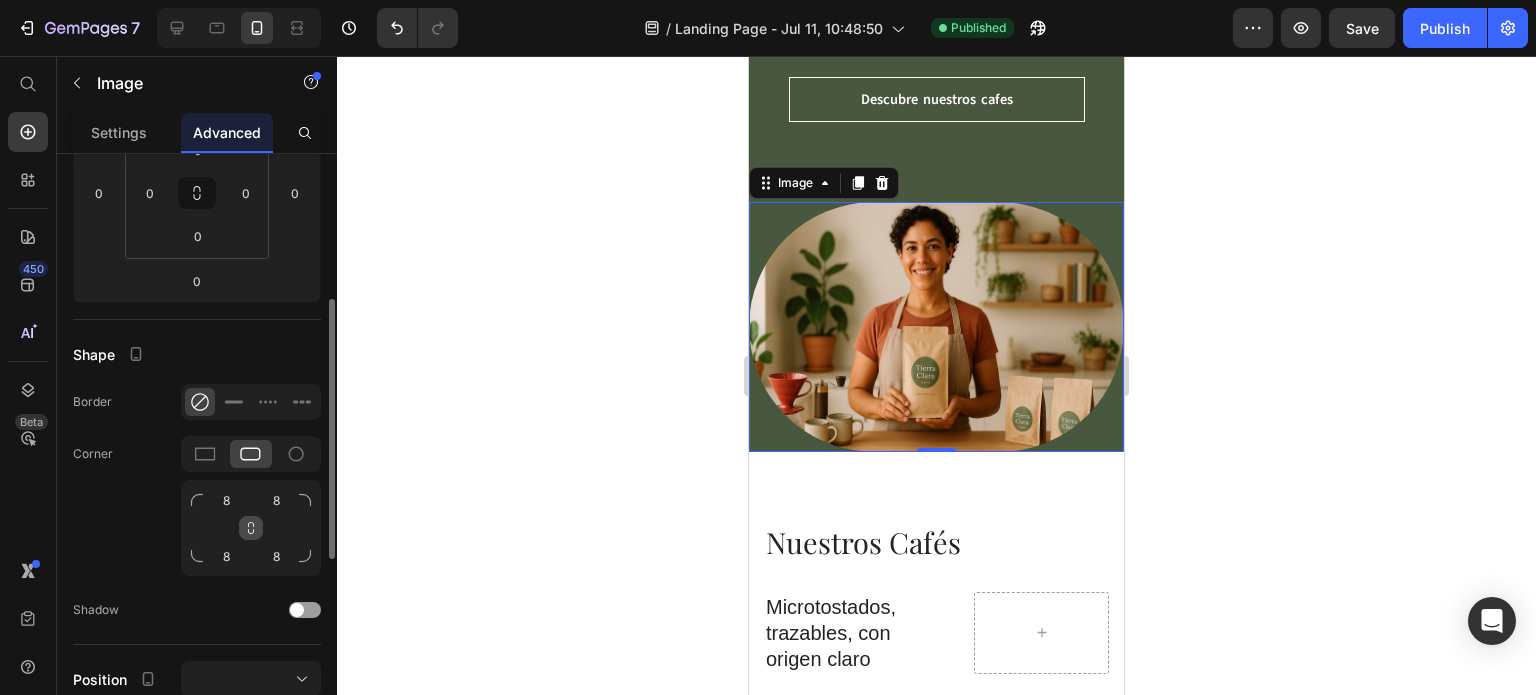 click 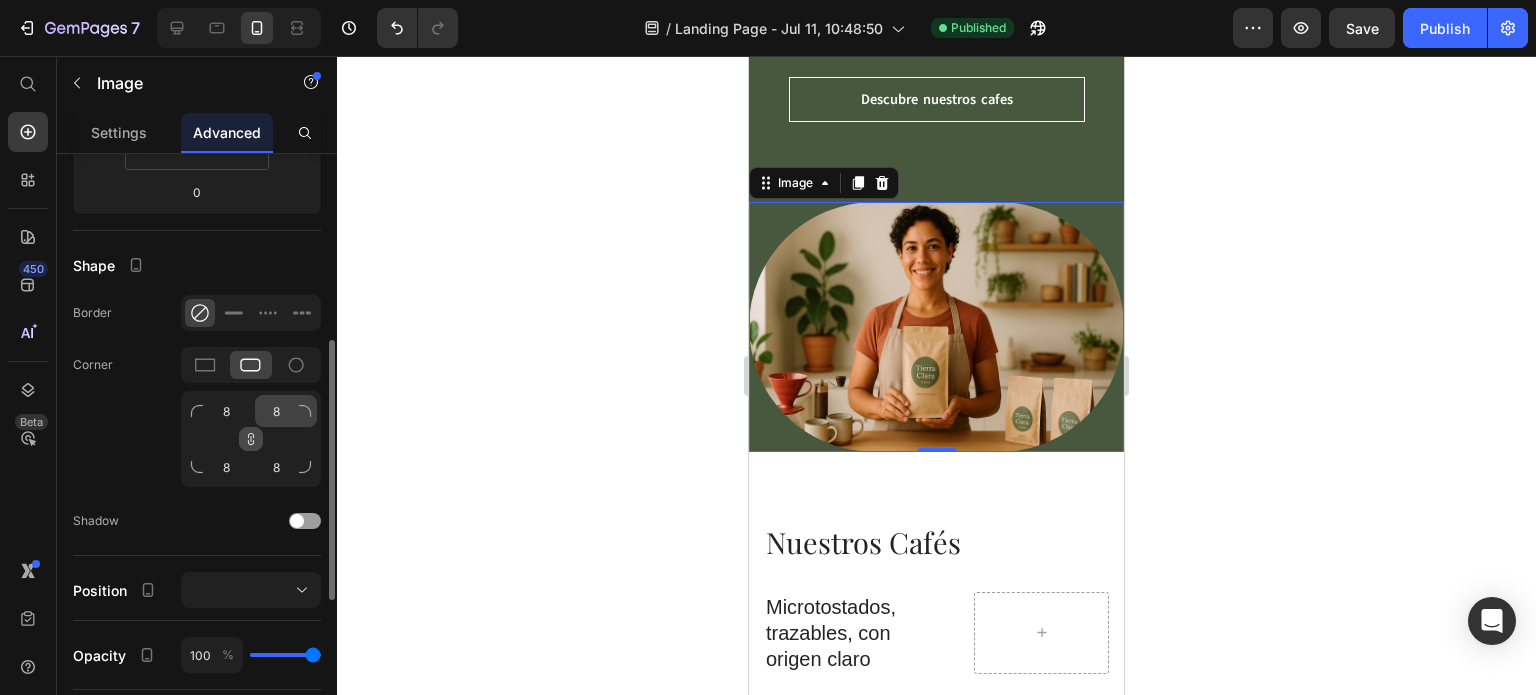 scroll, scrollTop: 423, scrollLeft: 0, axis: vertical 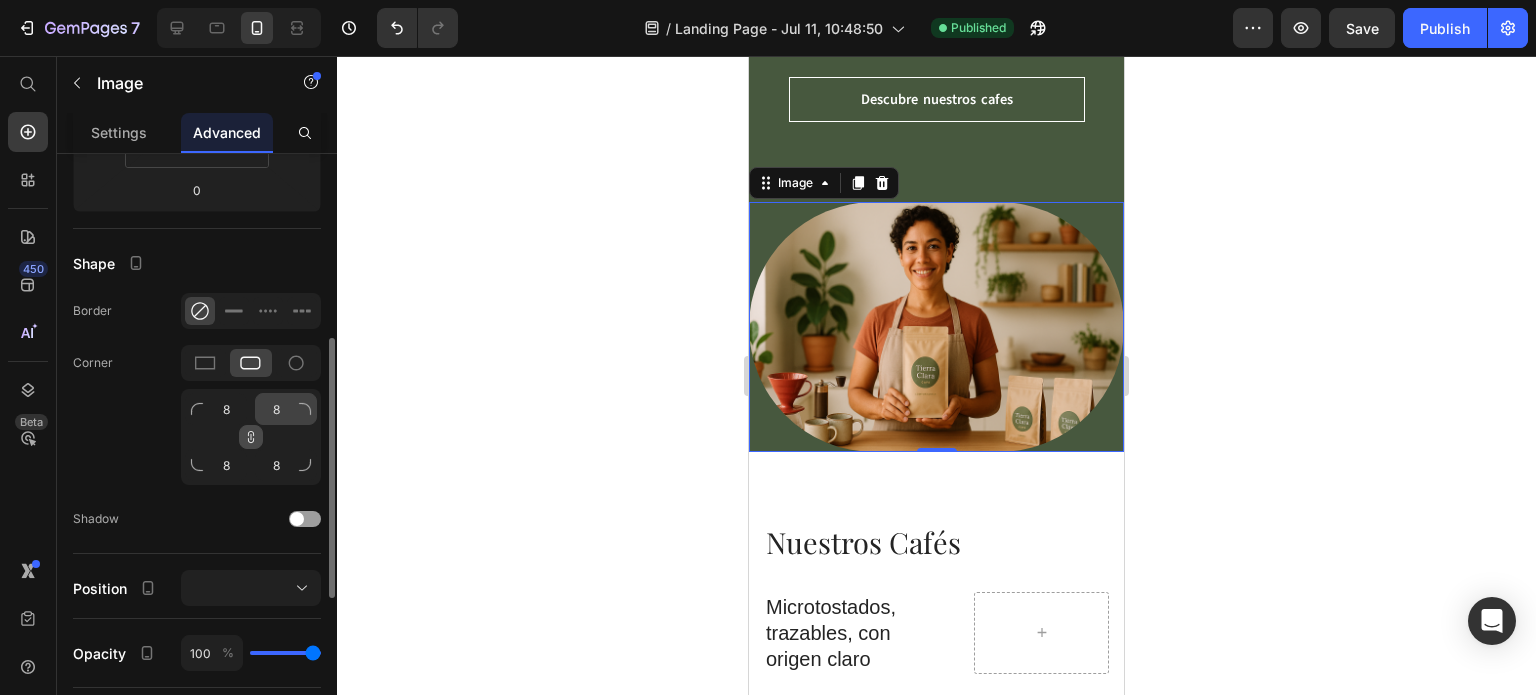 click at bounding box center [305, 519] 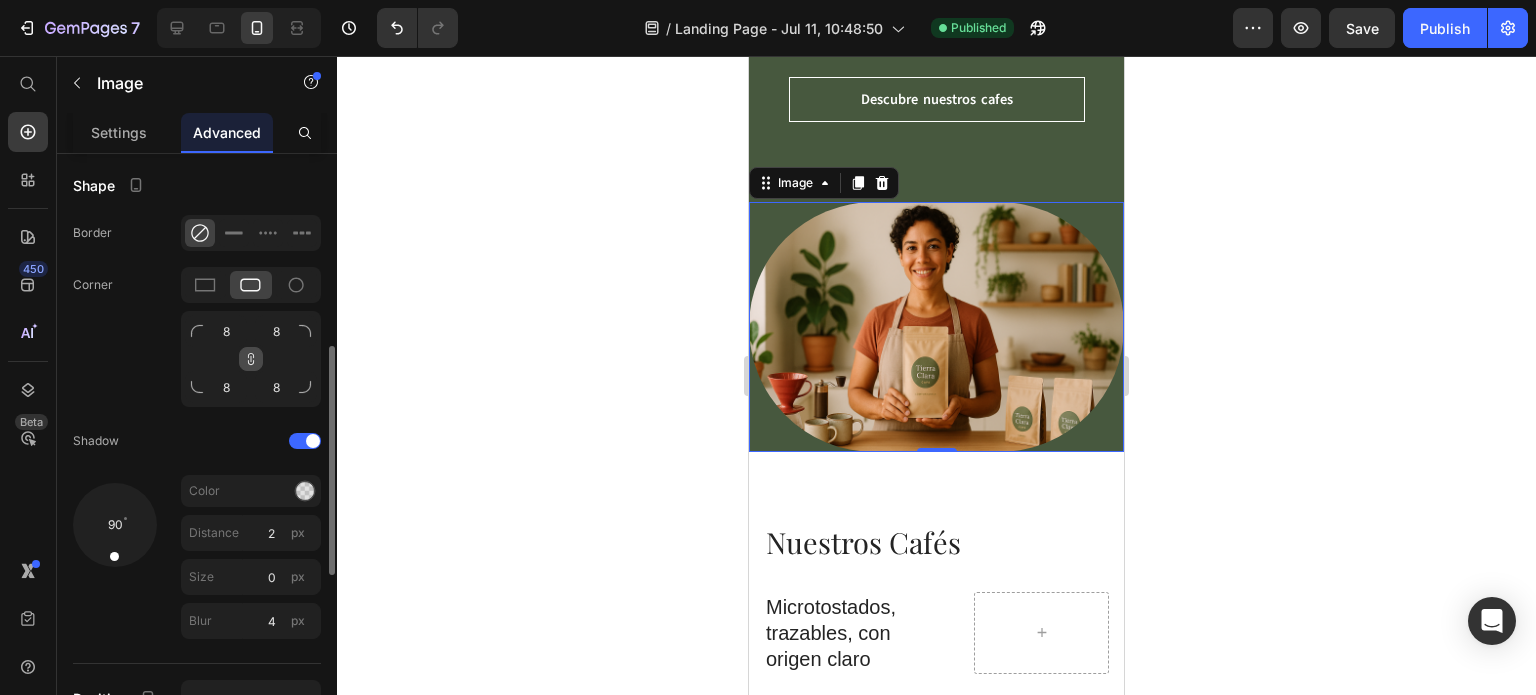 scroll, scrollTop: 510, scrollLeft: 0, axis: vertical 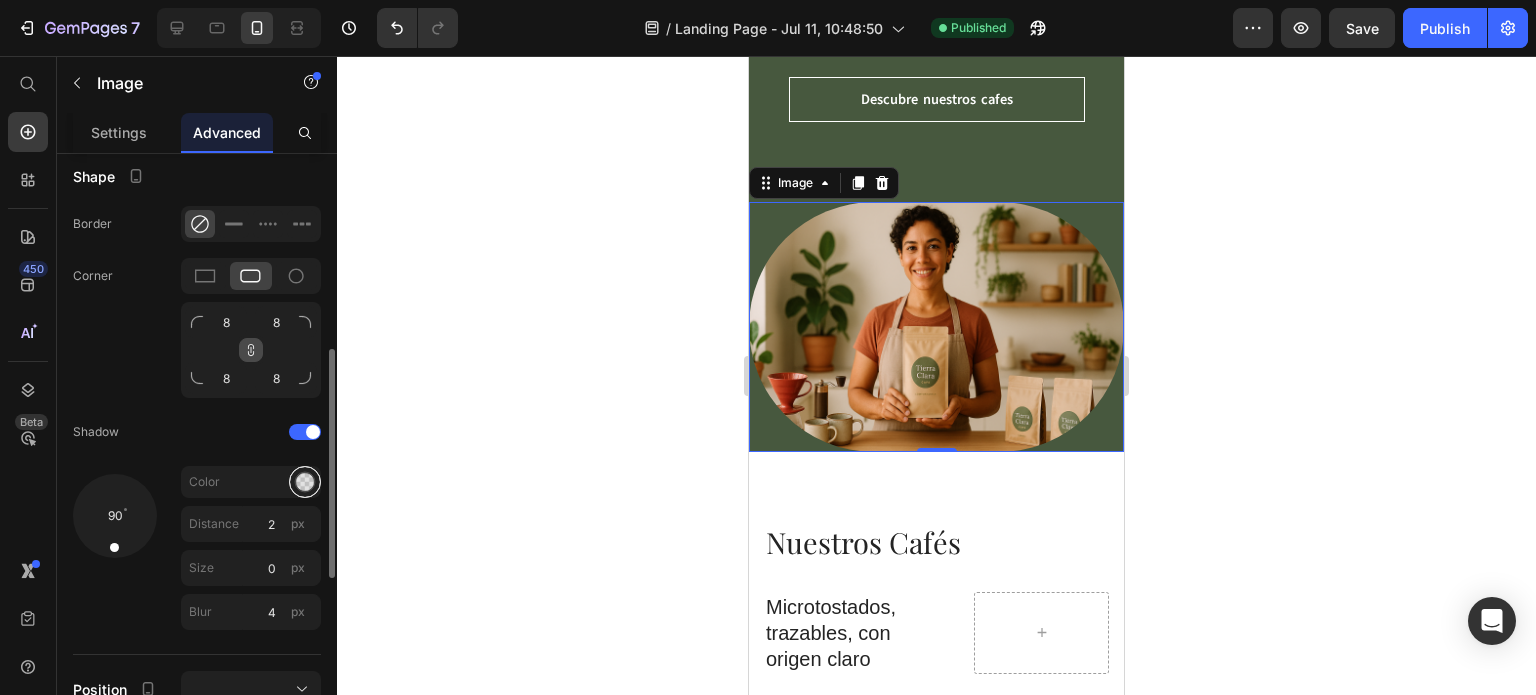 click at bounding box center (305, 482) 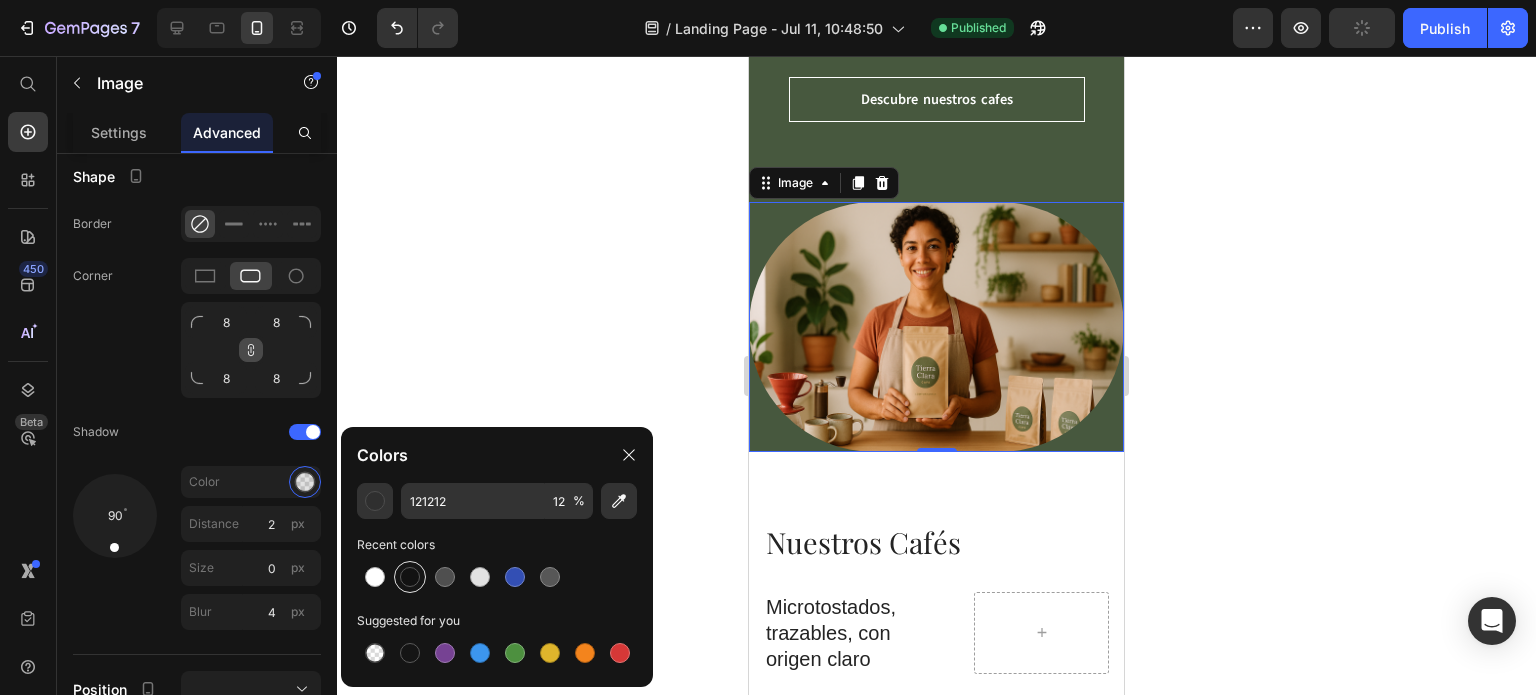 click at bounding box center [410, 577] 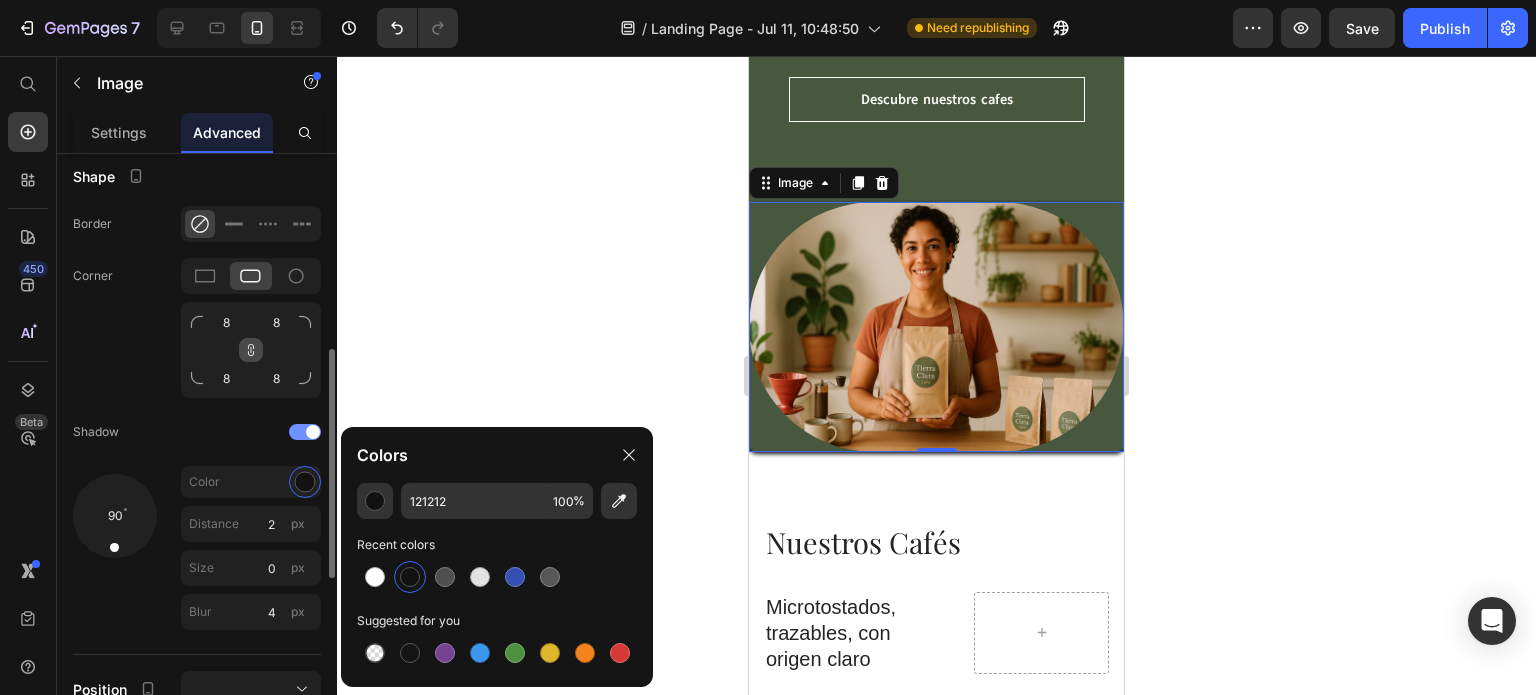 click at bounding box center (305, 432) 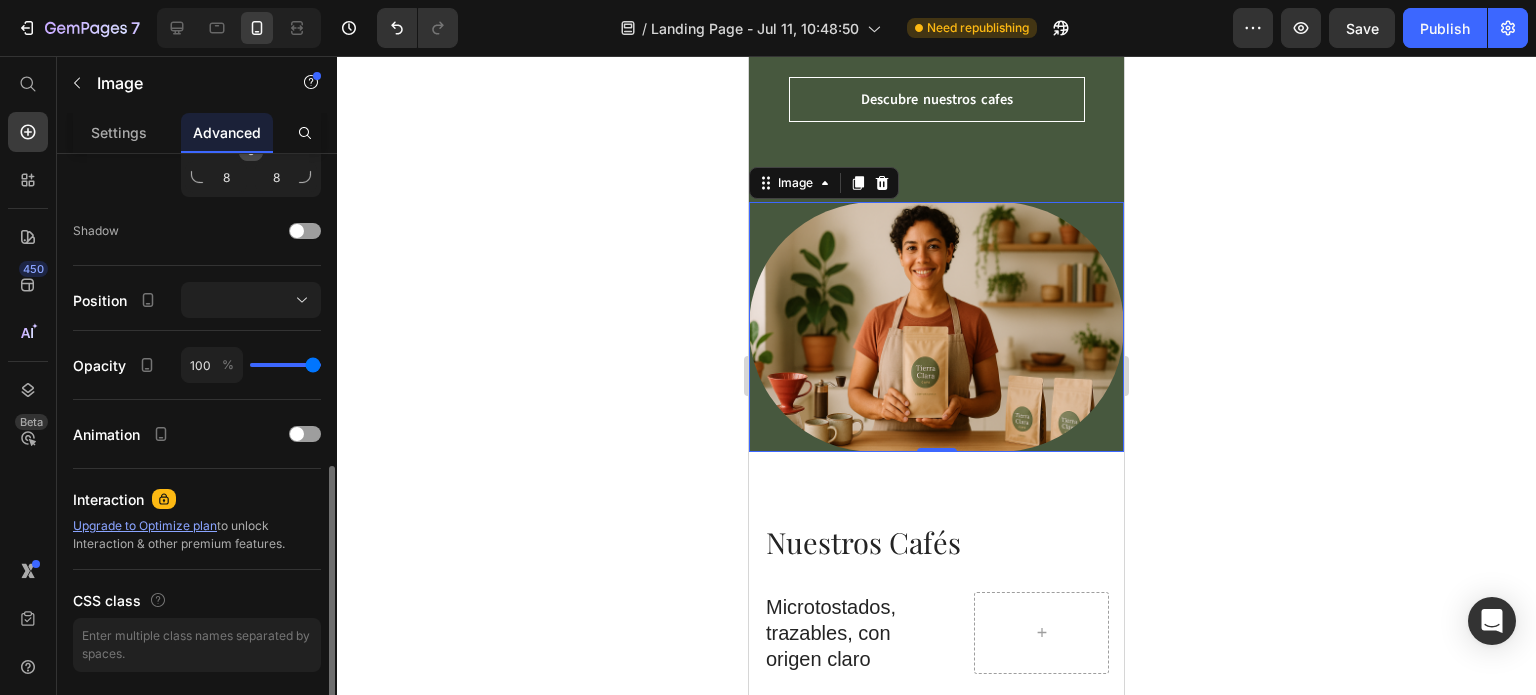 scroll, scrollTop: 712, scrollLeft: 0, axis: vertical 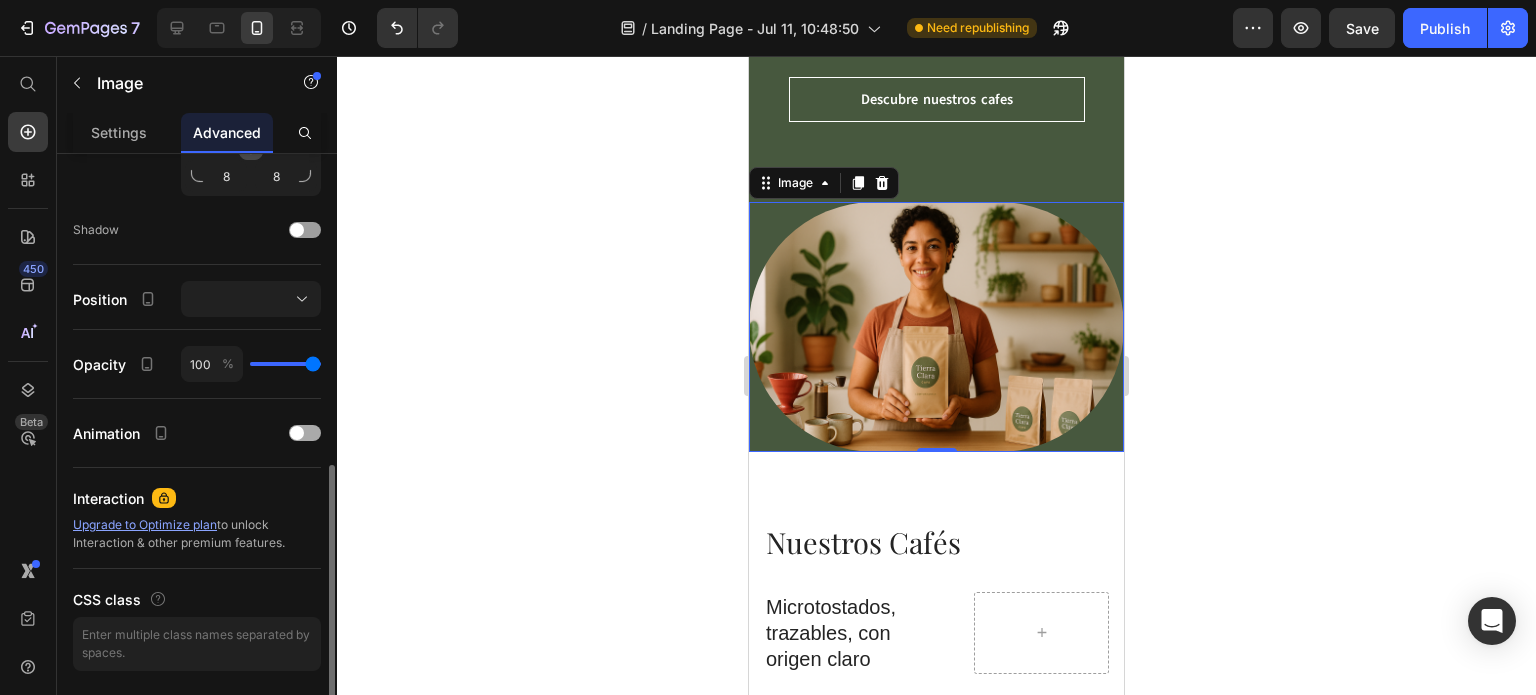 click at bounding box center [297, 433] 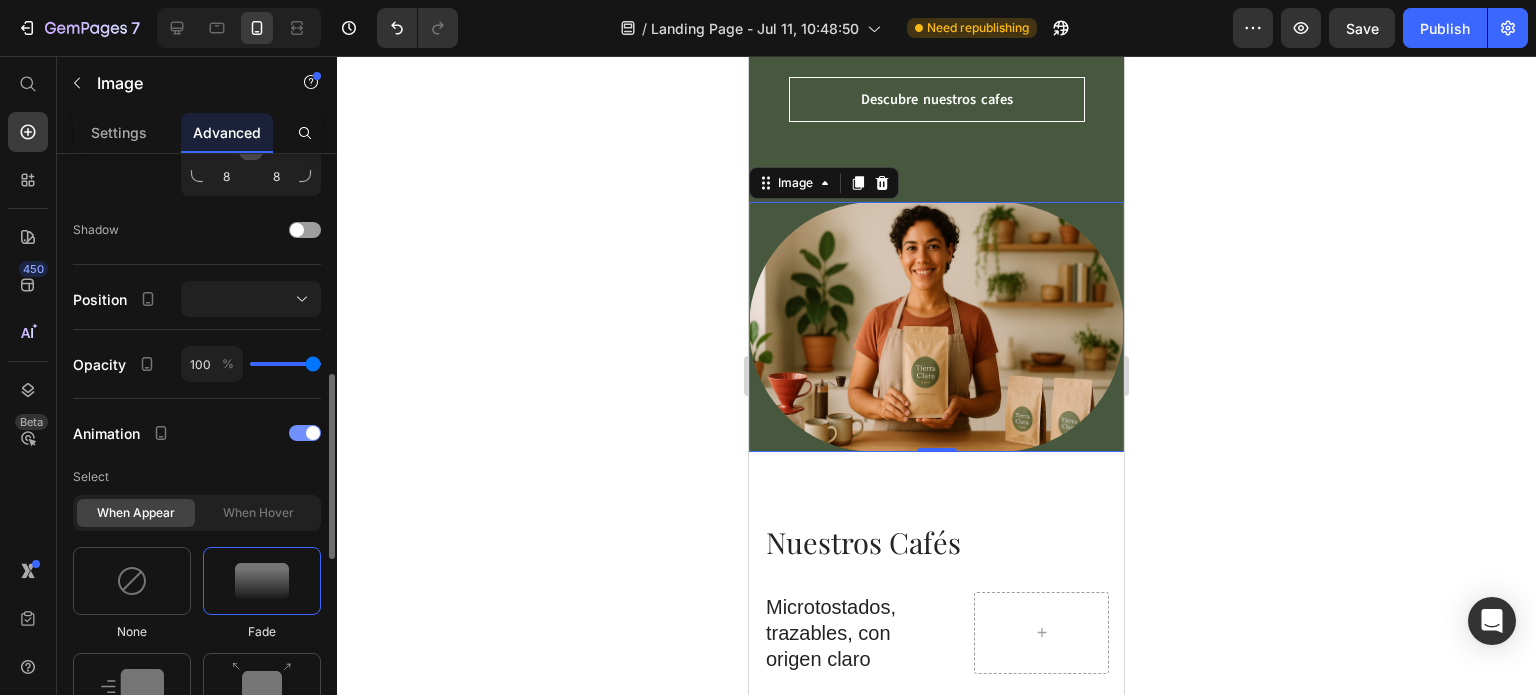 click at bounding box center [305, 433] 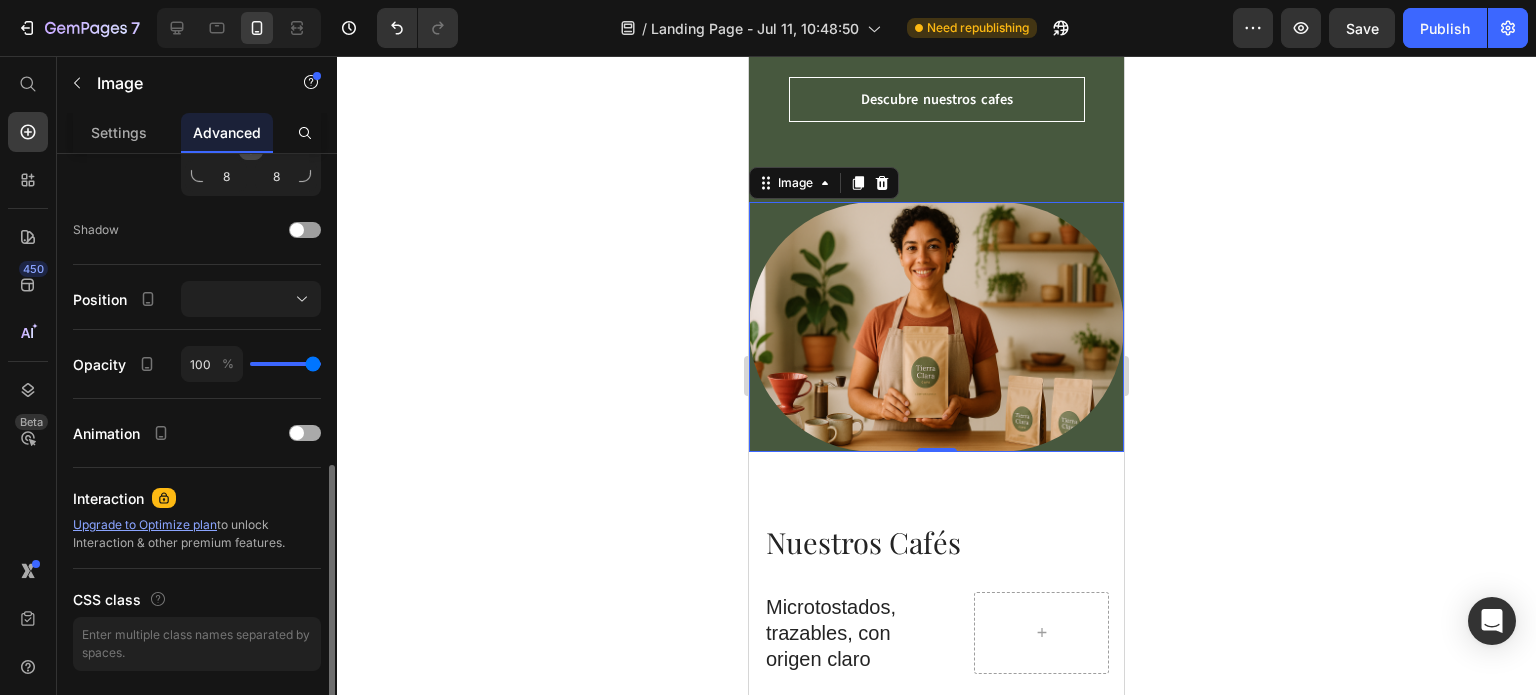 click at bounding box center (297, 433) 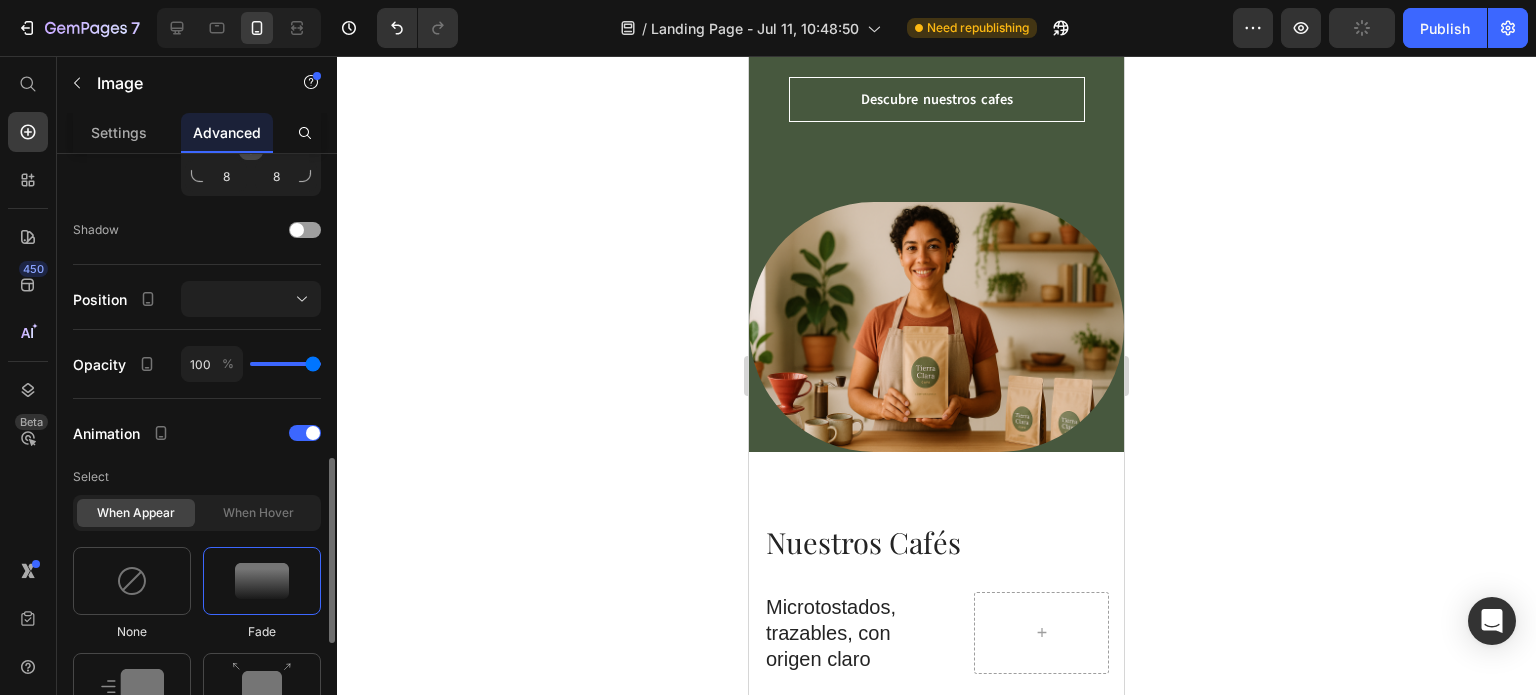 scroll, scrollTop: 922, scrollLeft: 0, axis: vertical 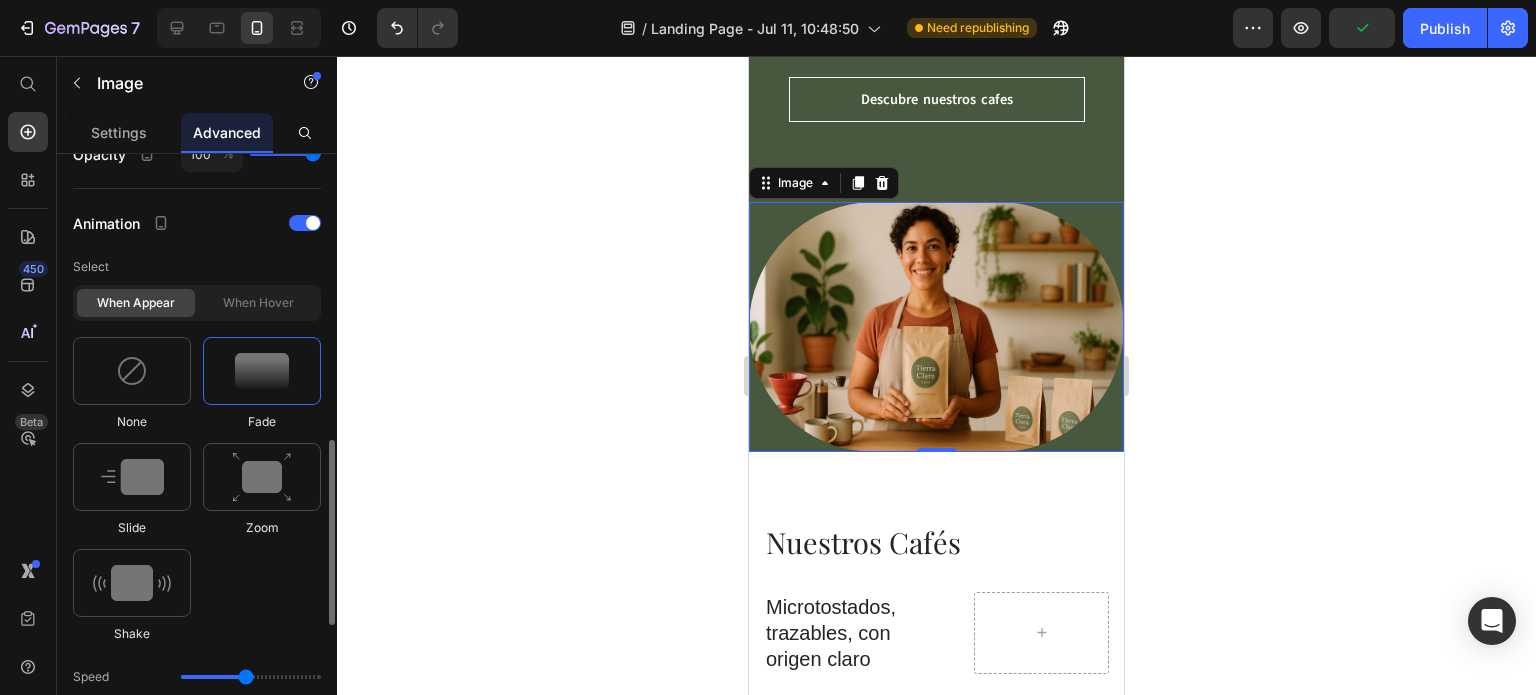 click at bounding box center [262, 477] 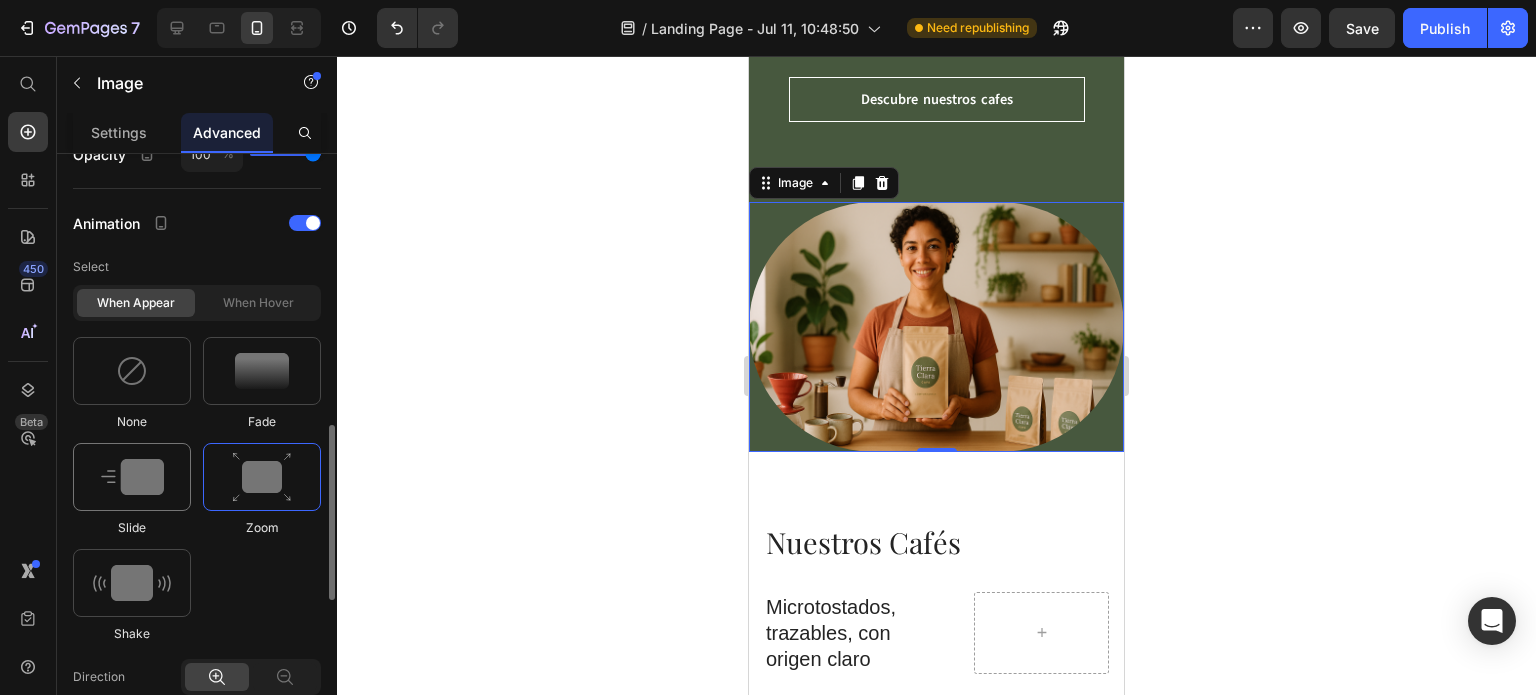 click at bounding box center [132, 477] 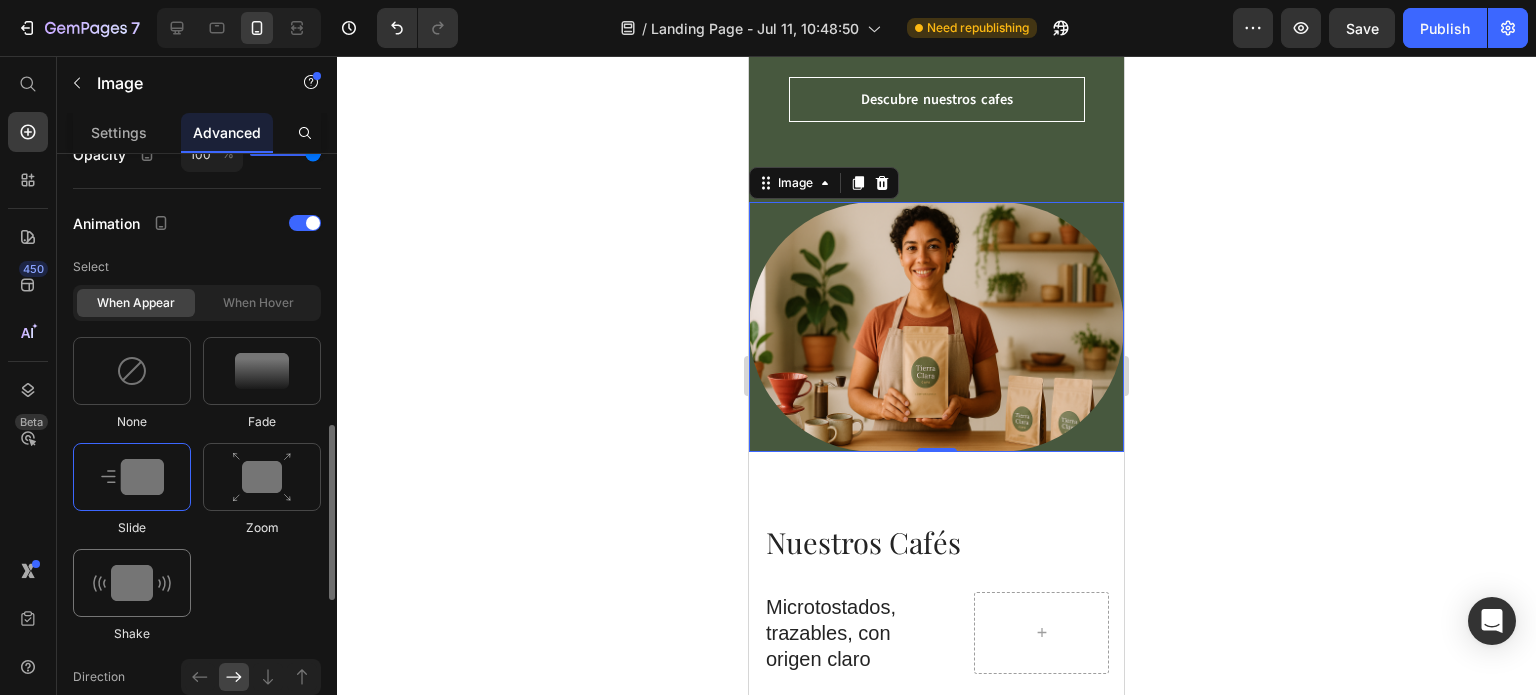 click at bounding box center [132, 583] 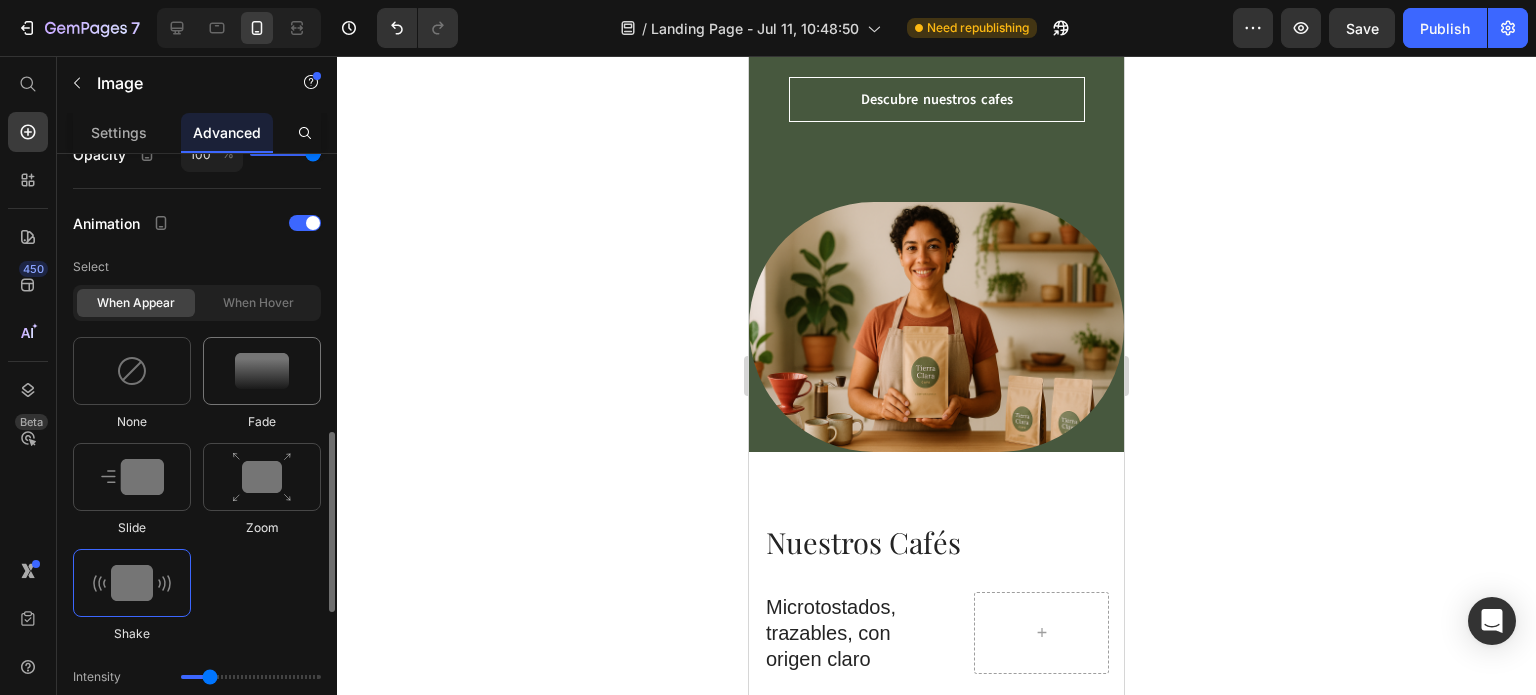 click at bounding box center [262, 371] 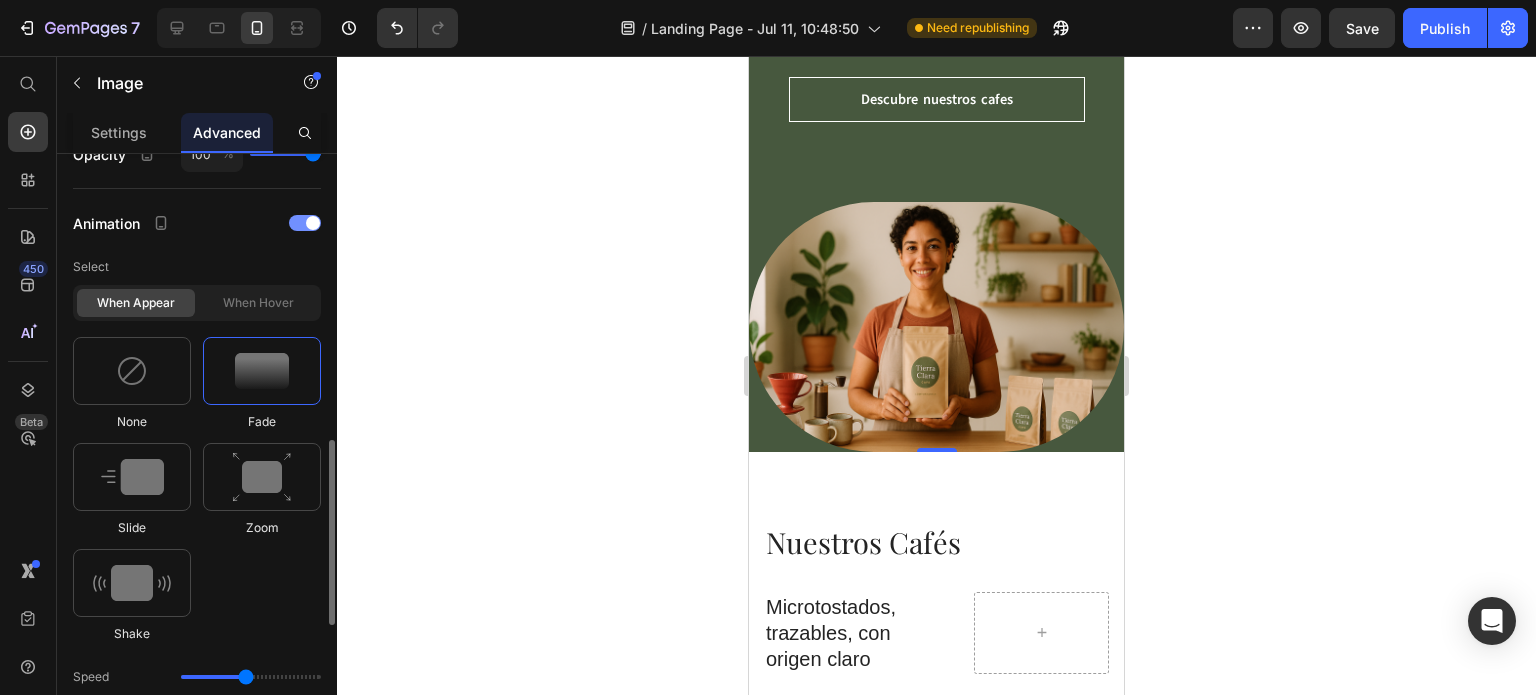 click at bounding box center (313, 223) 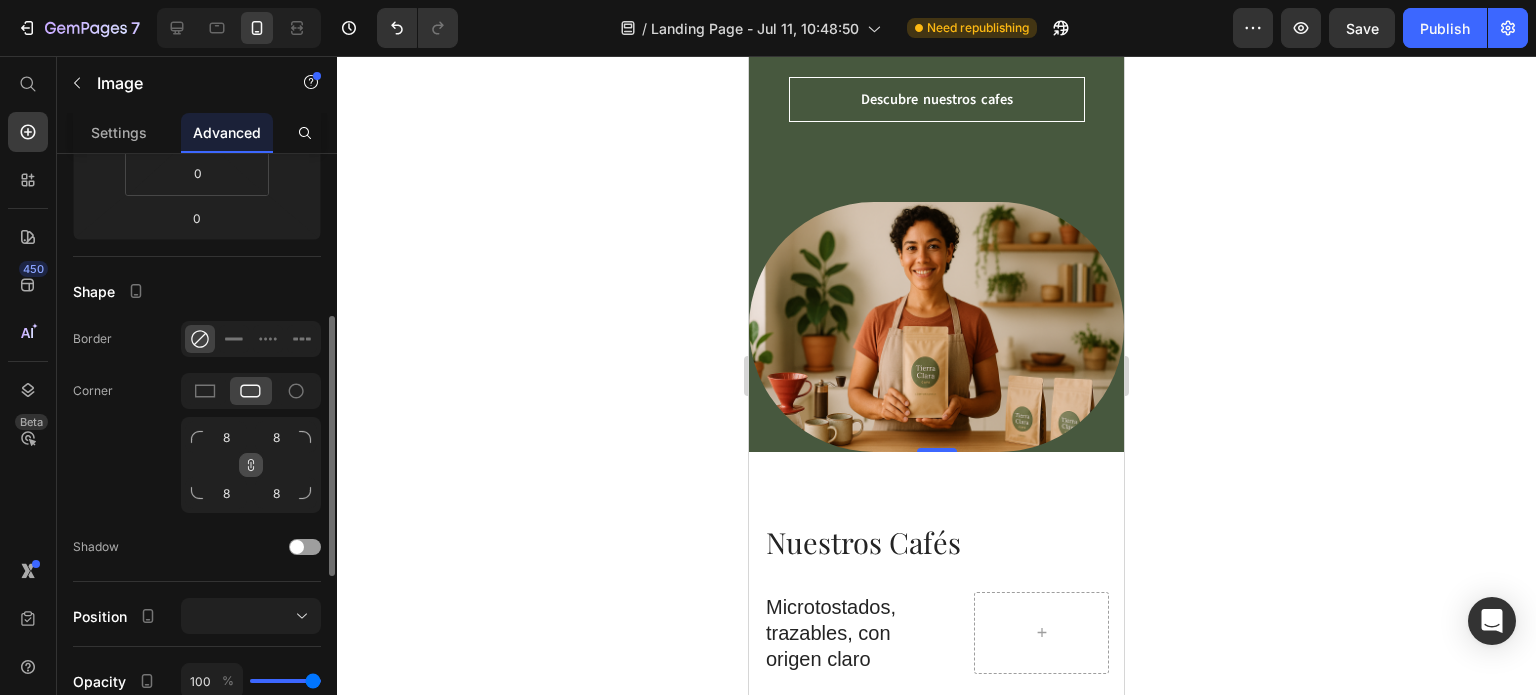 scroll, scrollTop: 382, scrollLeft: 0, axis: vertical 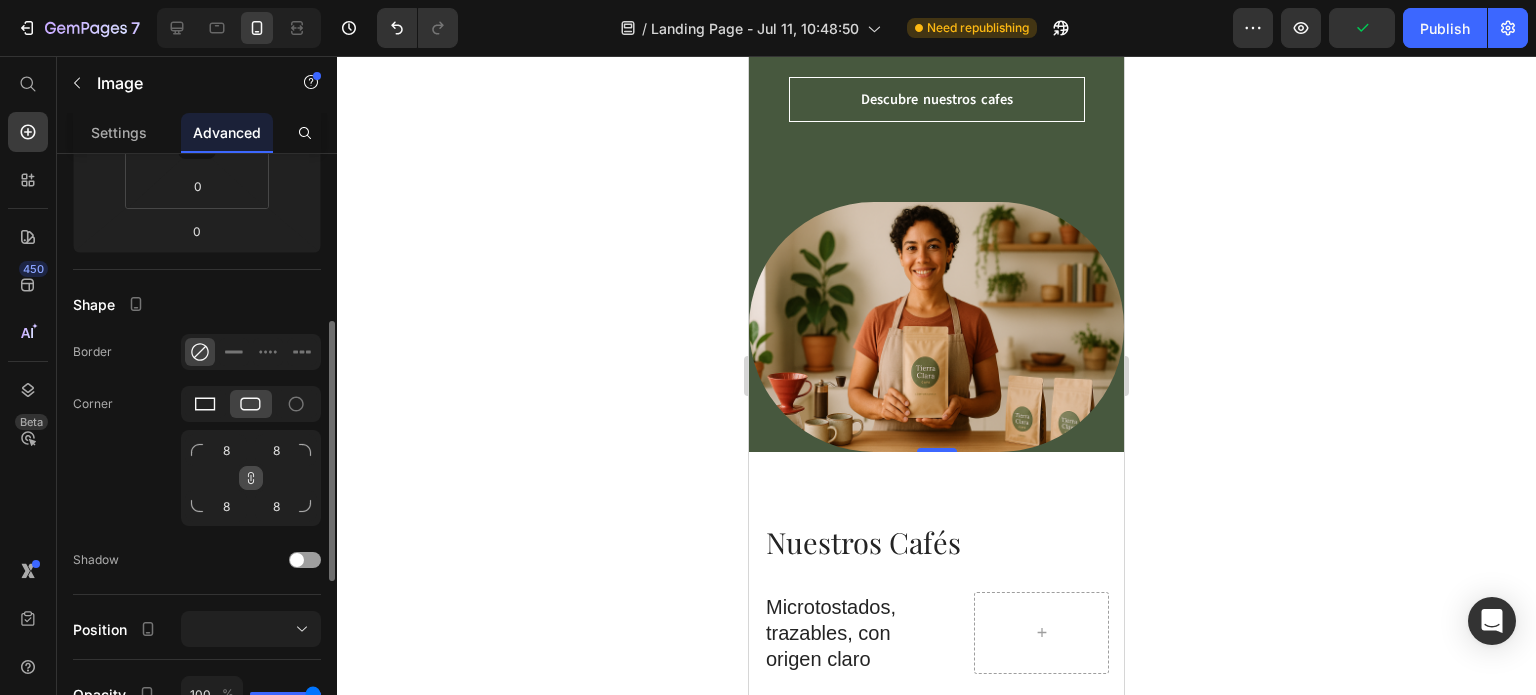 click 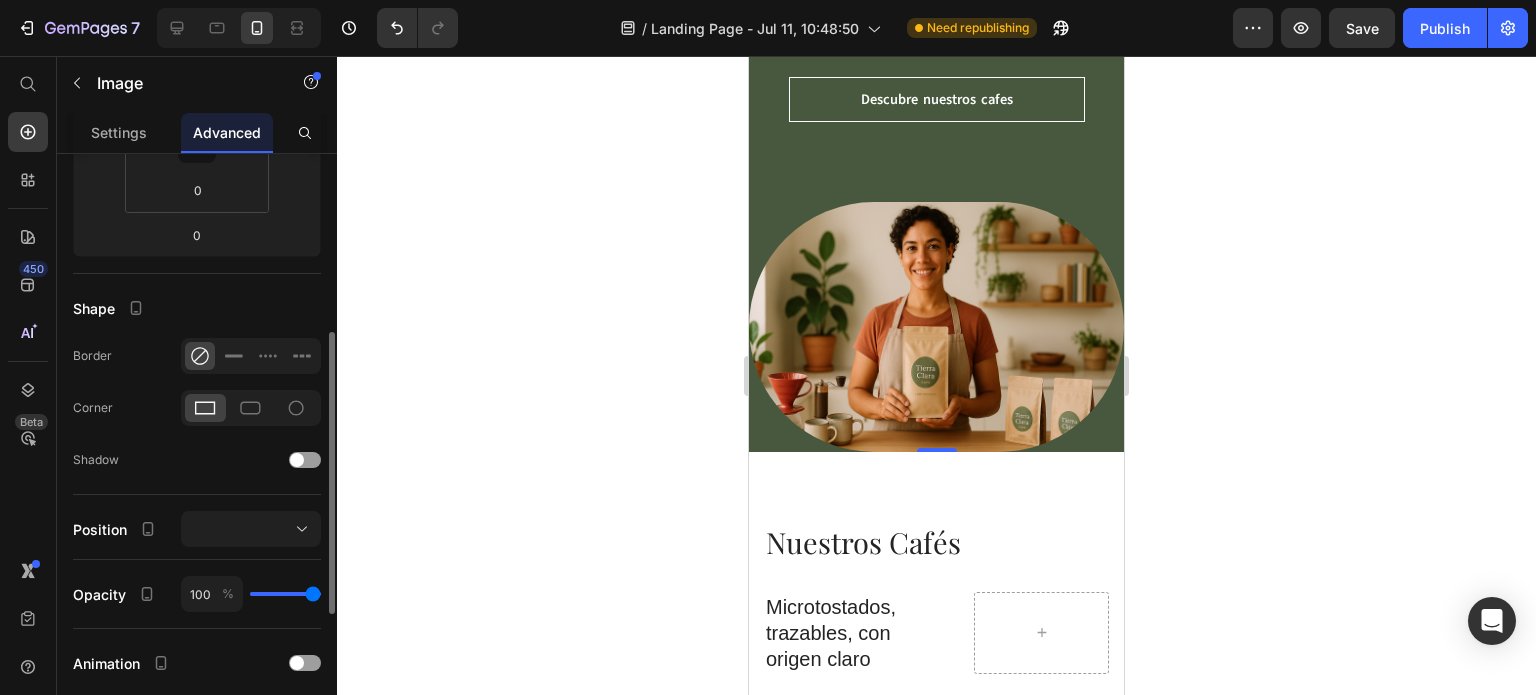 scroll, scrollTop: 377, scrollLeft: 0, axis: vertical 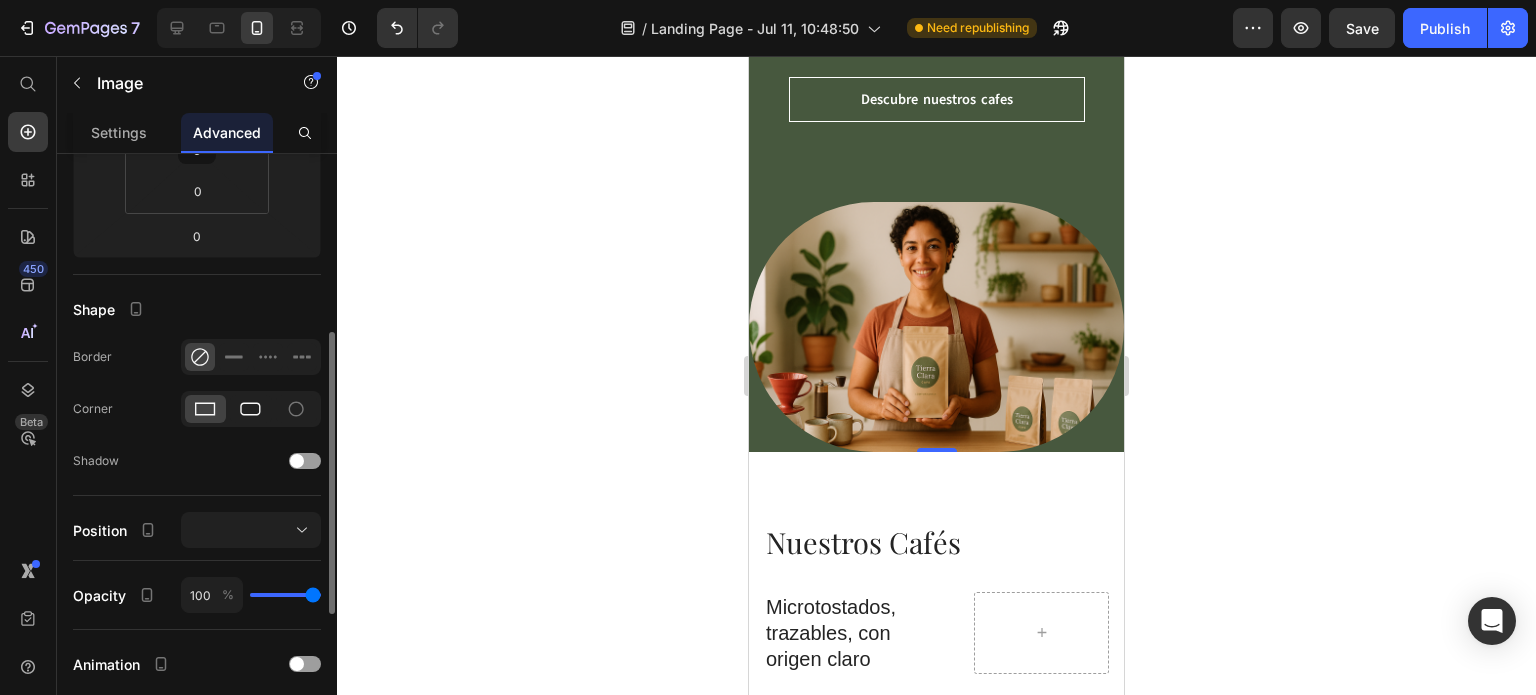 click 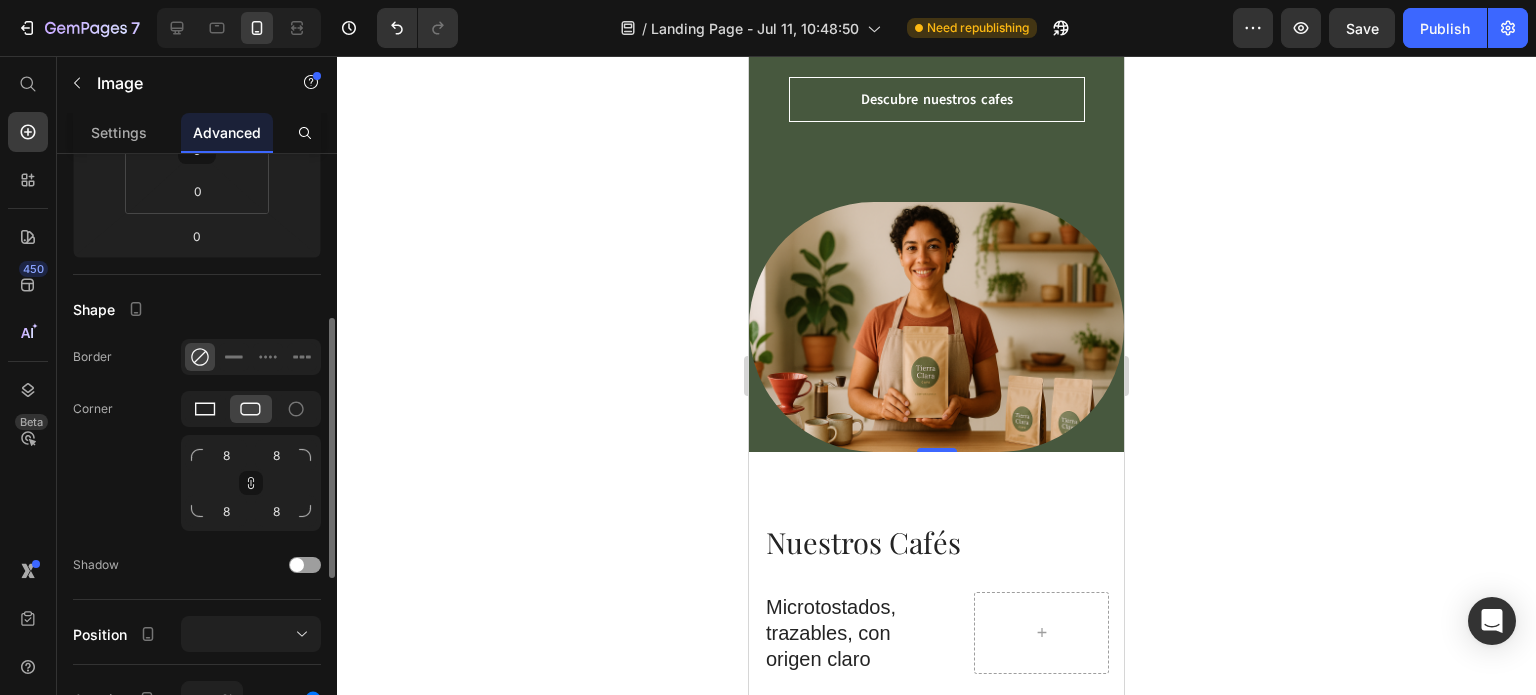 click 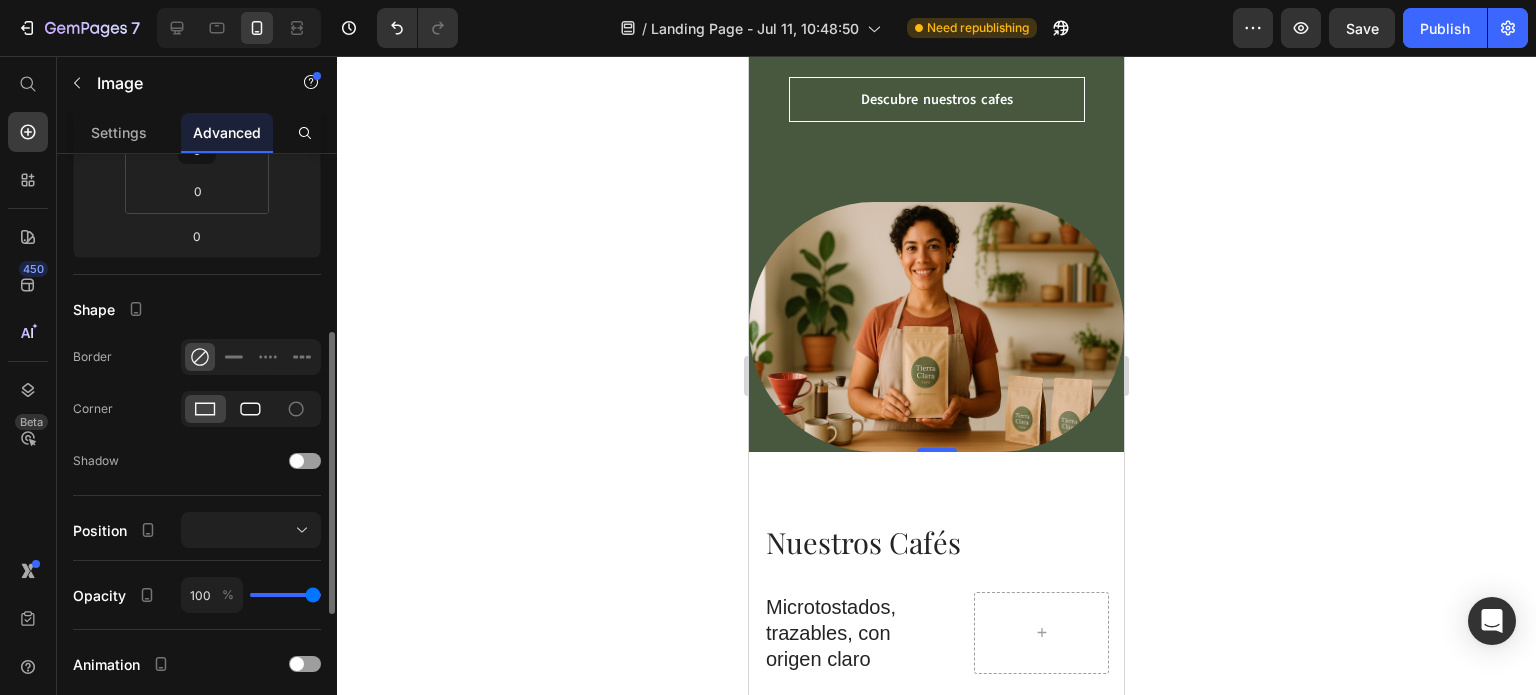 click 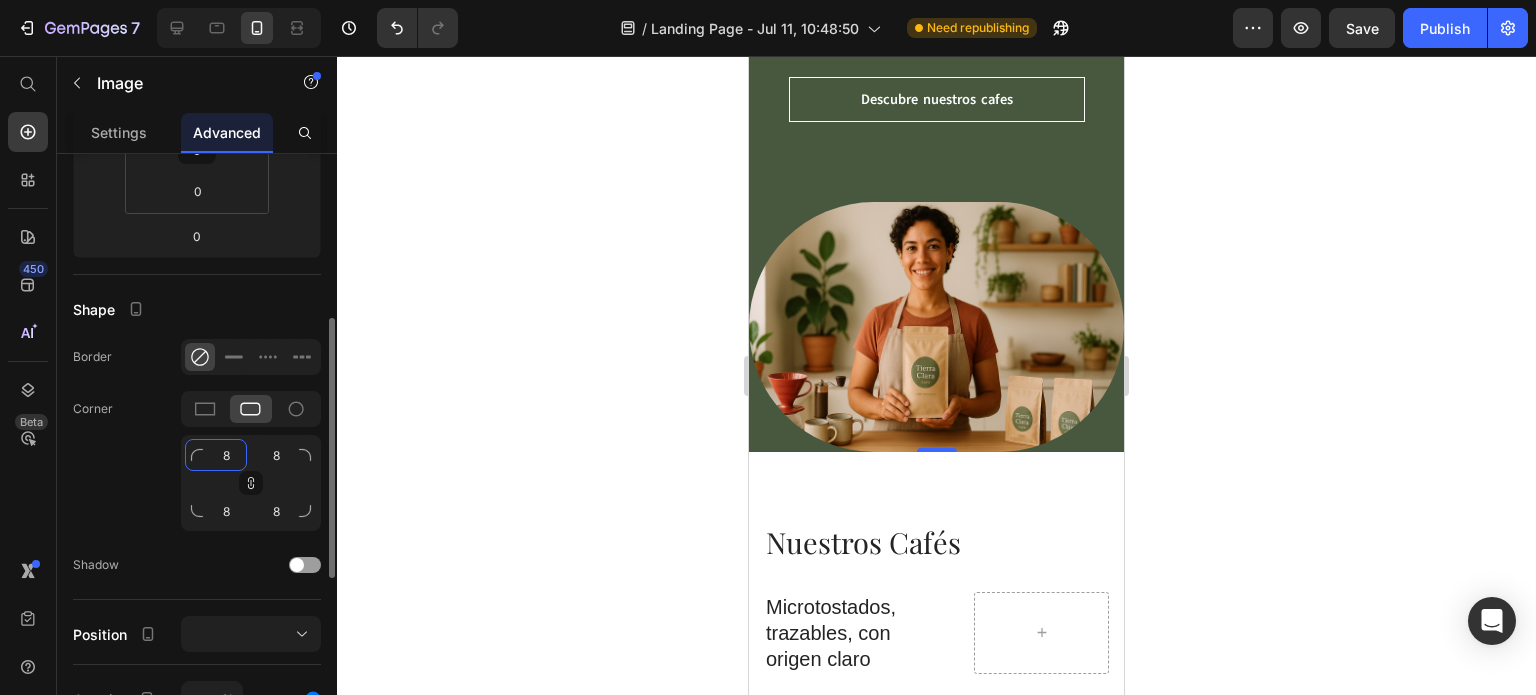 click on "8" 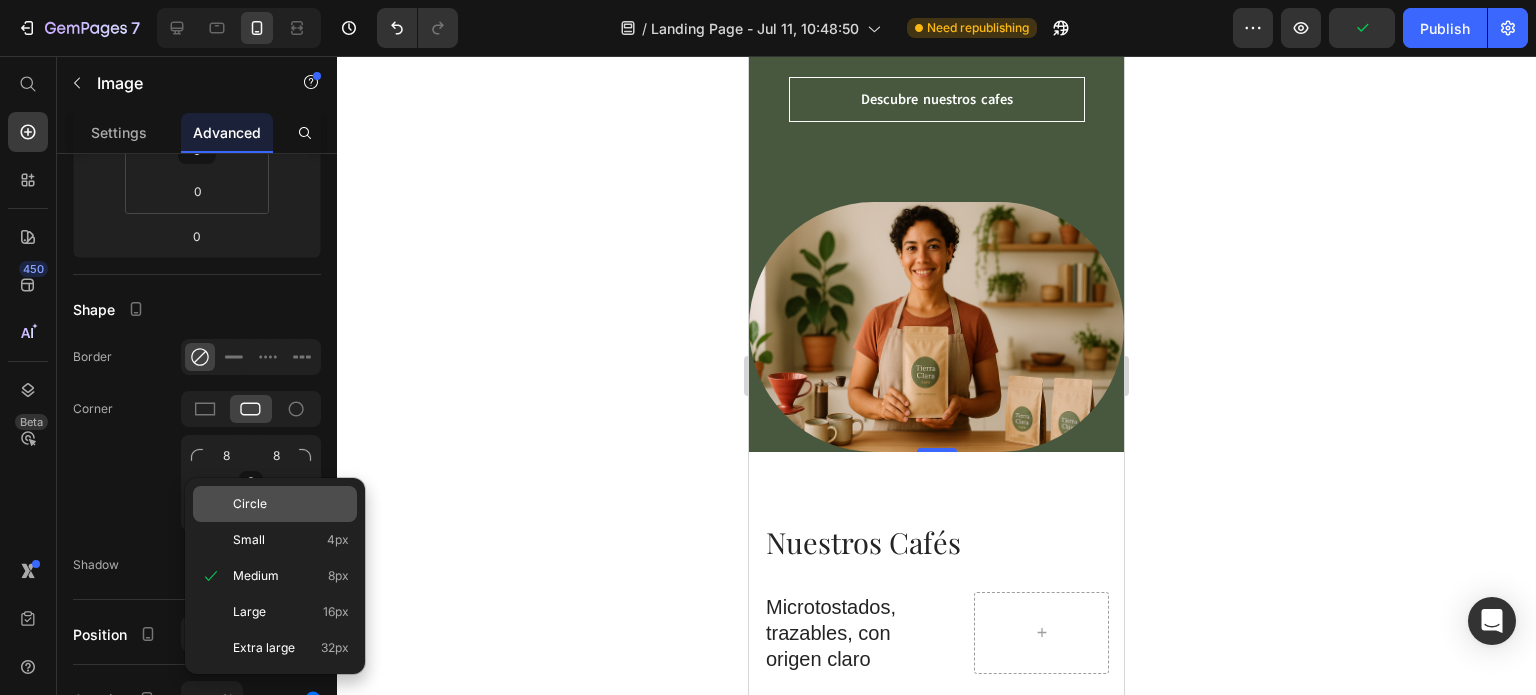 click on "Circle" at bounding box center [250, 504] 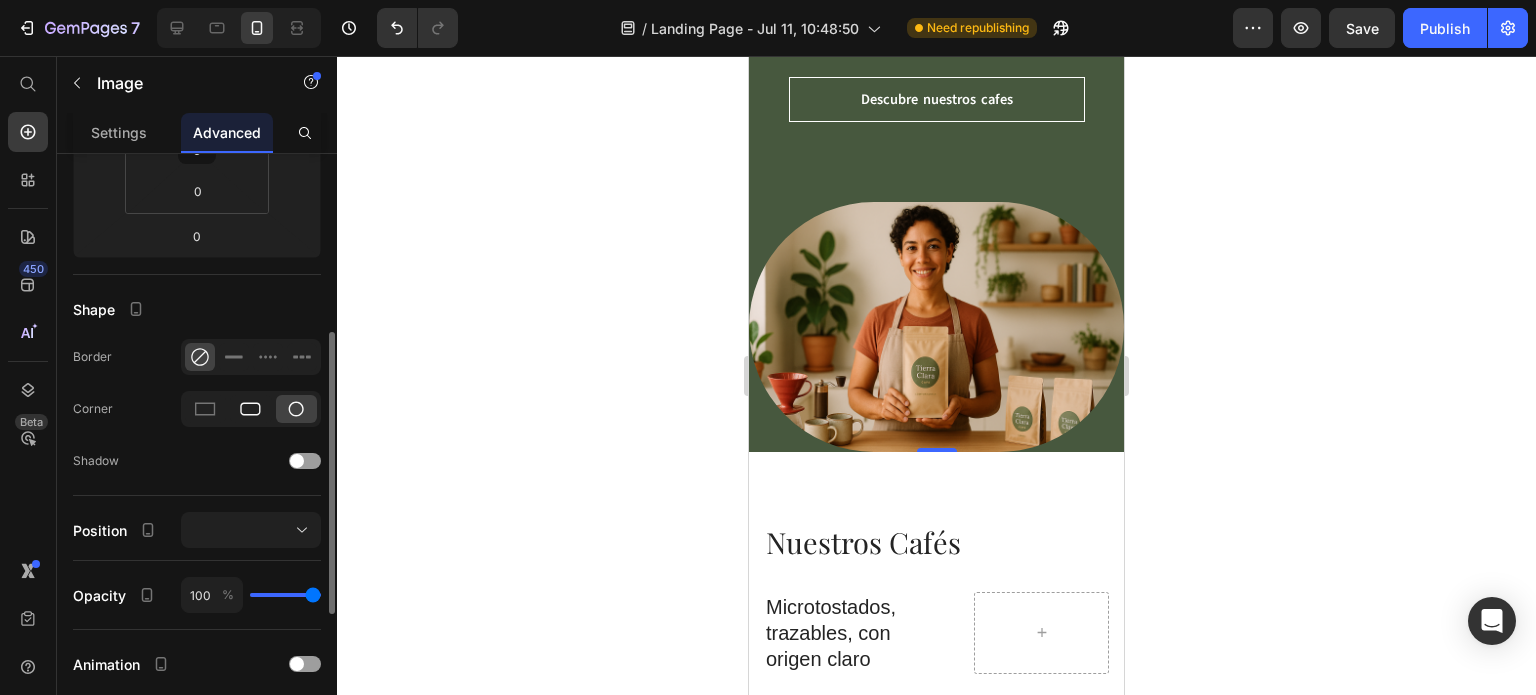 click 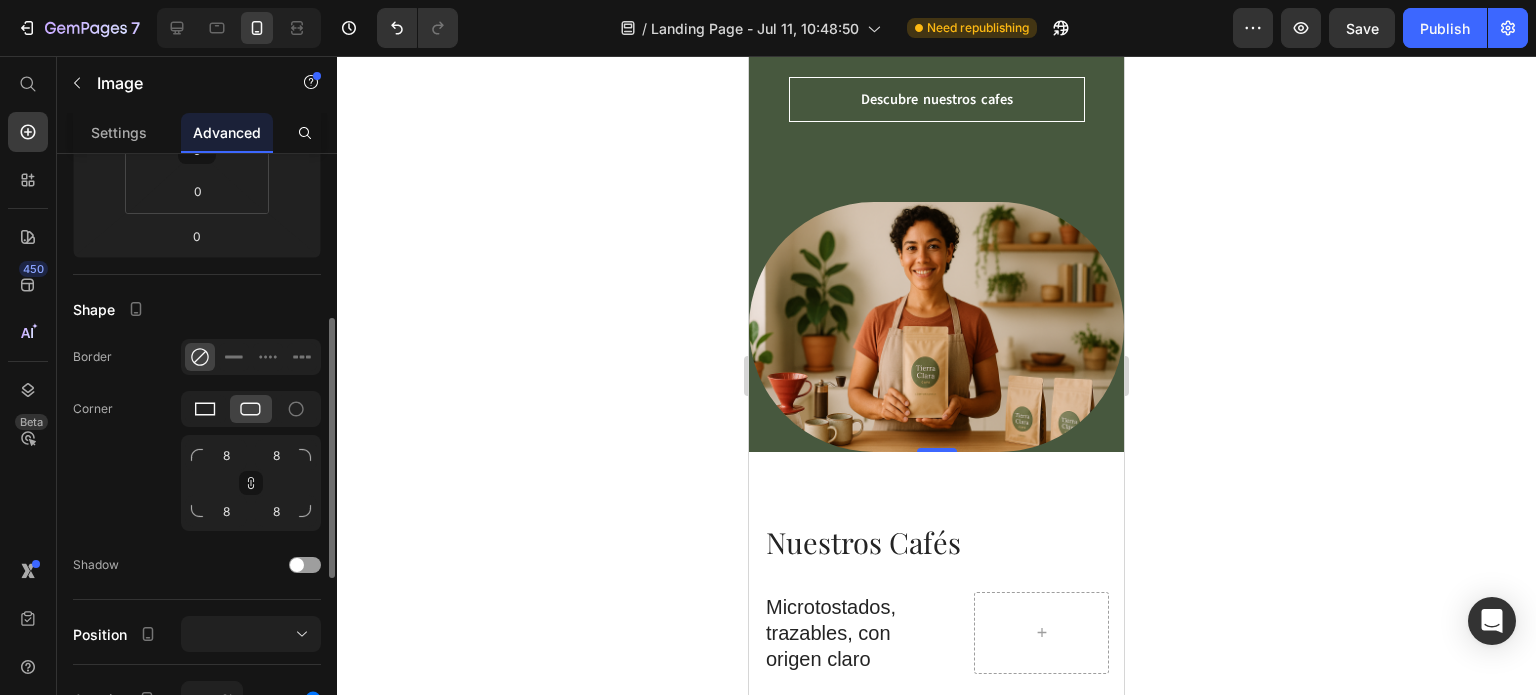 click 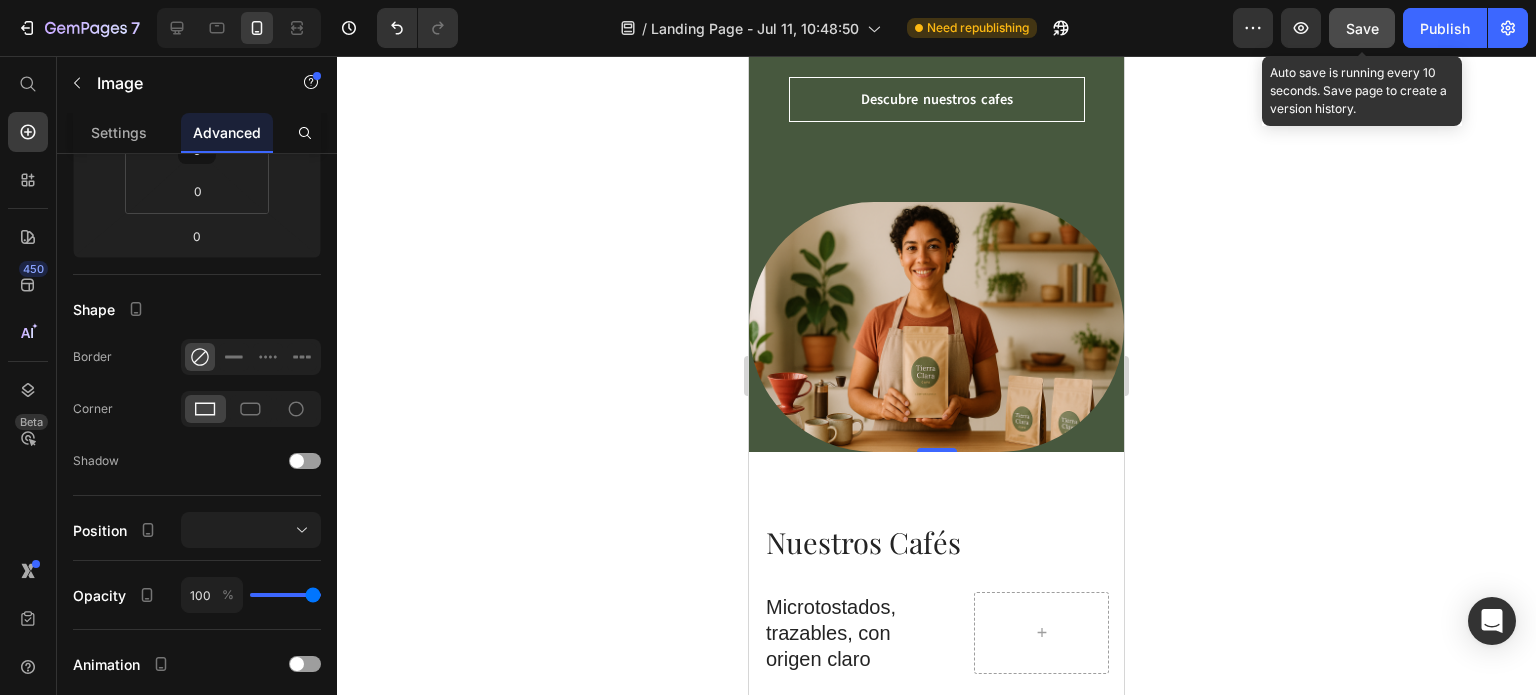 click on "Save" at bounding box center (1362, 28) 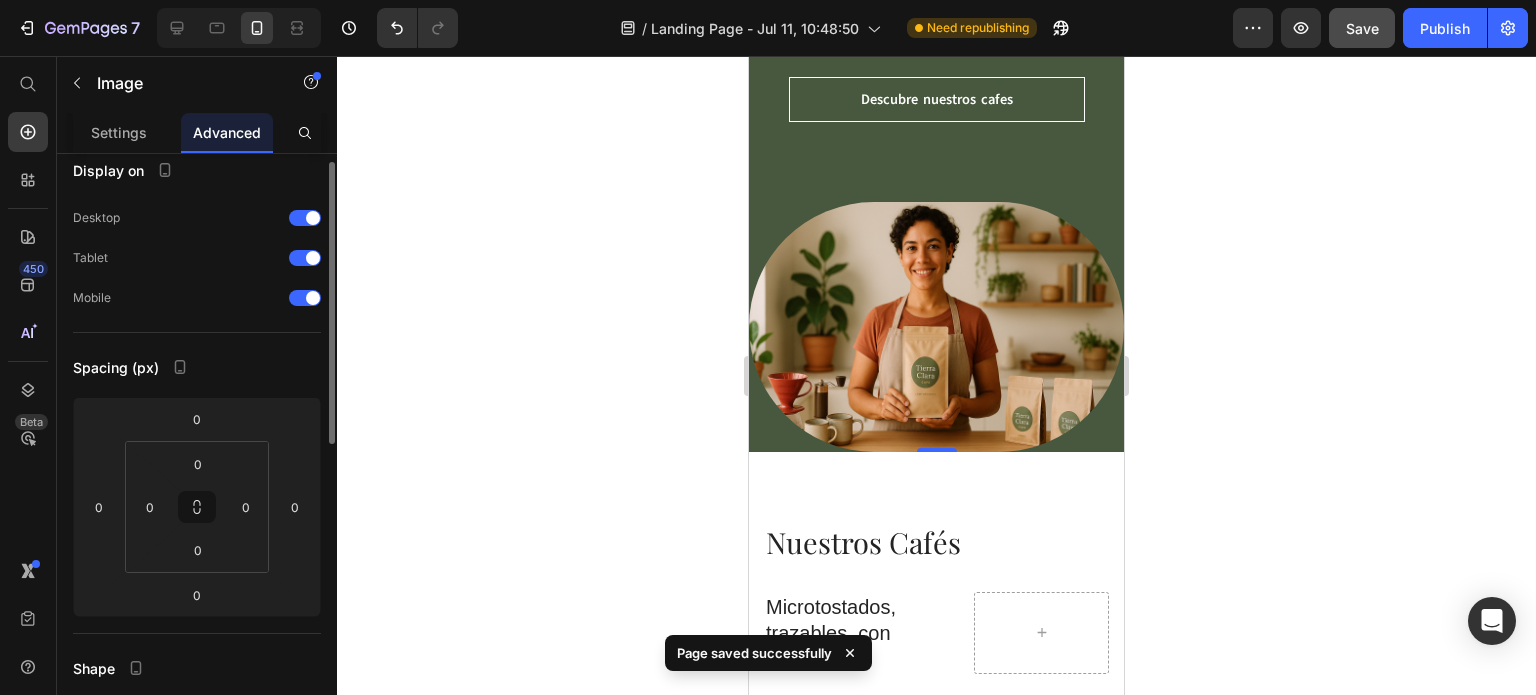 scroll, scrollTop: 0, scrollLeft: 0, axis: both 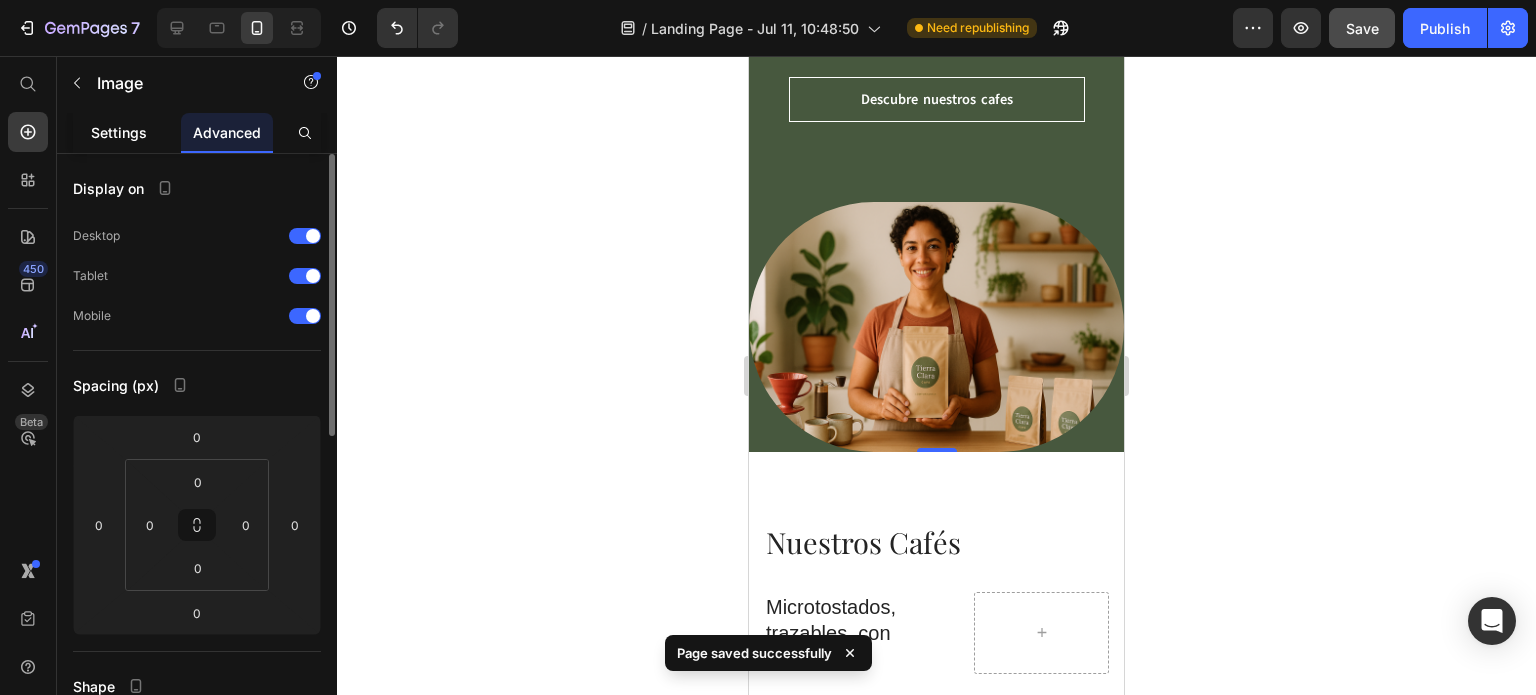 click on "Settings" at bounding box center (119, 132) 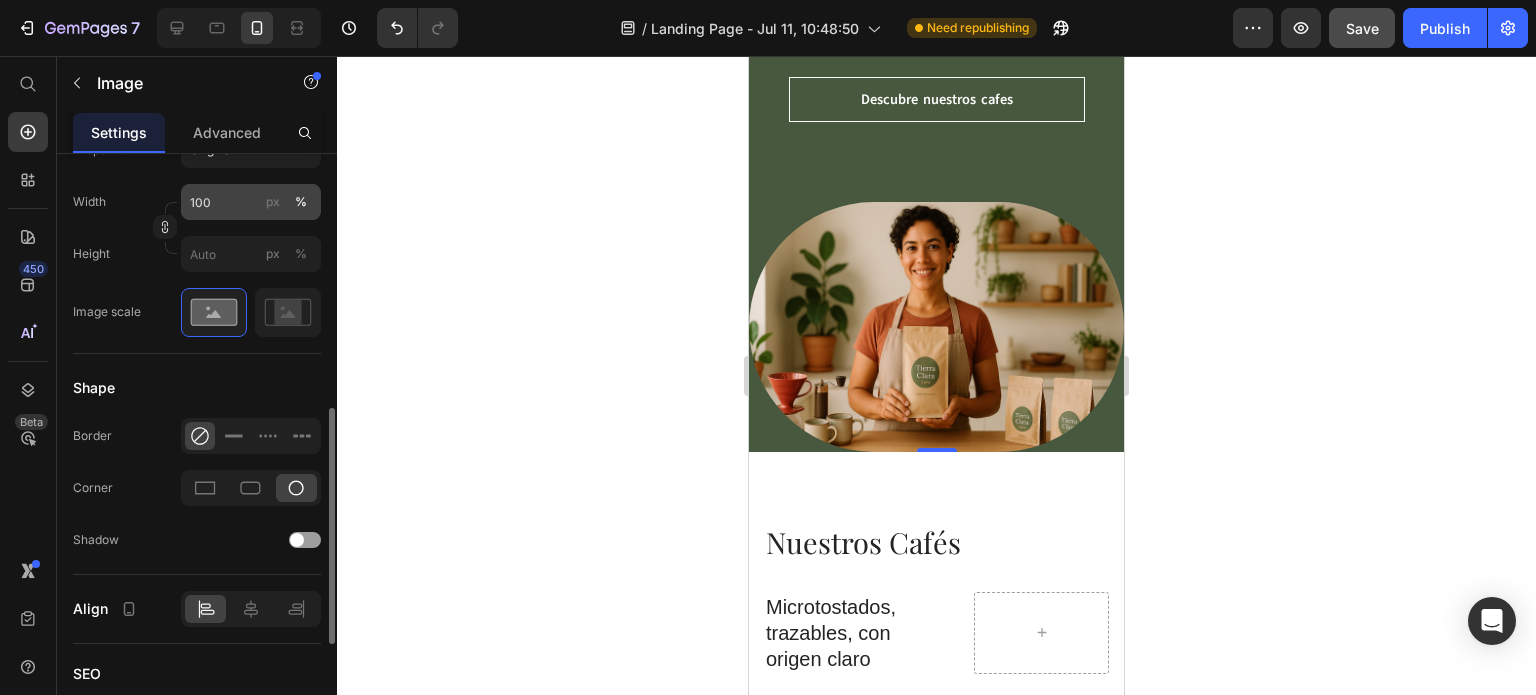 scroll, scrollTop: 644, scrollLeft: 0, axis: vertical 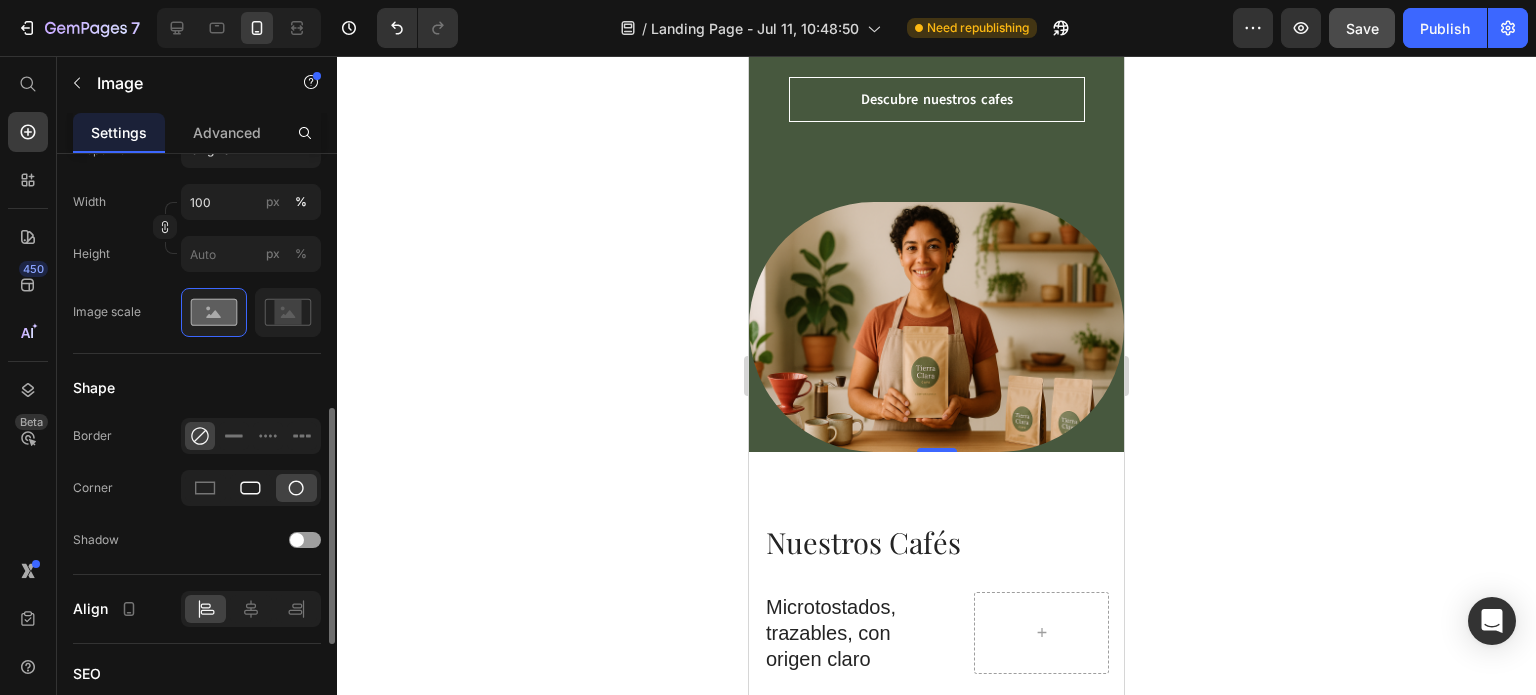 click 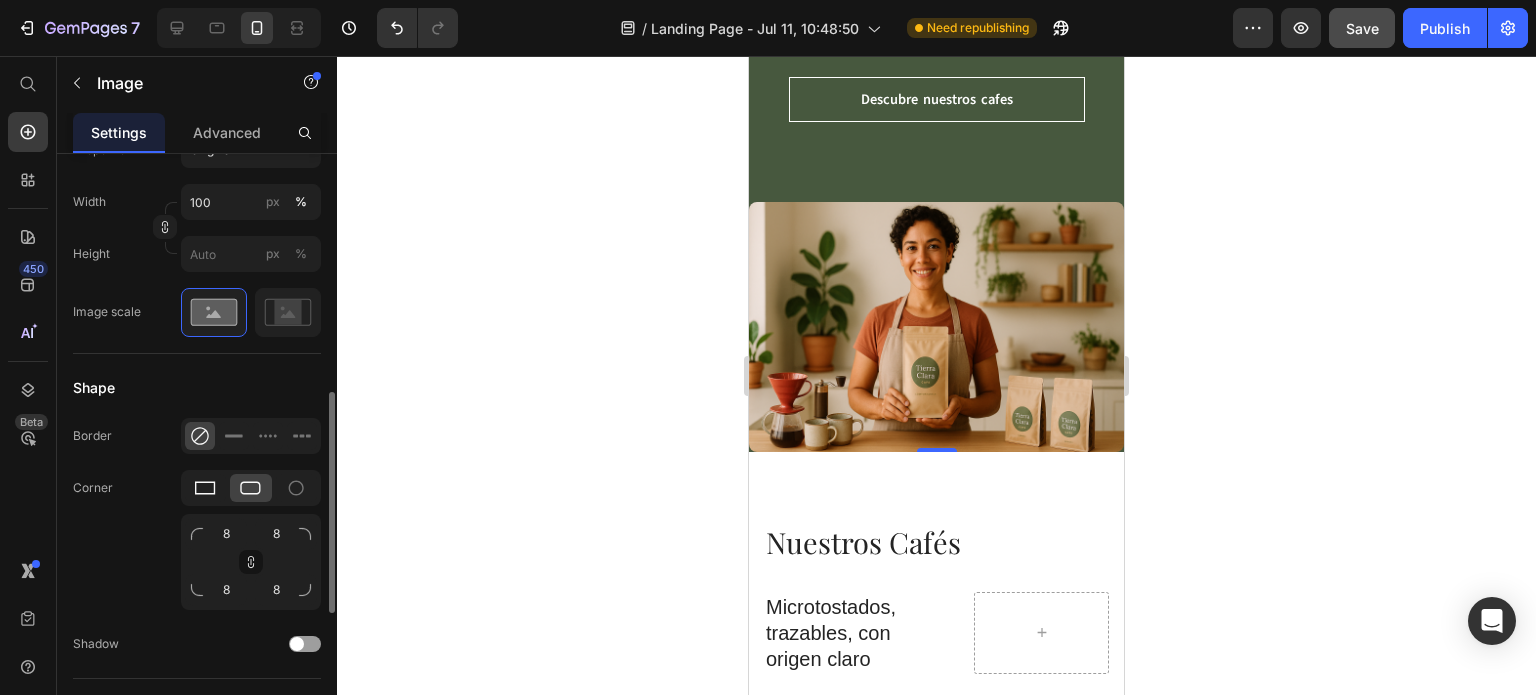 click 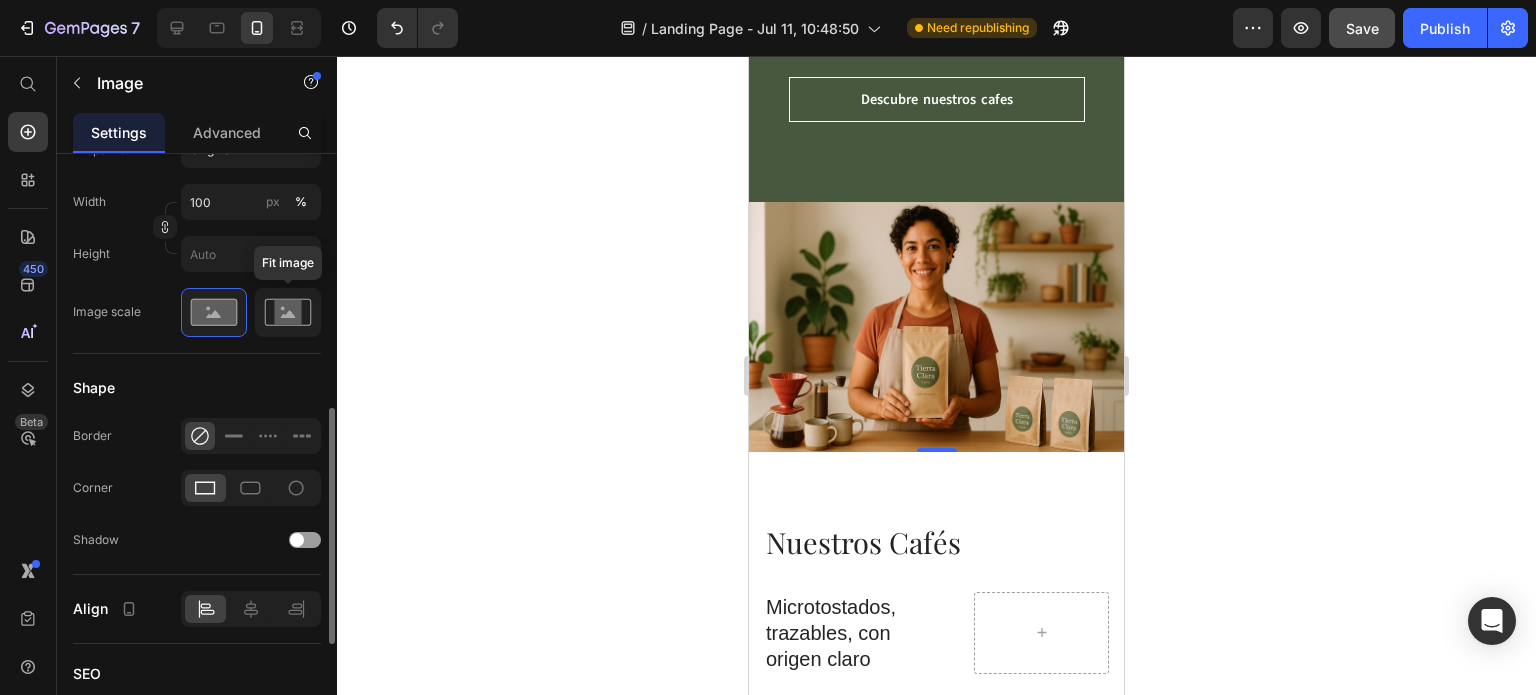 click 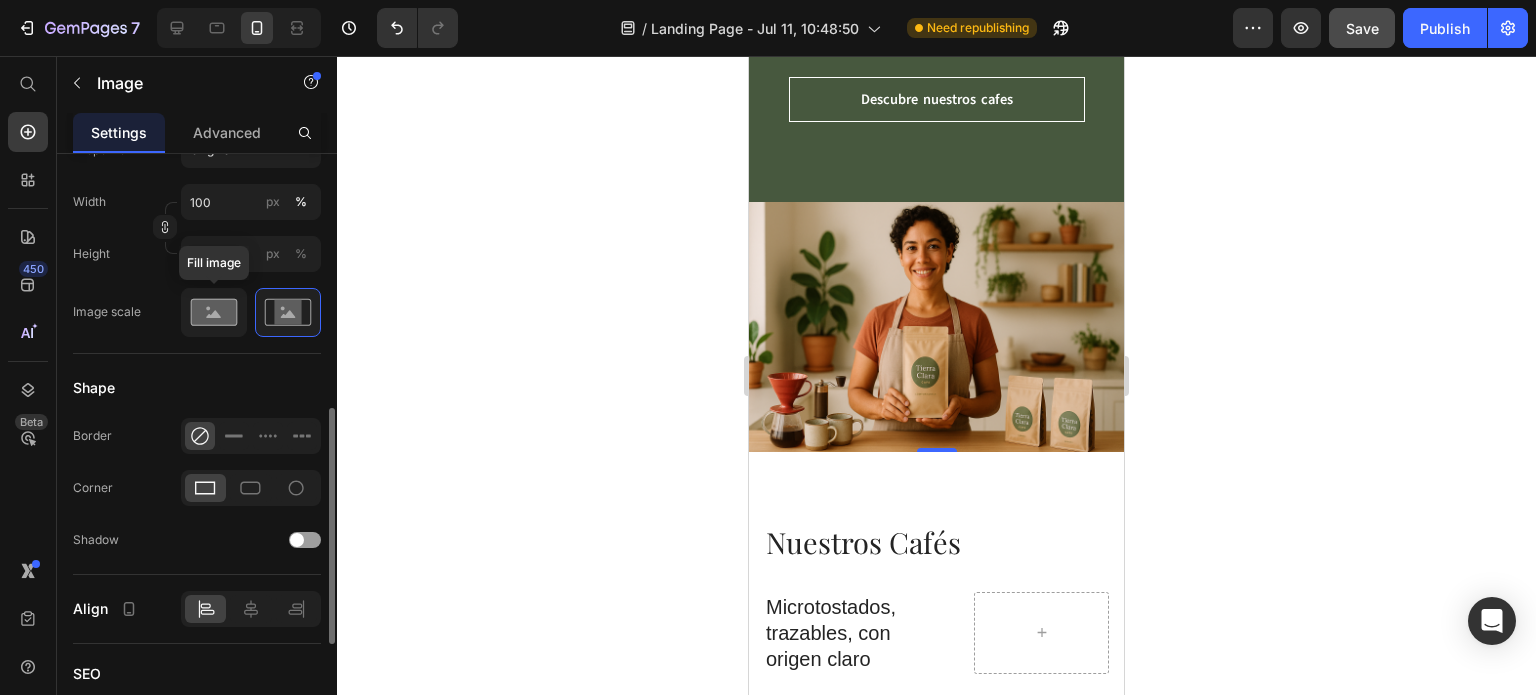 click 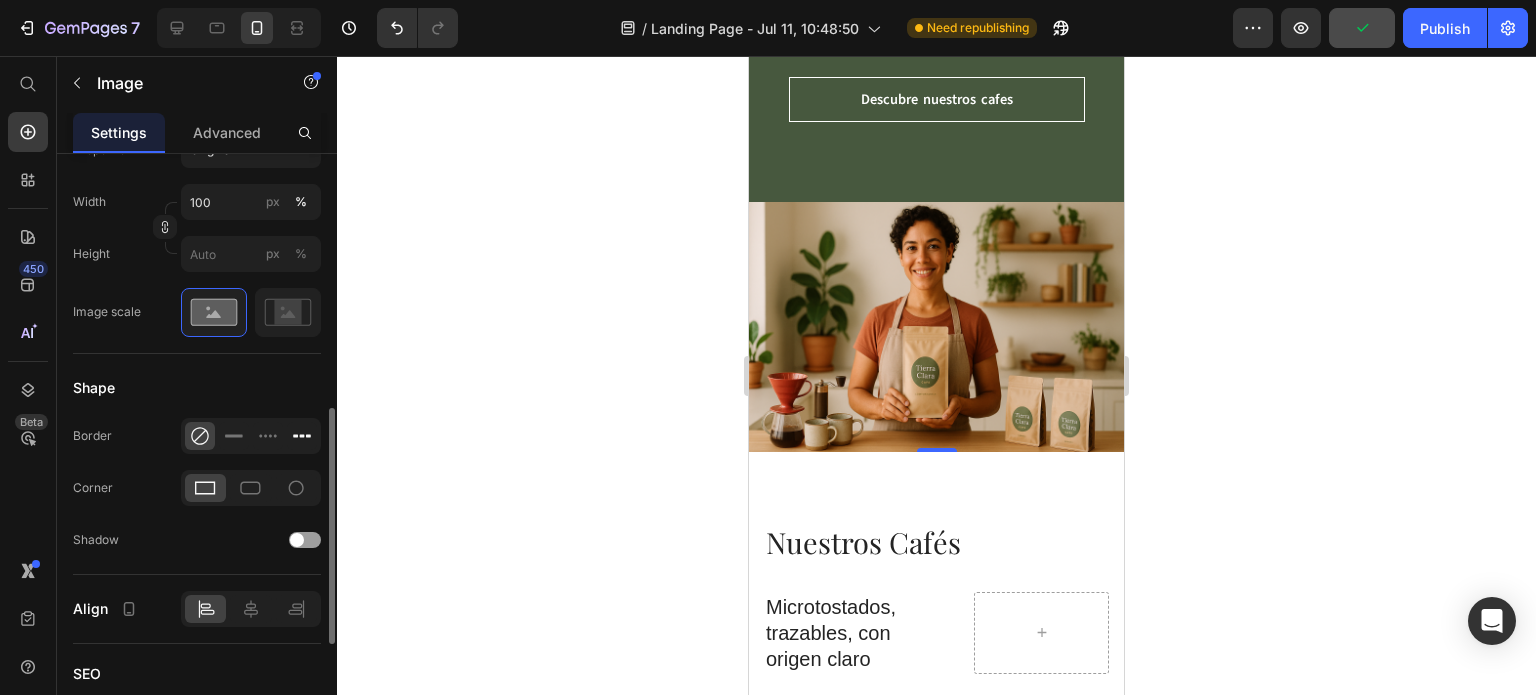 click 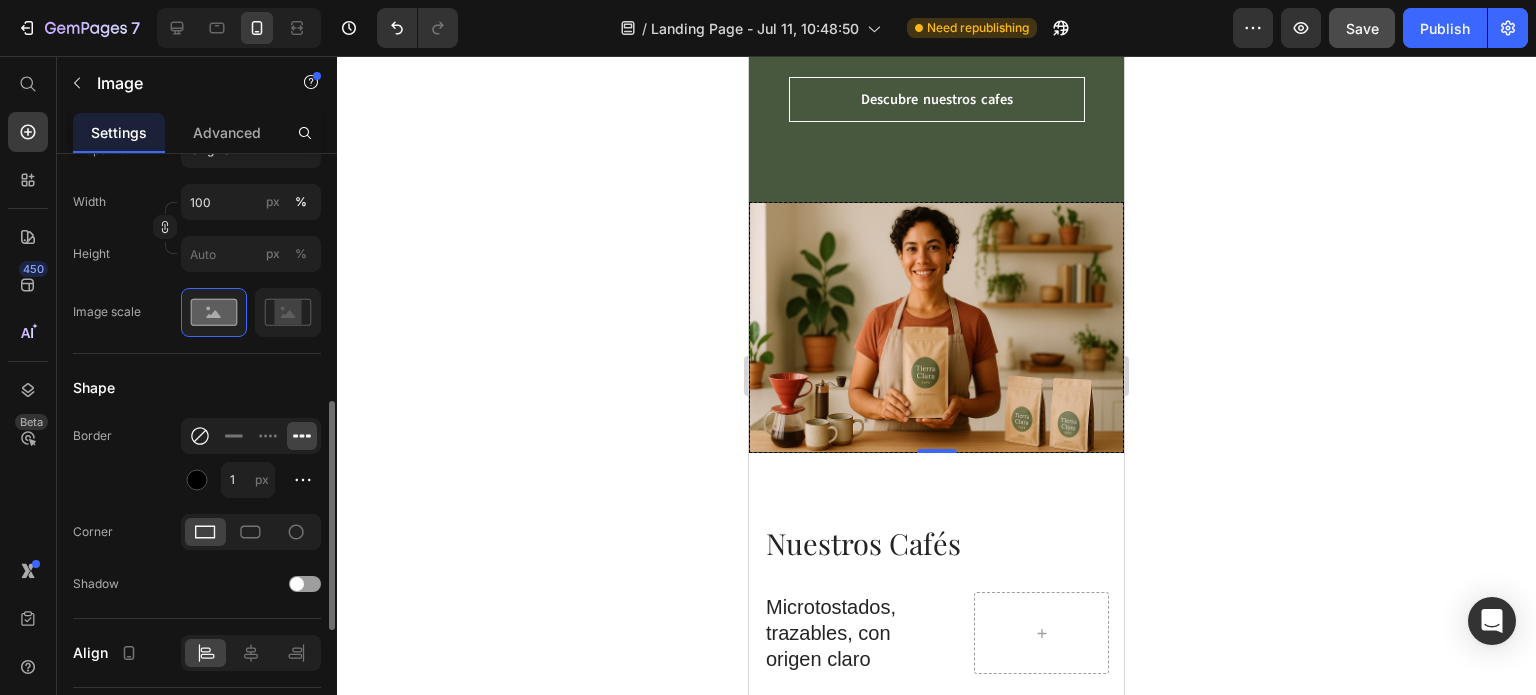 click 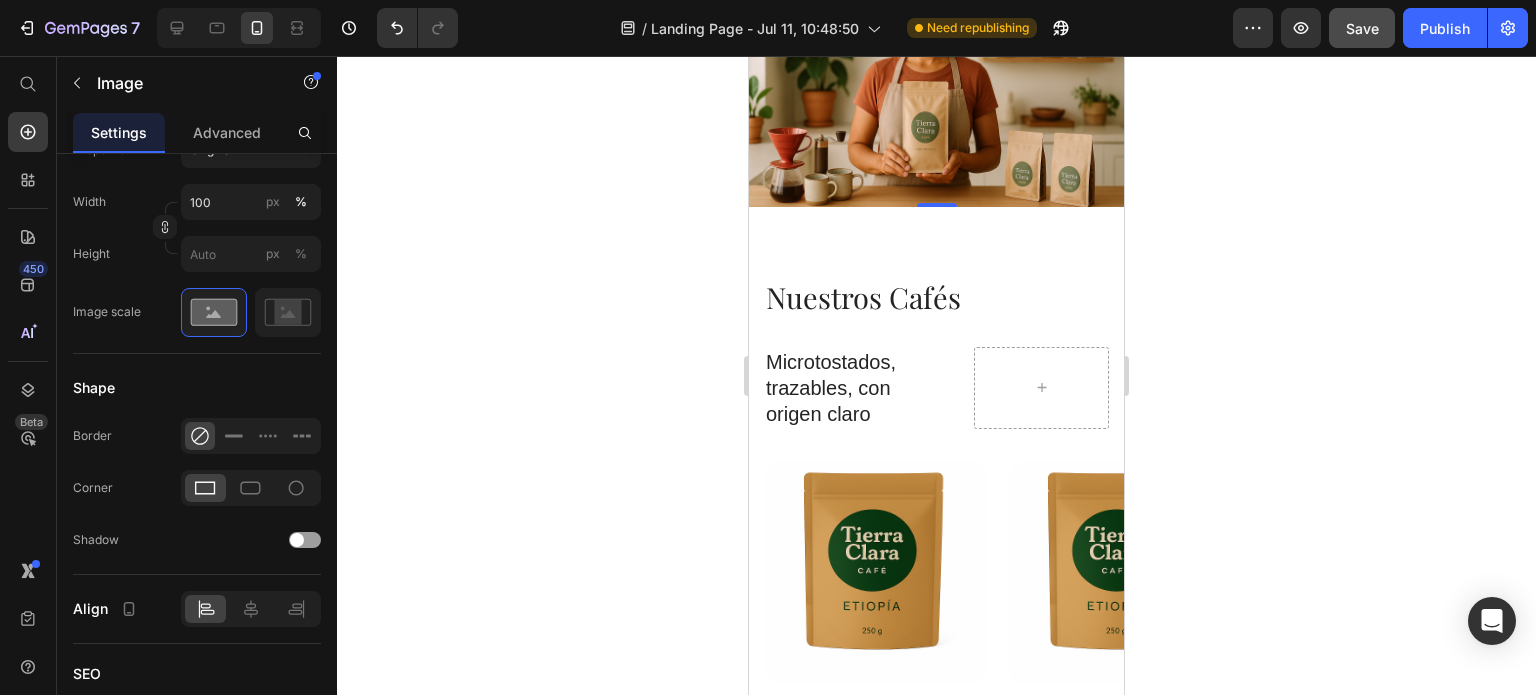 scroll, scrollTop: 574, scrollLeft: 0, axis: vertical 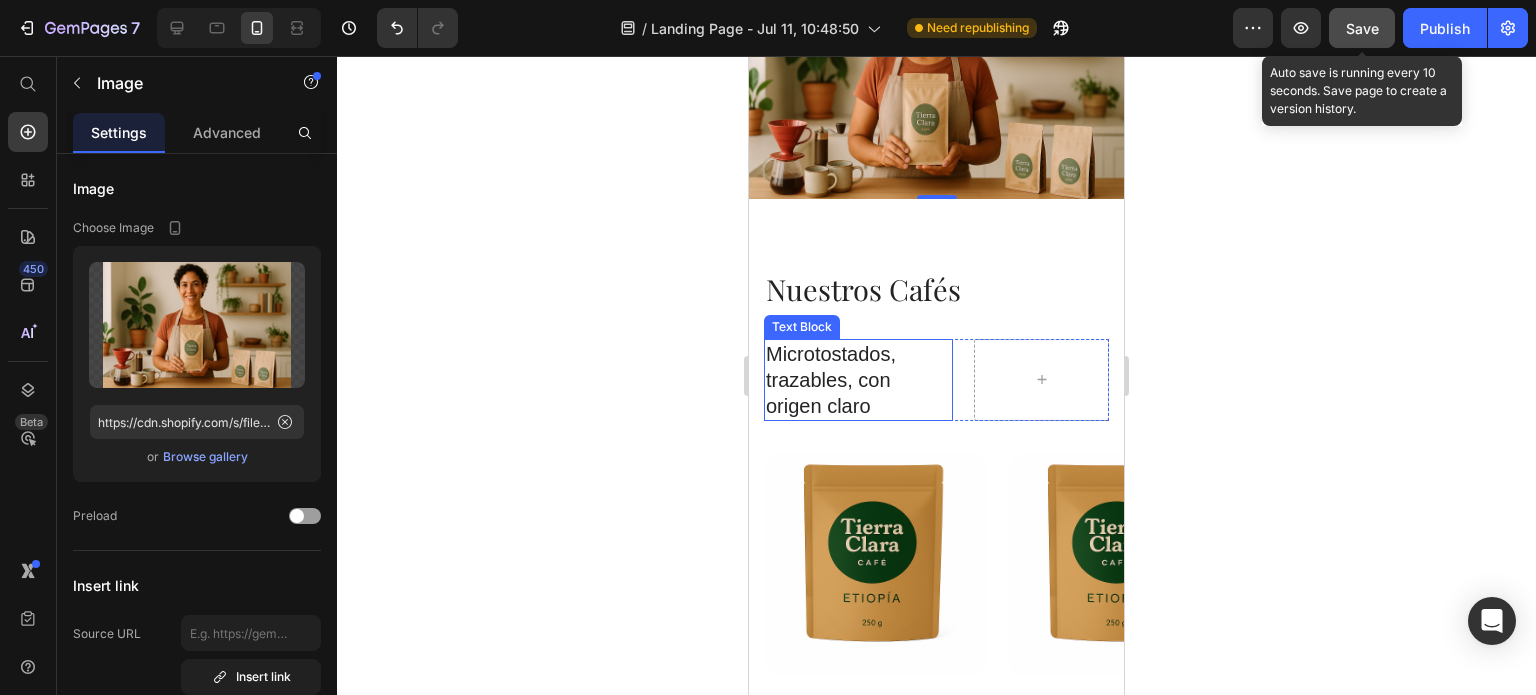 click on "Save" at bounding box center [1362, 28] 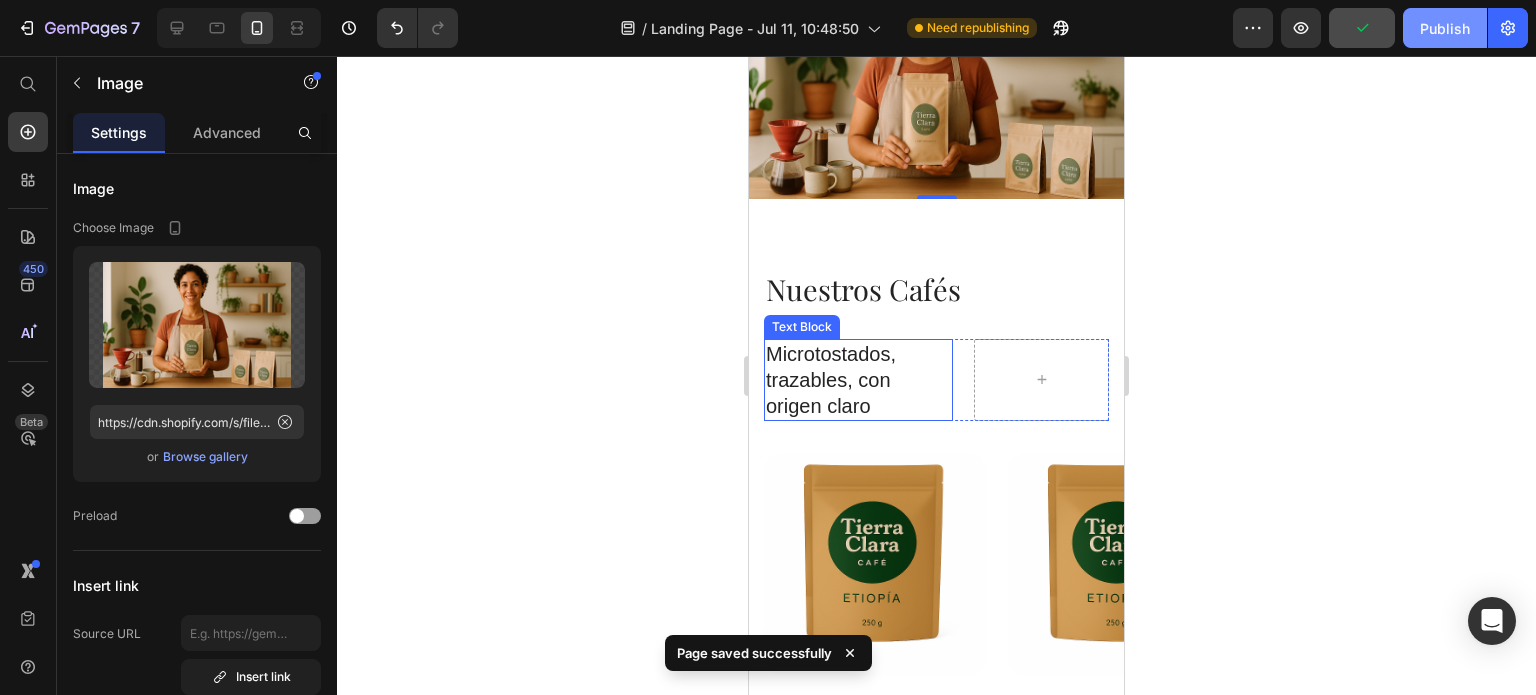 click on "Publish" at bounding box center [1445, 28] 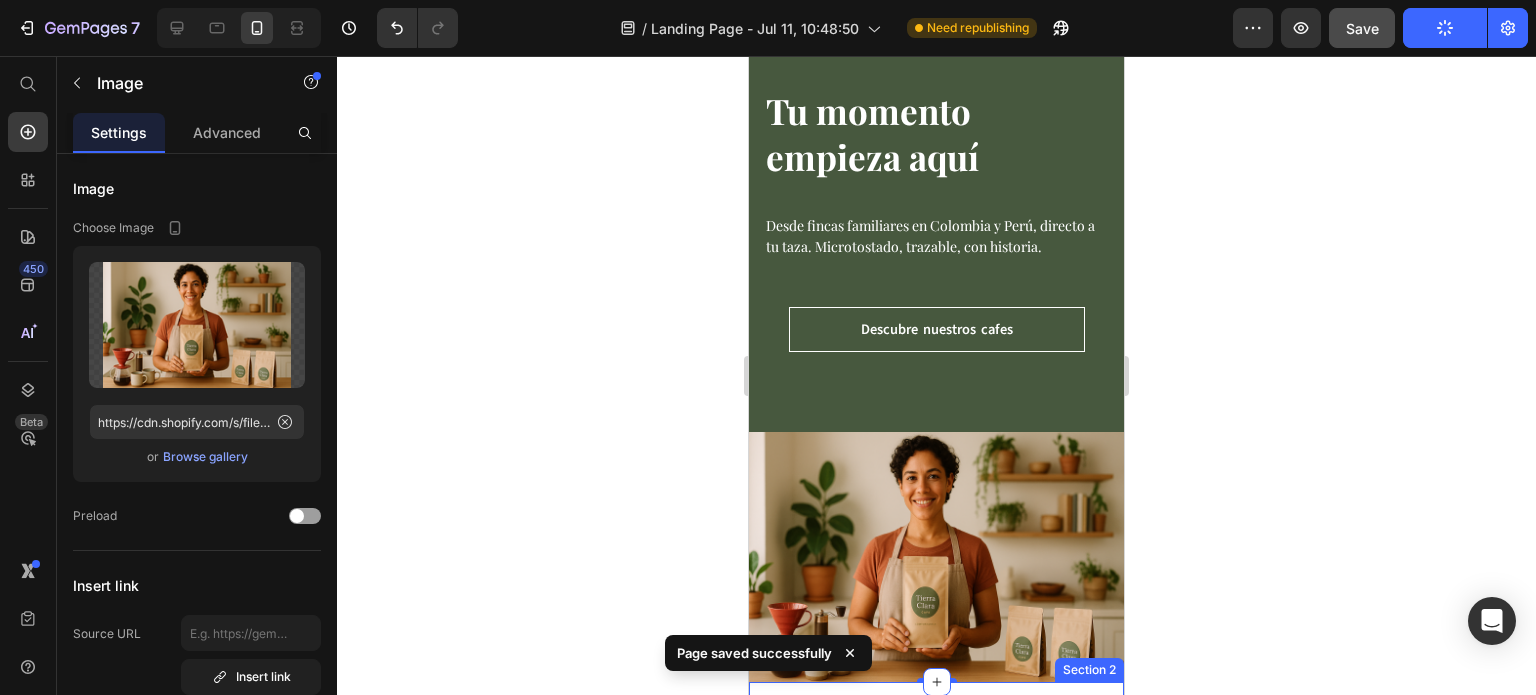 scroll, scrollTop: 0, scrollLeft: 0, axis: both 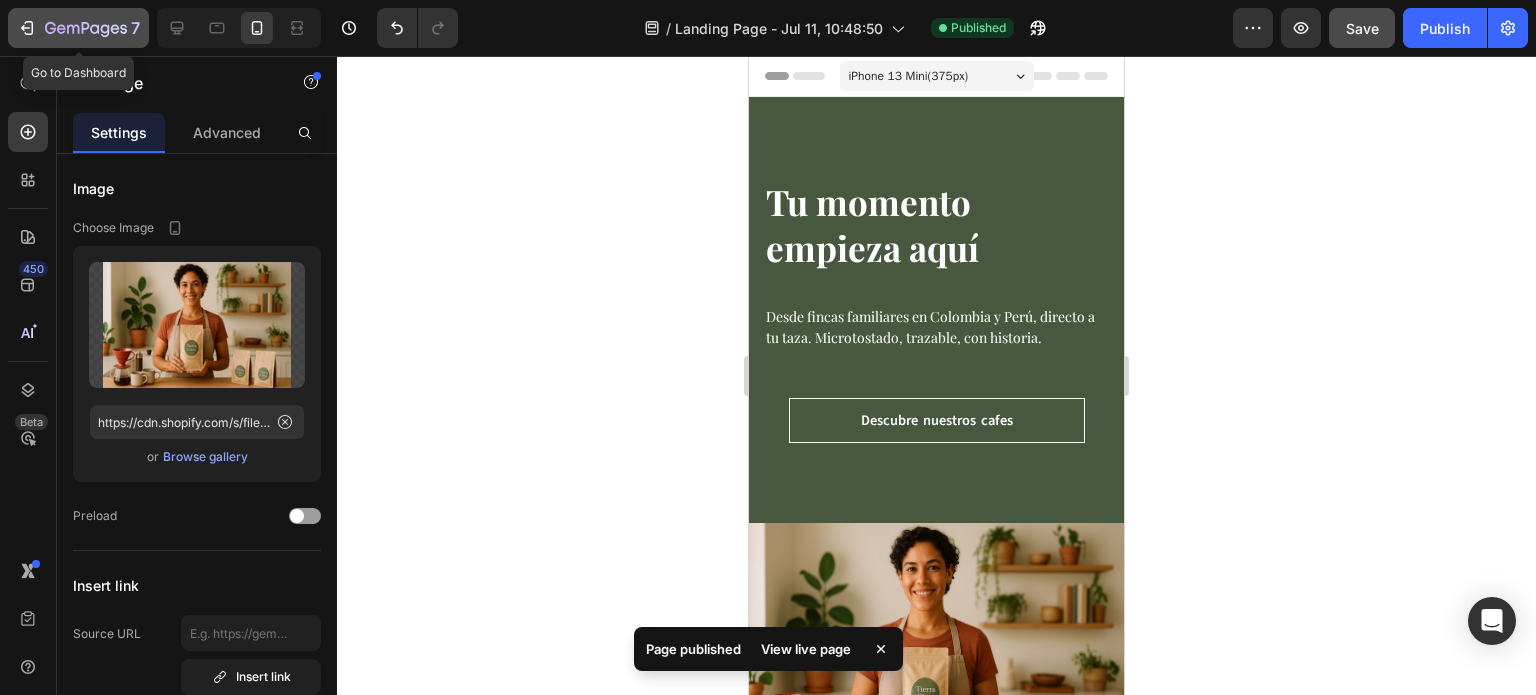click on "7" at bounding box center (78, 28) 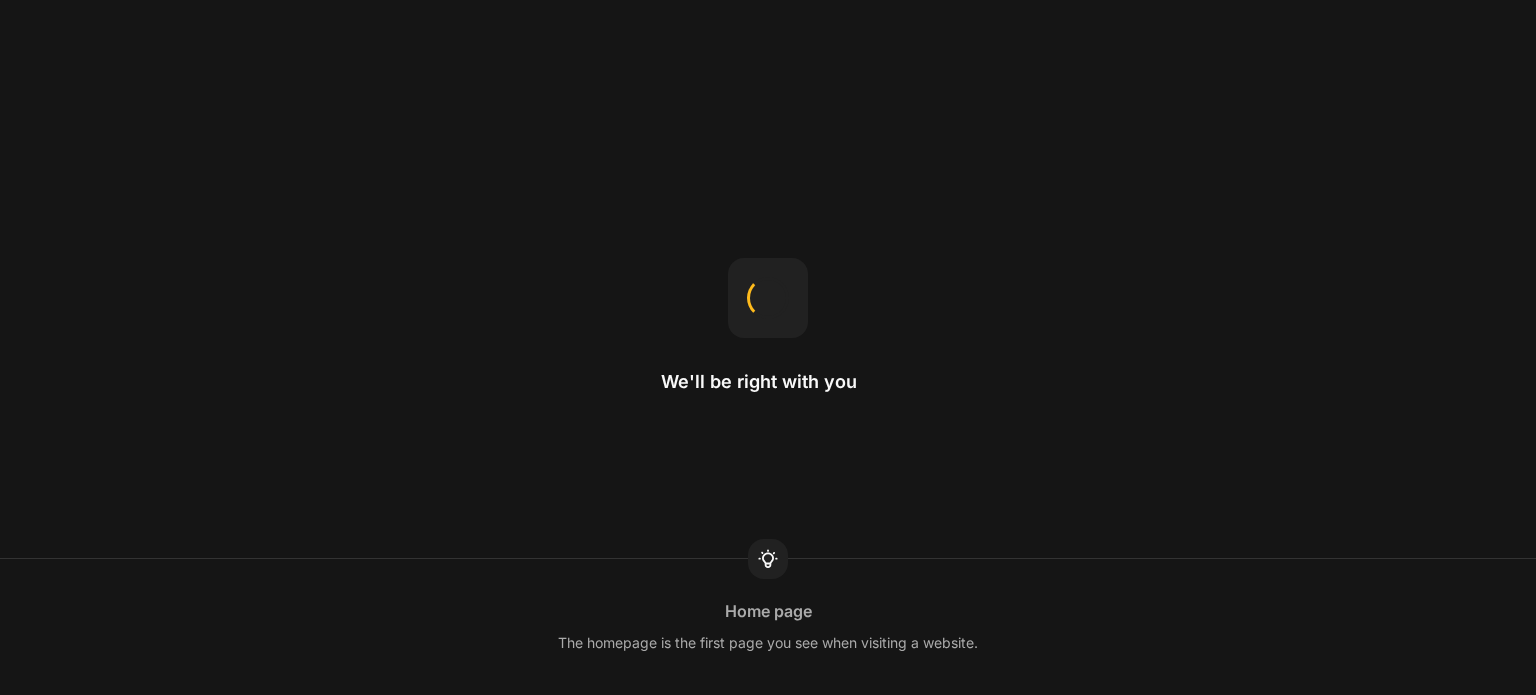 scroll, scrollTop: 0, scrollLeft: 0, axis: both 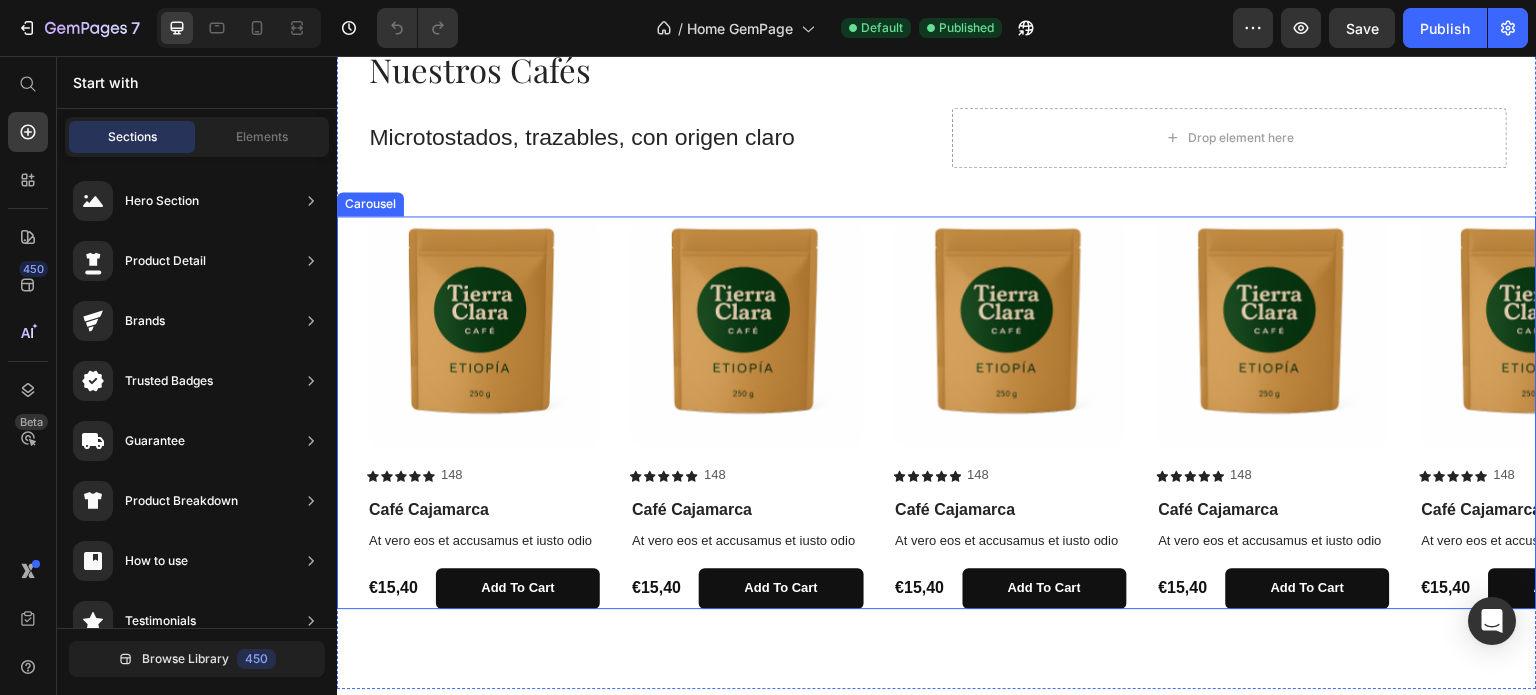 click on "Product Images Icon Icon Icon Icon Icon Icon List 148 Text Block Row Café Cajamarca Product Title At vero eos et accusamus et iusto odio Text Block €15,40 Product Price add to cart Add to Cart Row Product Product Images Icon Icon Icon Icon Icon Icon List 148 Text Block Row Café Cajamarca Product Title At vero eos et accusamus et iusto odio Text Block €15,40 Product Price add to cart Add to Cart Row Product Product Images Icon Icon Icon Icon Icon Icon List 148 Text Block Row Café Cajamarca Product Title At vero eos et accusamus et iusto odio Text Block €15,40 Product Price add to cart Add to Cart Row Product Product Images Icon Icon Icon Icon Icon Icon List 148 Text Block Row Café Cajamarca Product Title At vero eos et accusamus et iusto odio Text Block €15,40 Product Price add to cart Add to Cart Row Product Product Images Icon Icon Icon Icon Icon Icon List 148 Text Block Row Café Cajamarca Product Title At vero eos et accusamus et iusto odio Text Block €15,40 Product Price add to cart Row" at bounding box center [937, 412] 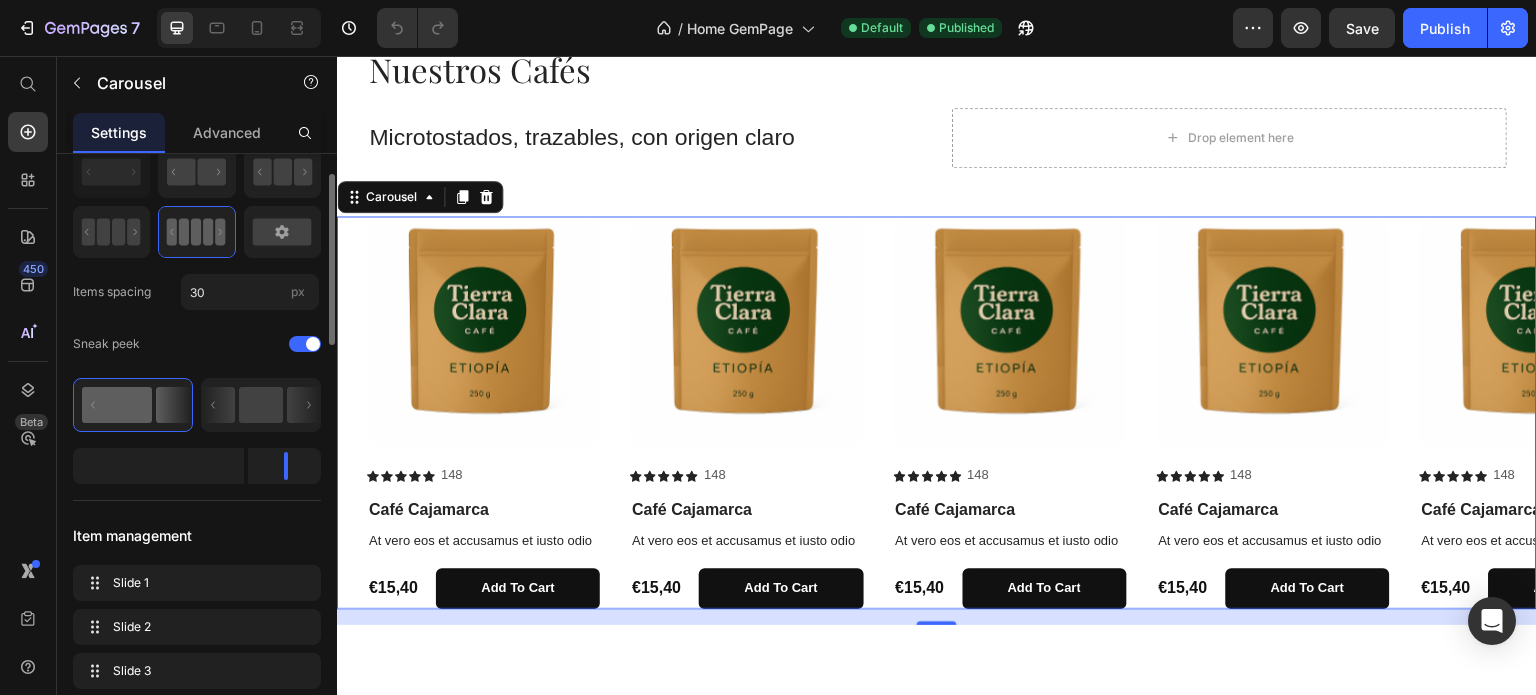 scroll, scrollTop: 72, scrollLeft: 0, axis: vertical 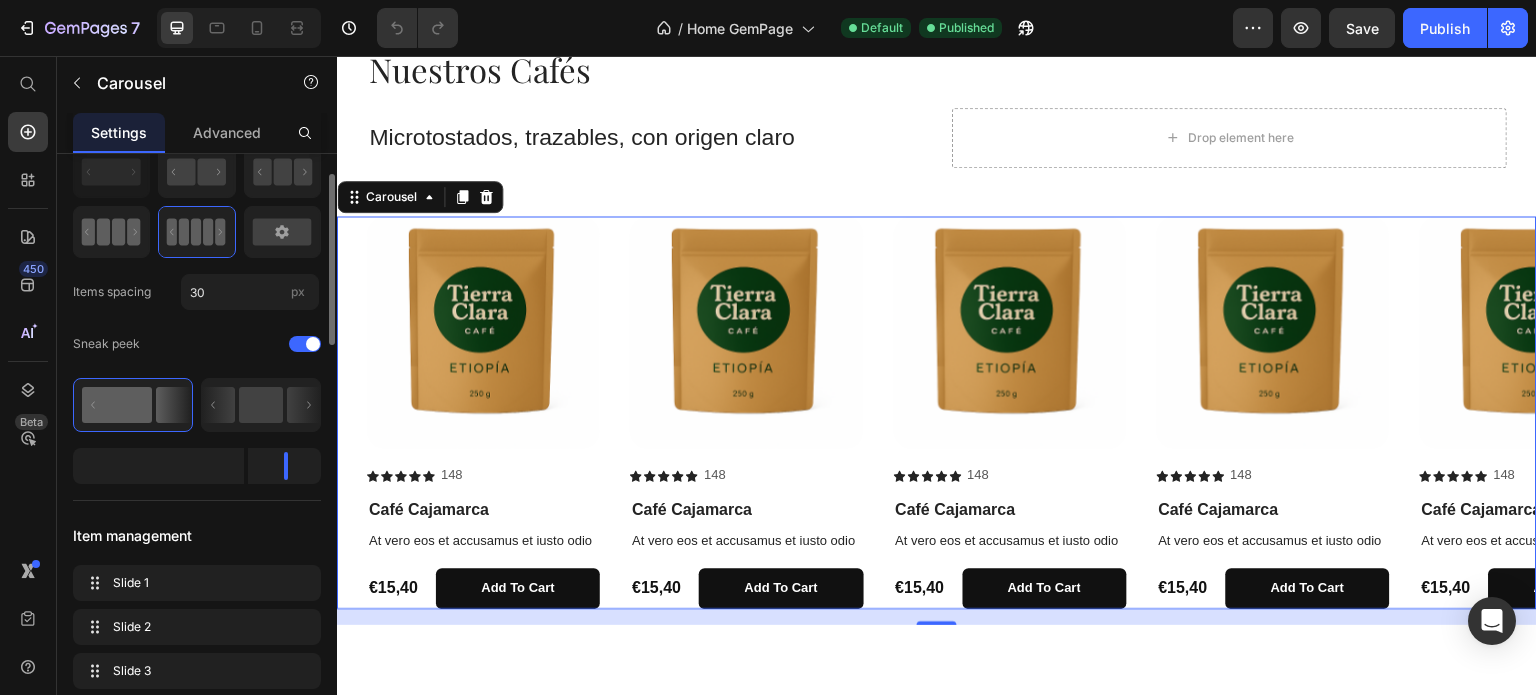 click 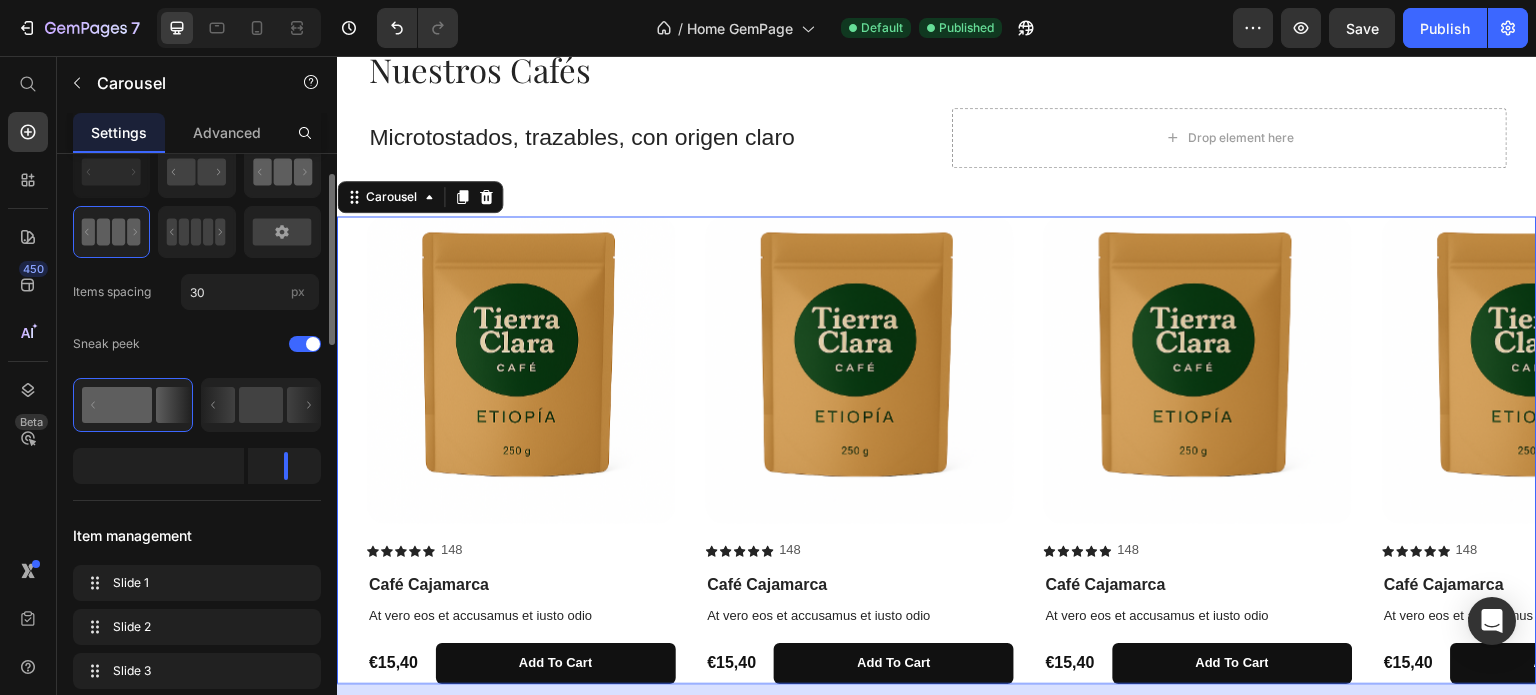 click 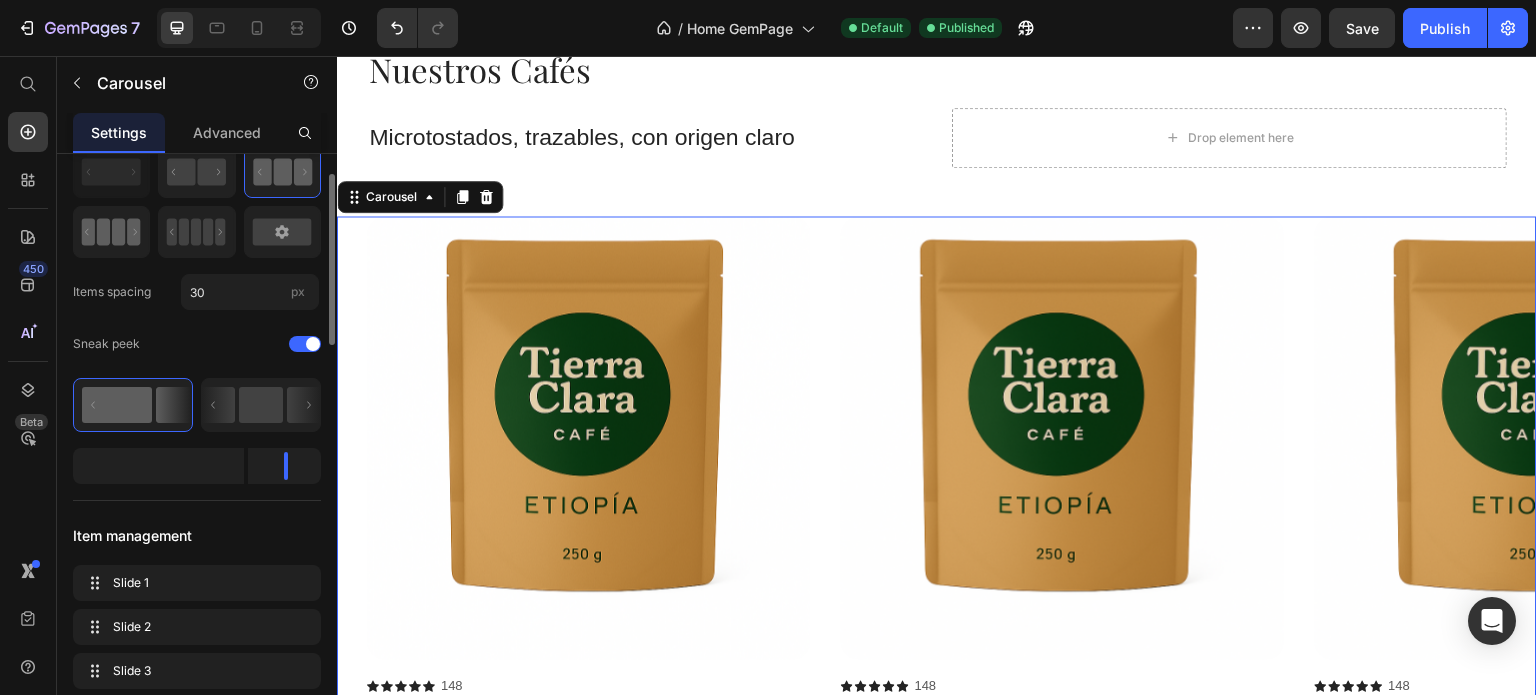 click 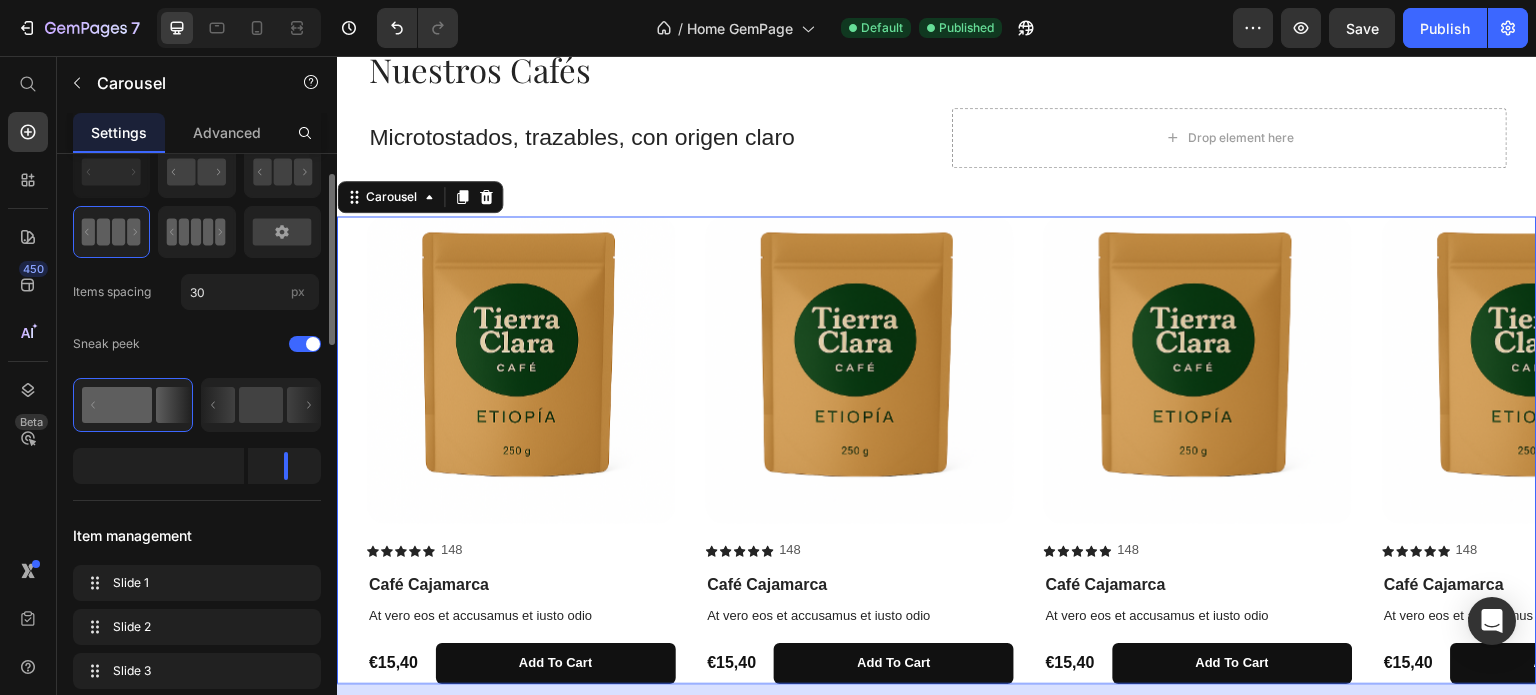 click 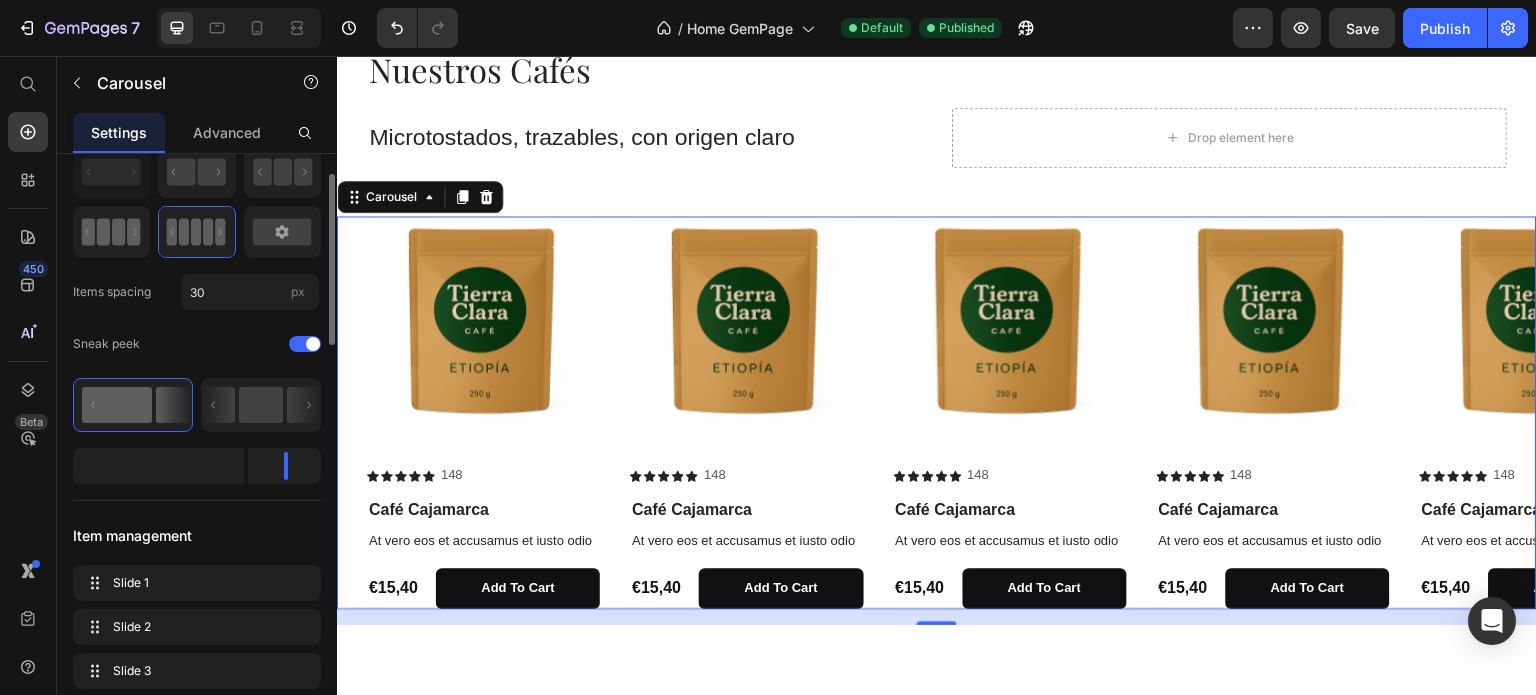 click 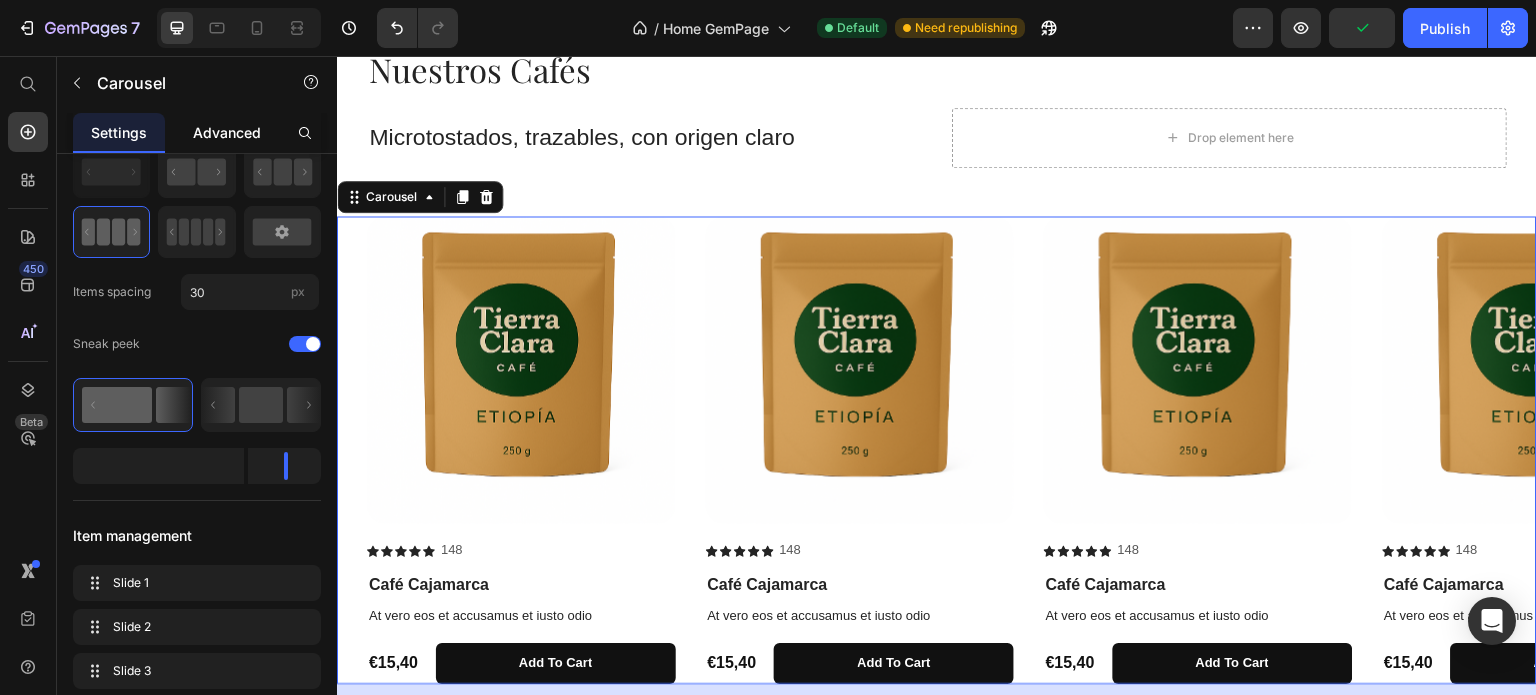 click on "Advanced" at bounding box center (227, 132) 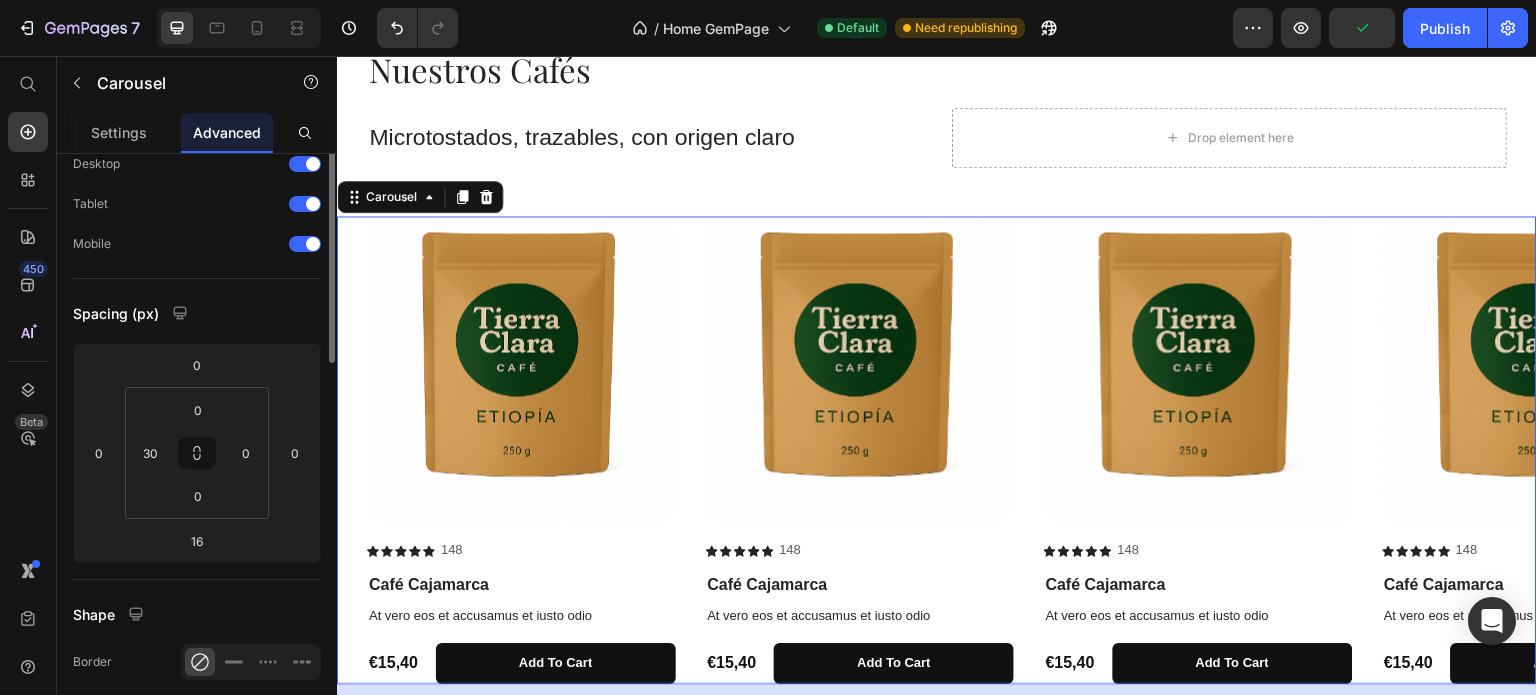 scroll, scrollTop: 0, scrollLeft: 0, axis: both 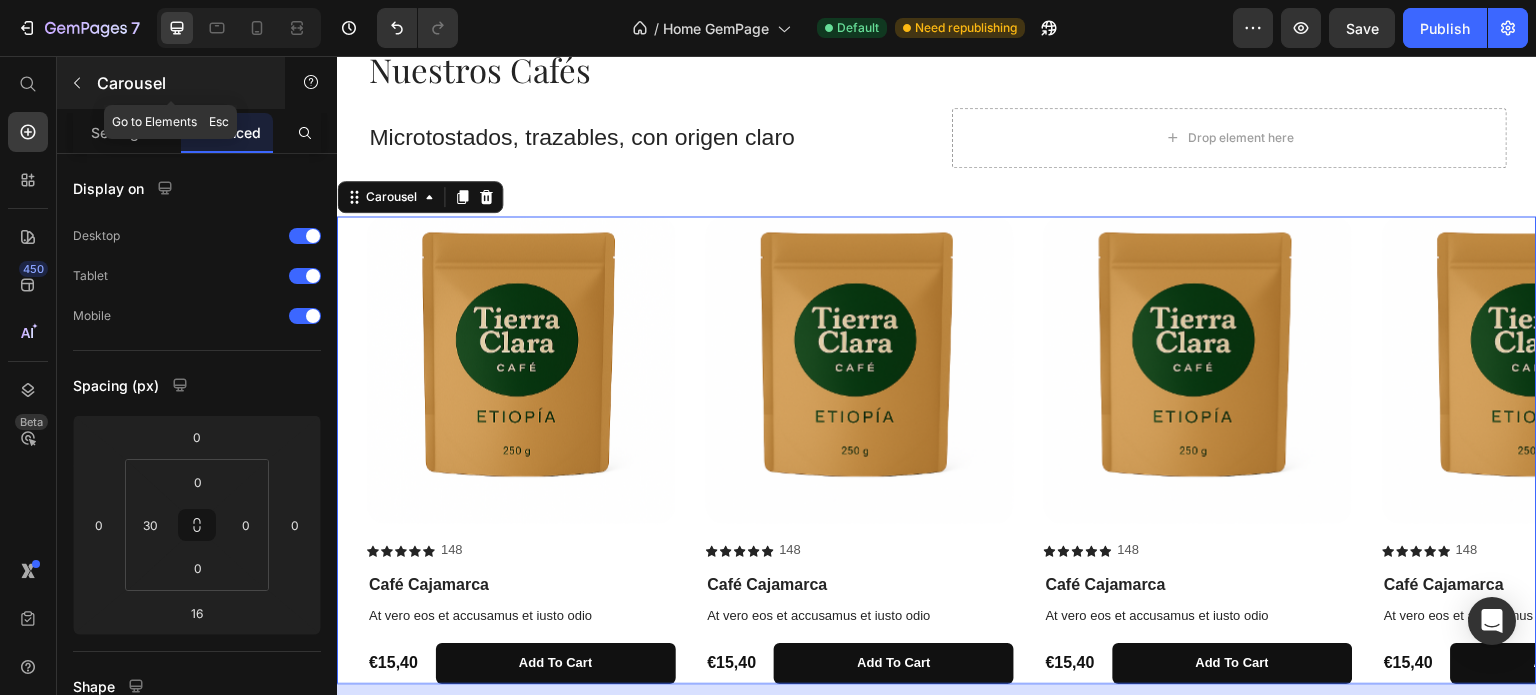 click 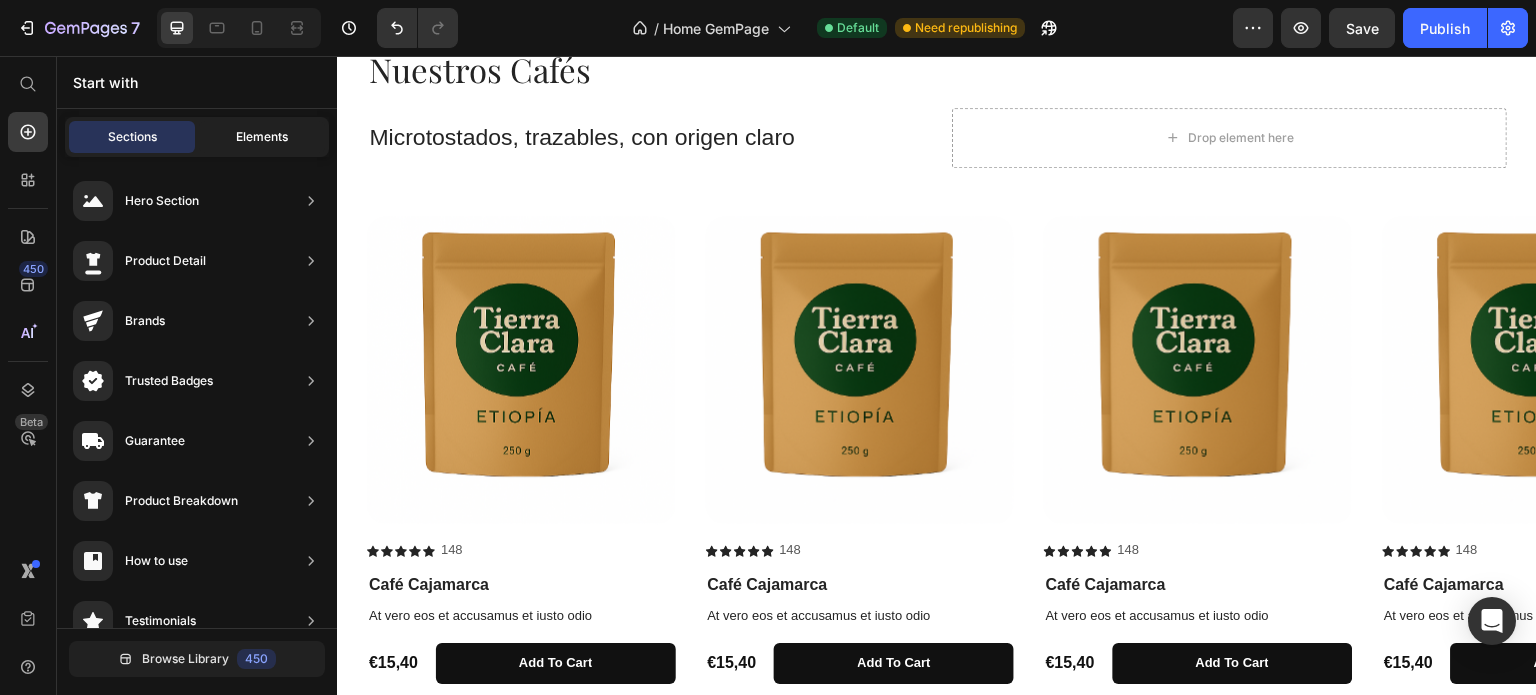 click on "Elements" at bounding box center (262, 137) 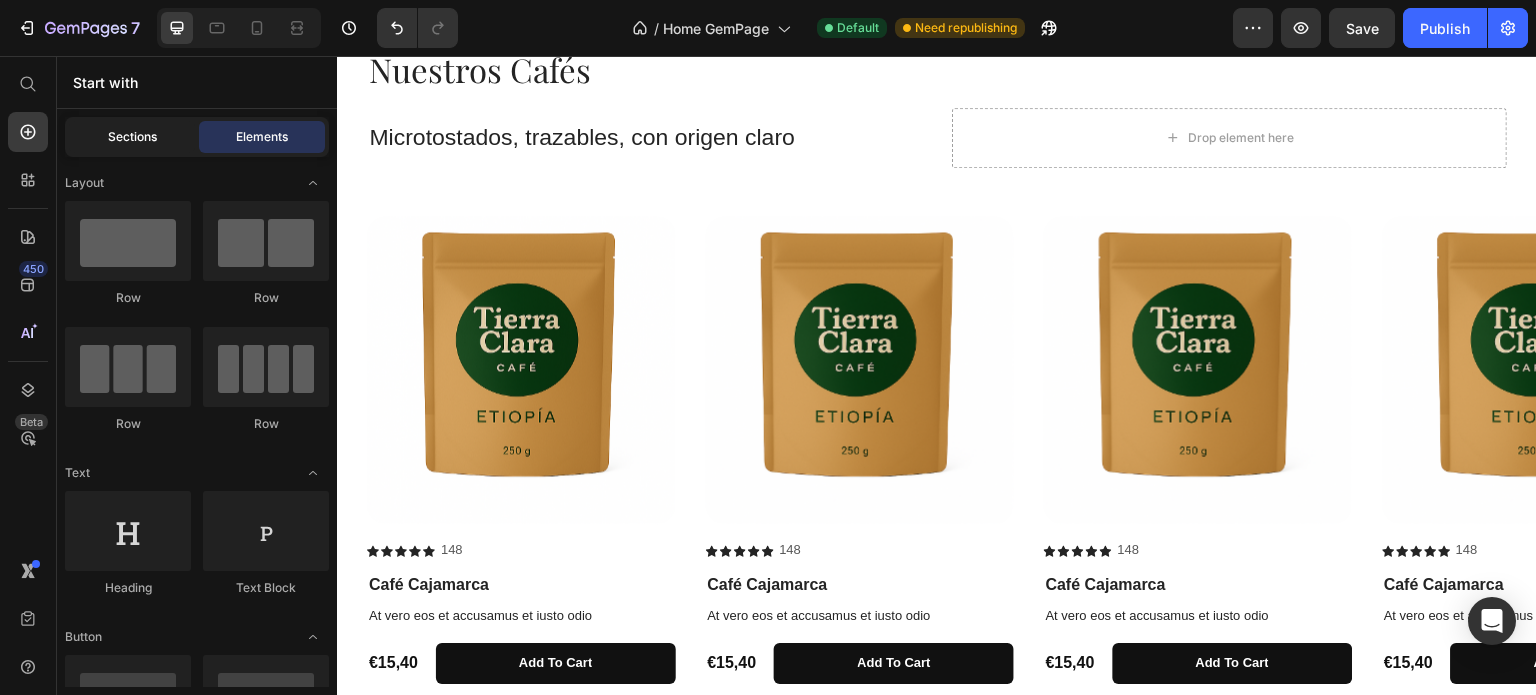click on "Sections" 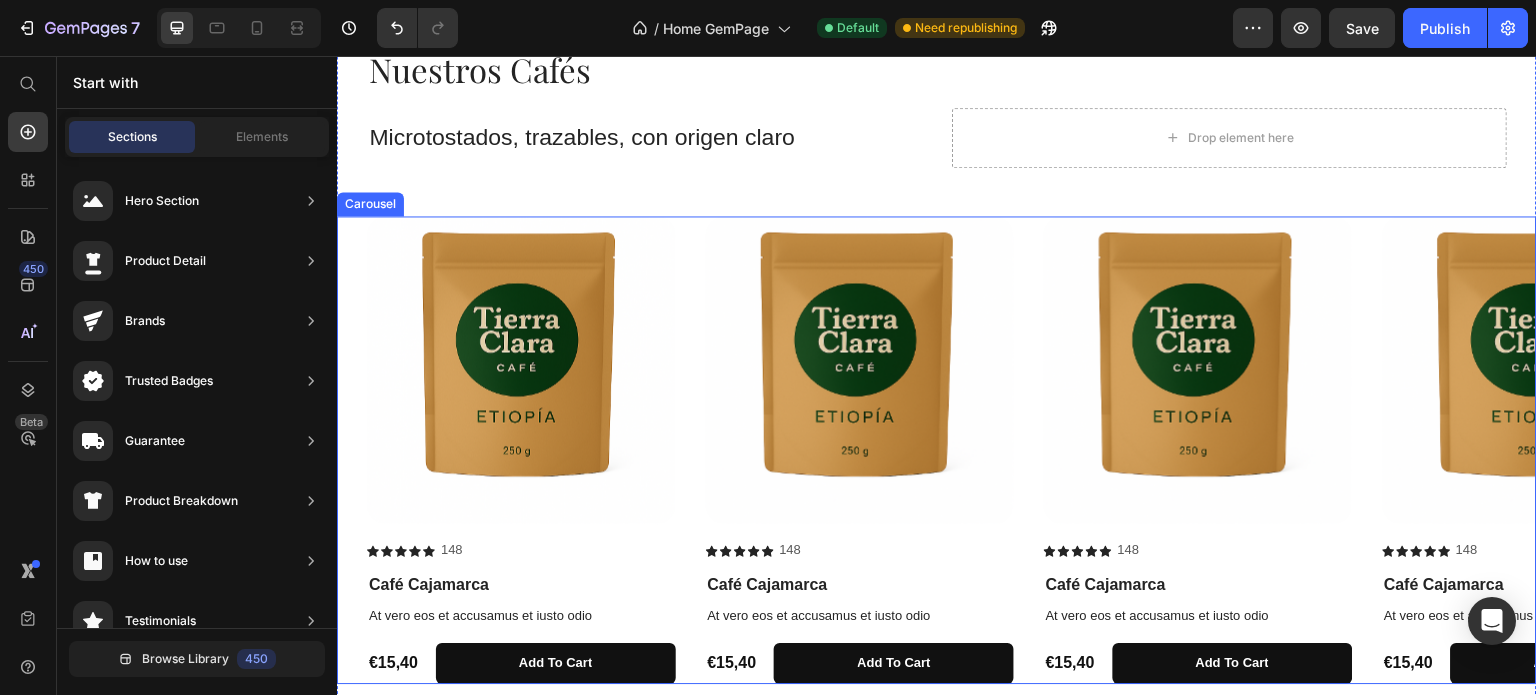 click on "Product Images Icon Icon Icon Icon Icon Icon List 148 Text Block Row Café Cajamarca Product Title At vero eos et accusamus et iusto odio Text Block €15,40 Product Price add to cart Add to Cart Row Product Product Images Icon Icon Icon Icon Icon Icon List 148 Text Block Row Café Cajamarca Product Title At vero eos et accusamus et iusto odio Text Block €15,40 Product Price add to cart Add to Cart Row Product Product Images Icon Icon Icon Icon Icon Icon List 148 Text Block Row Café Cajamarca Product Title At vero eos et accusamus et iusto odio Text Block €15,40 Product Price add to cart Add to Cart Row Product Product Images Icon Icon Icon Icon Icon Icon List 148 Text Block Row Café Cajamarca Product Title At vero eos et accusamus et iusto odio Text Block €15,40 Product Price add to cart Add to Cart Row Product Product Images Icon Icon Icon Icon Icon Icon List 148 Text Block Row Café Cajamarca Product Title At vero eos et accusamus et iusto odio Text Block €15,40 Product Price add to cart Row" at bounding box center (952, 450) 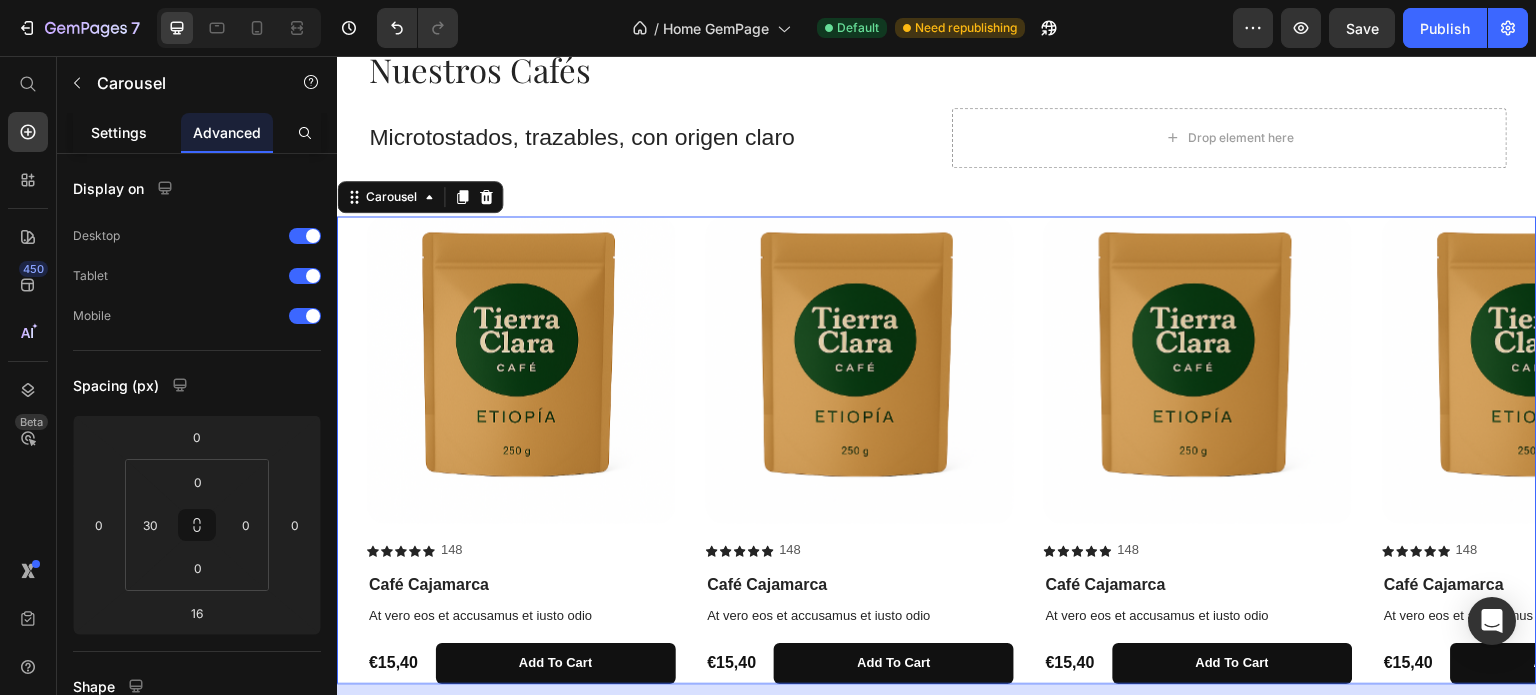 click on "Settings" at bounding box center [119, 132] 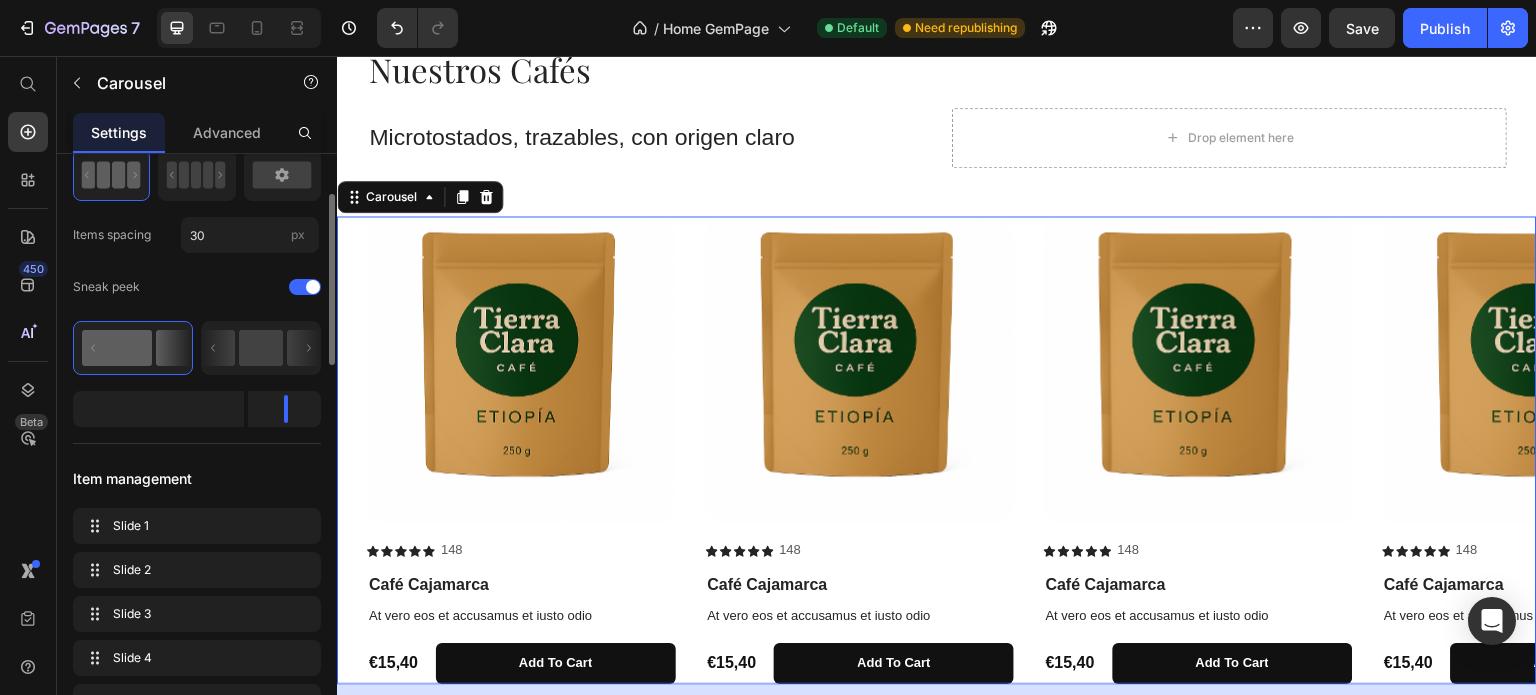 scroll, scrollTop: 133, scrollLeft: 0, axis: vertical 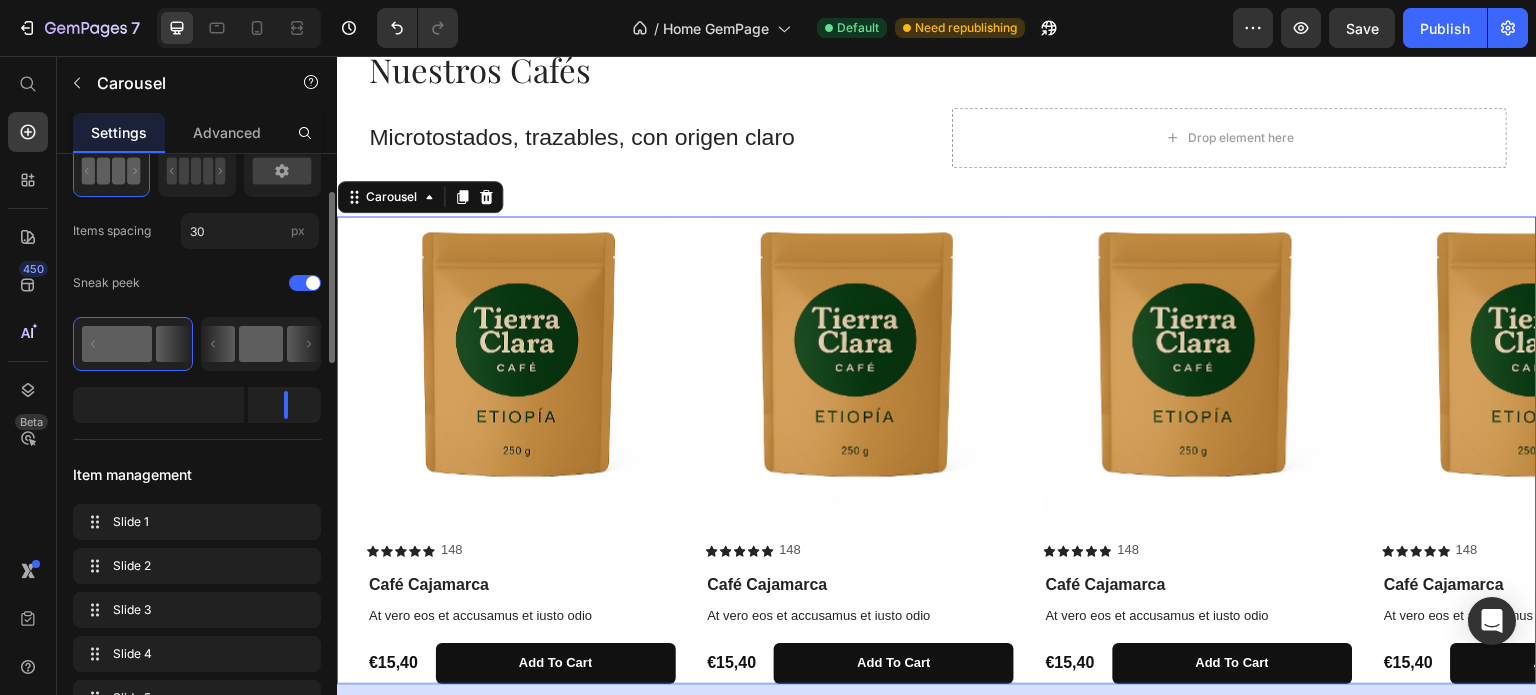 click 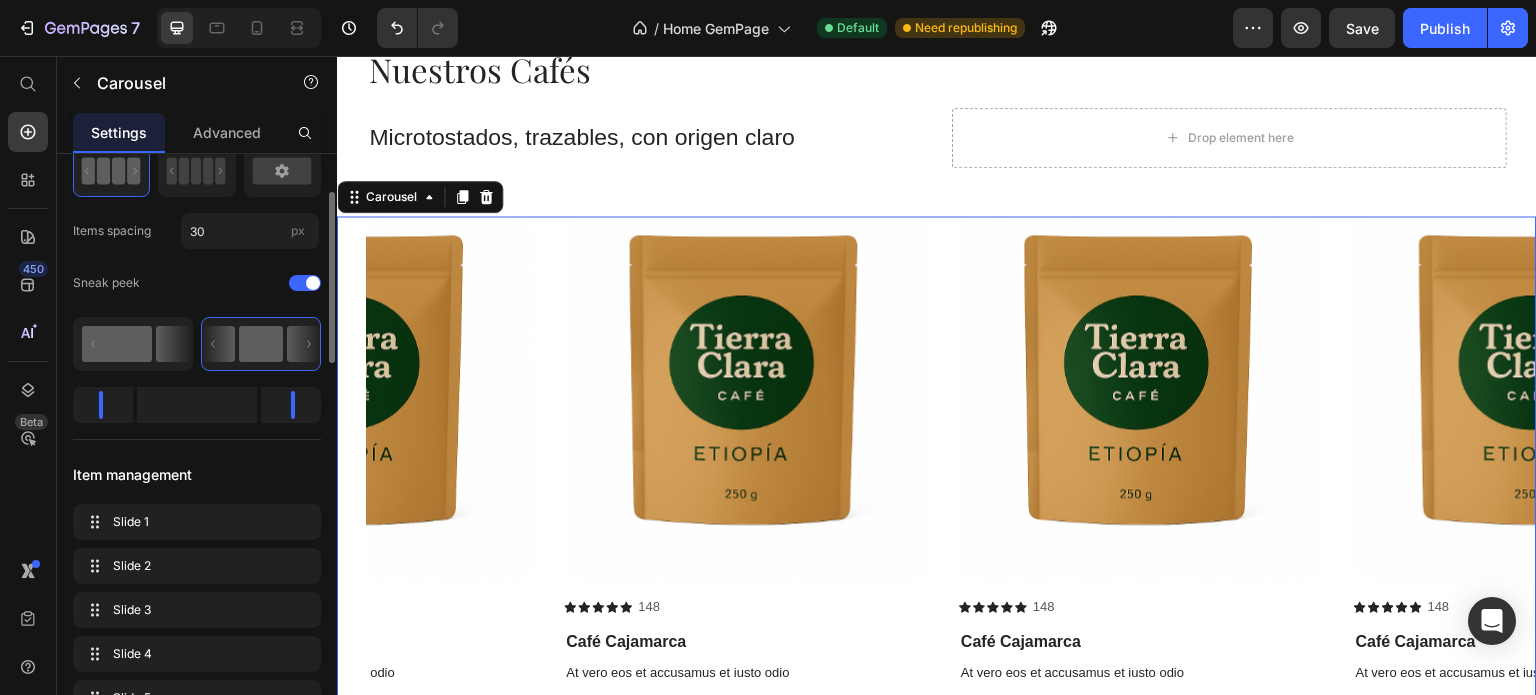 click 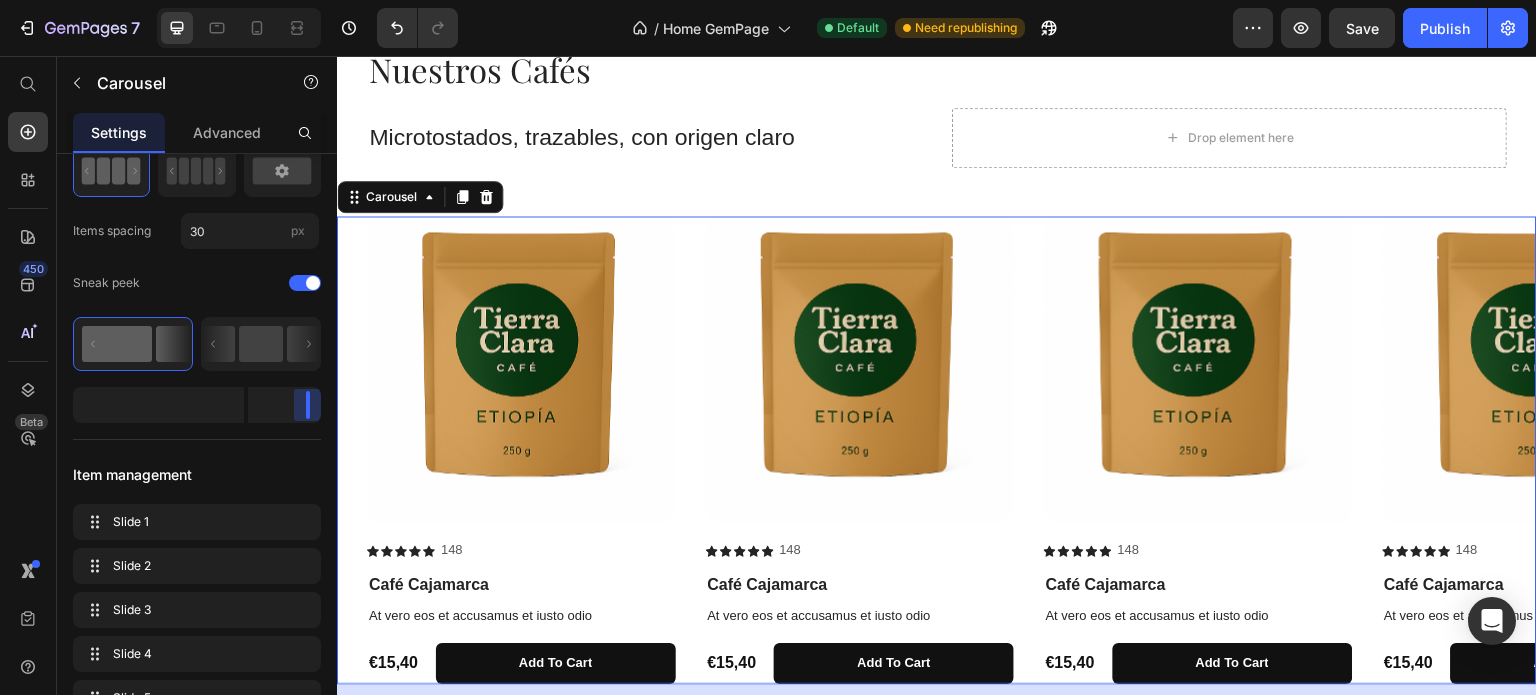 drag, startPoint x: 282, startPoint y: 412, endPoint x: 370, endPoint y: 438, distance: 91.76056 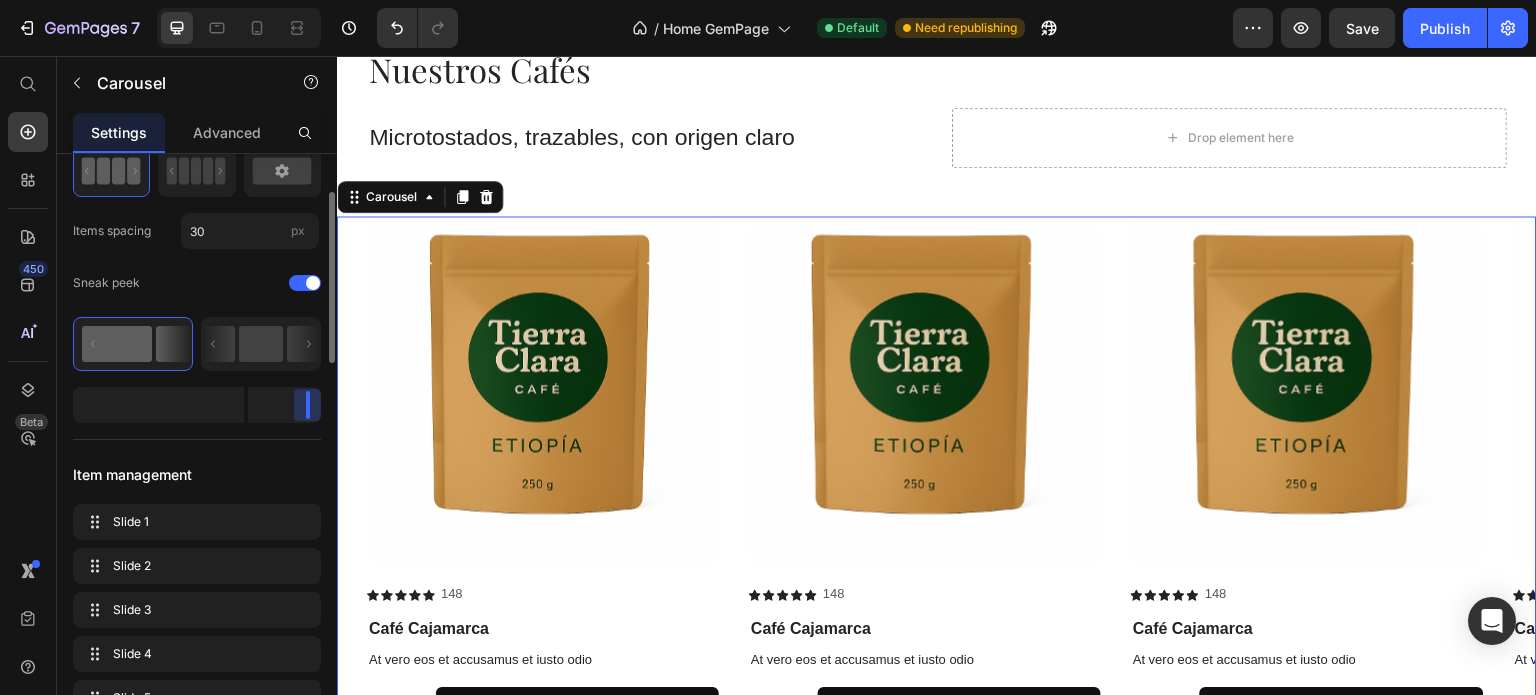 drag, startPoint x: 308, startPoint y: 409, endPoint x: 204, endPoint y: 403, distance: 104.172935 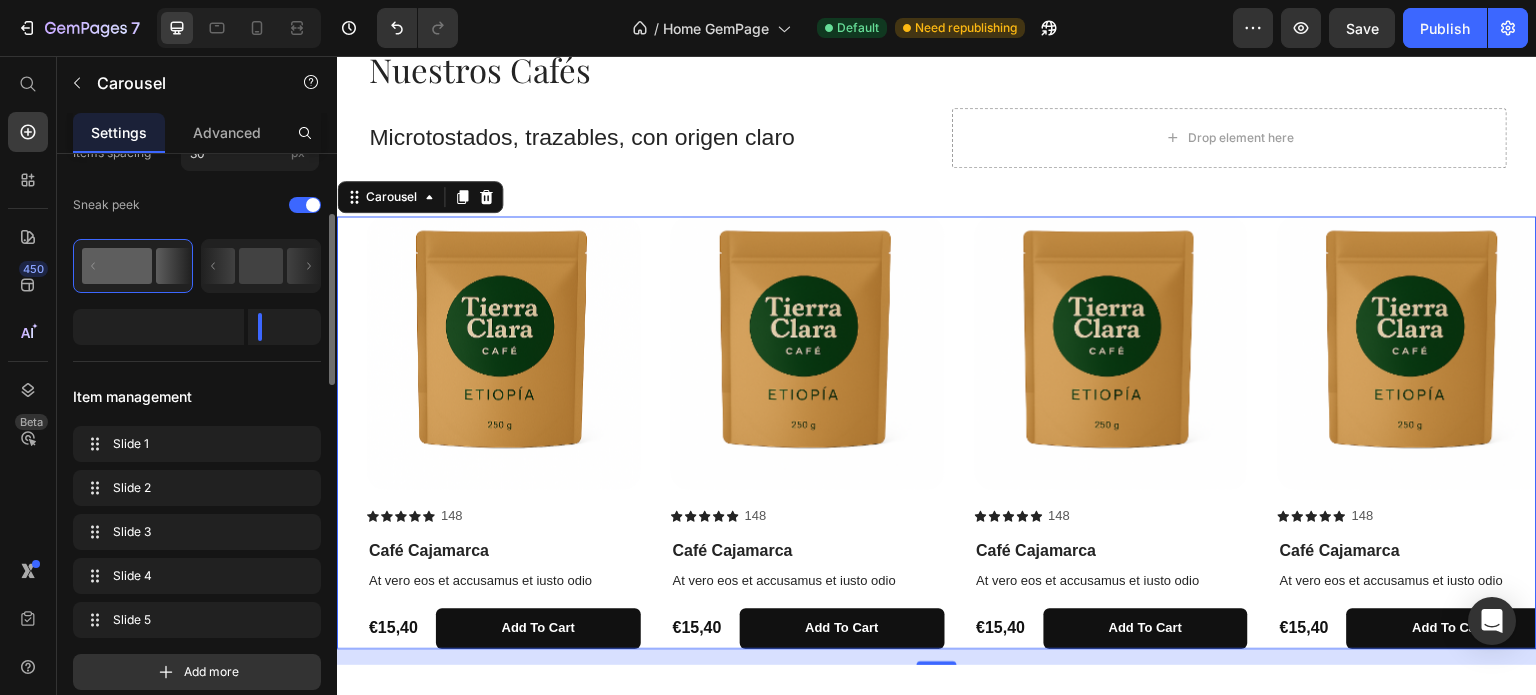 scroll, scrollTop: 210, scrollLeft: 0, axis: vertical 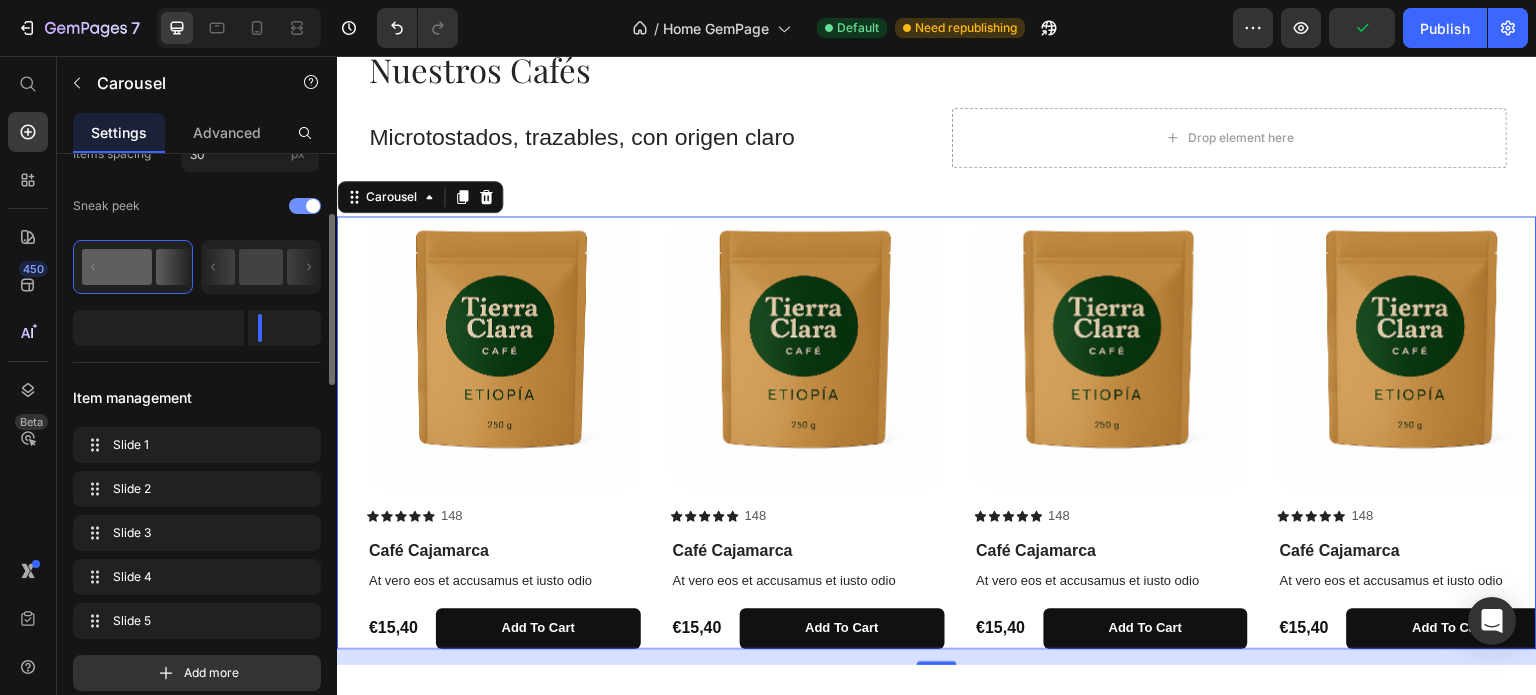 click at bounding box center (313, 206) 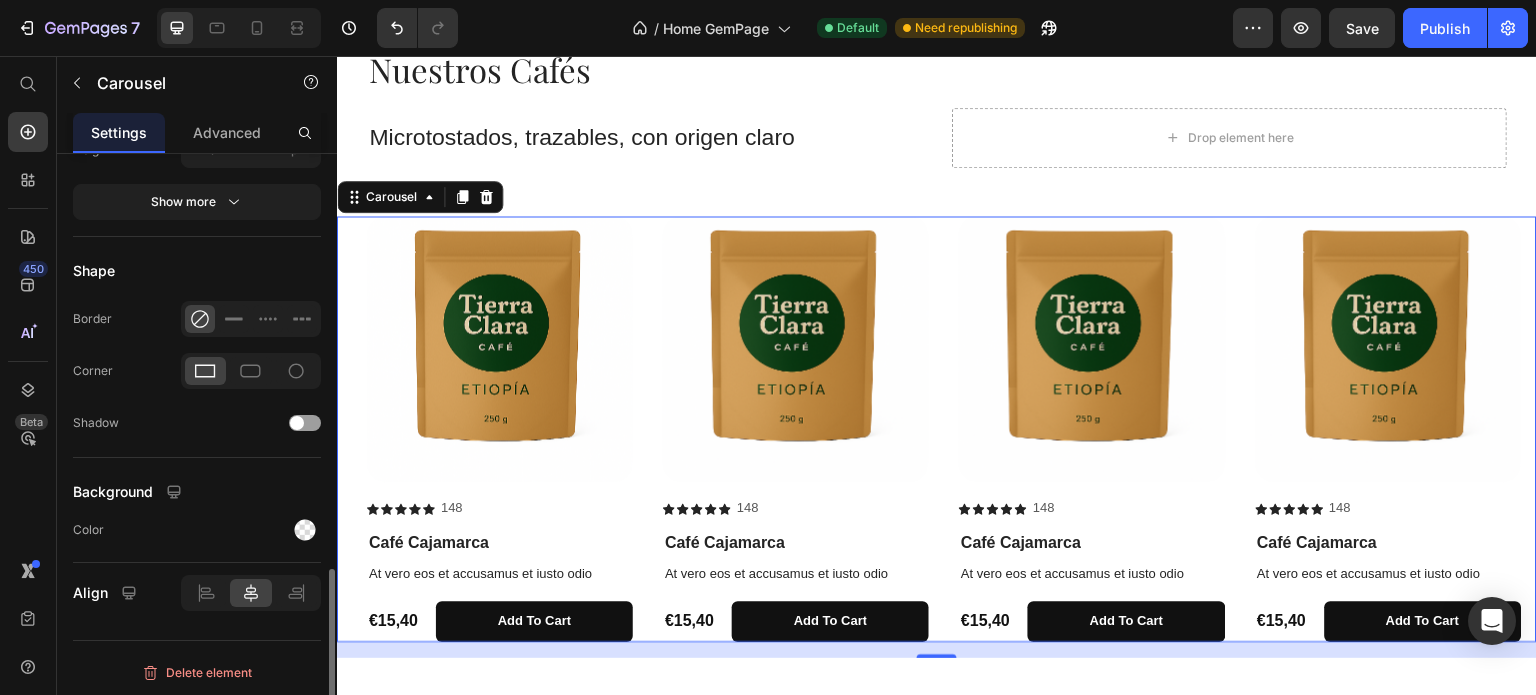 scroll, scrollTop: 1365, scrollLeft: 0, axis: vertical 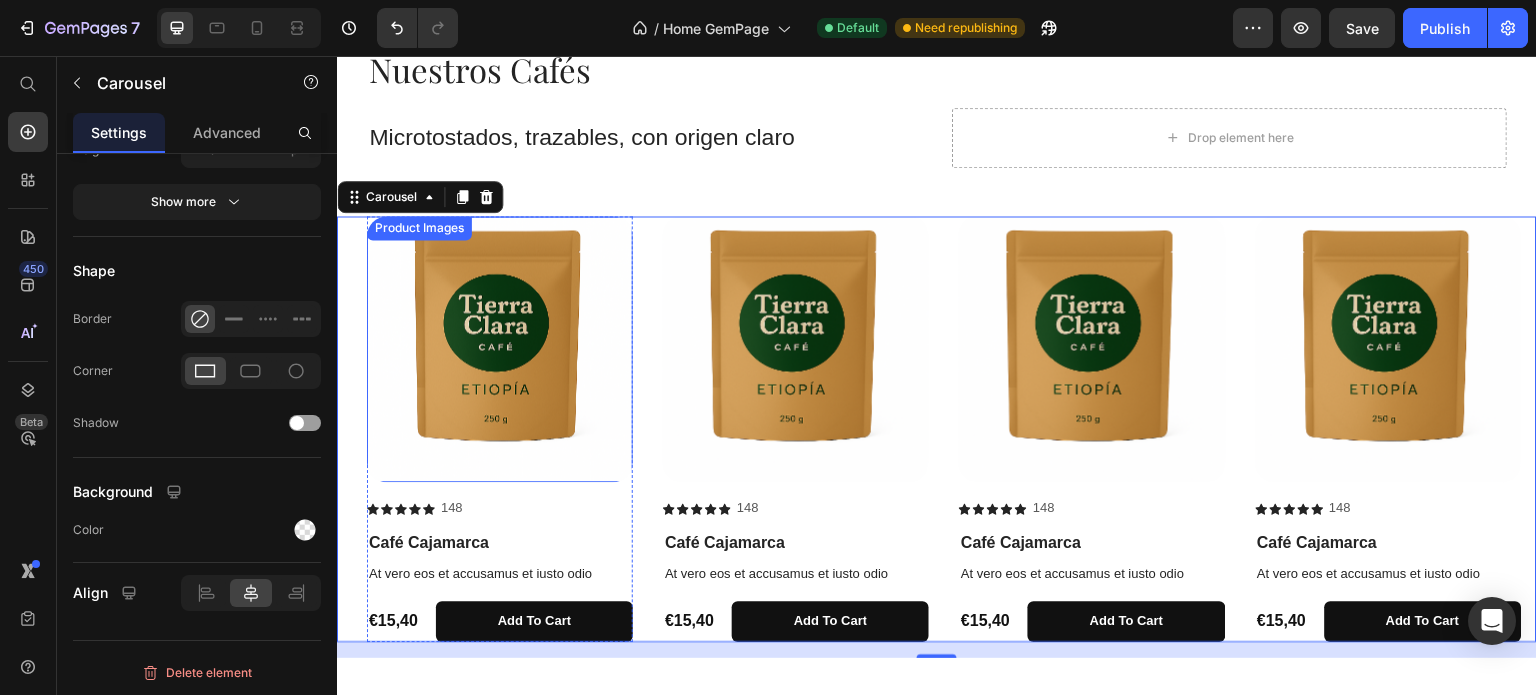 click on "Product Images" at bounding box center (419, 228) 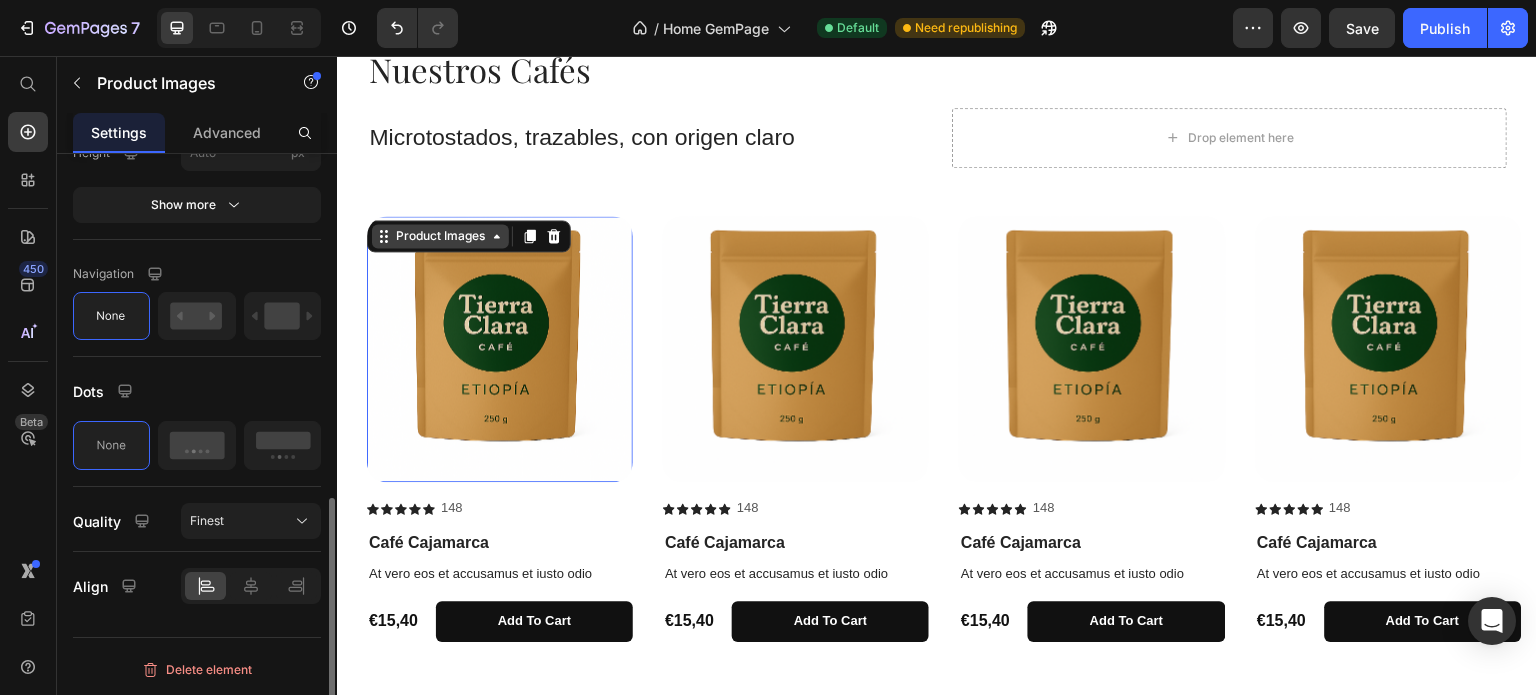 scroll, scrollTop: 0, scrollLeft: 0, axis: both 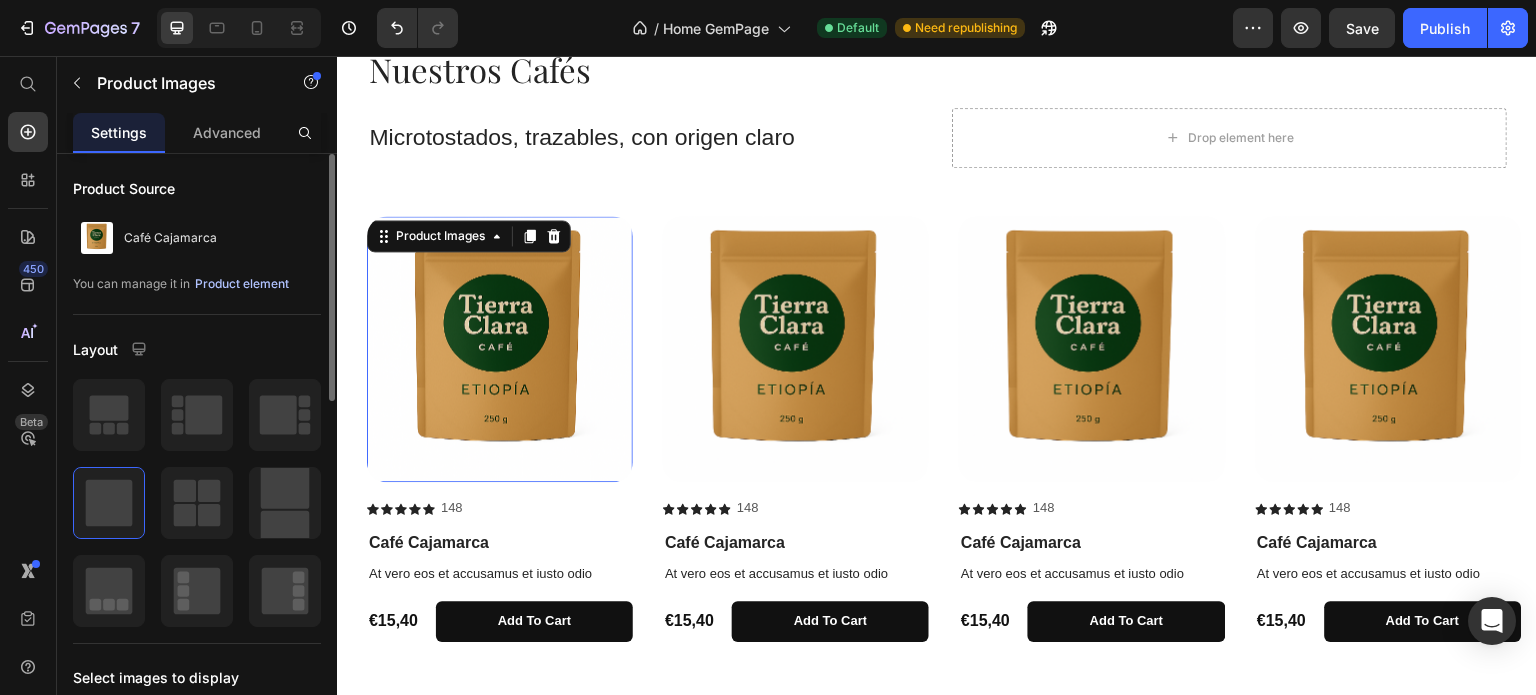 click on "Product element" at bounding box center (242, 284) 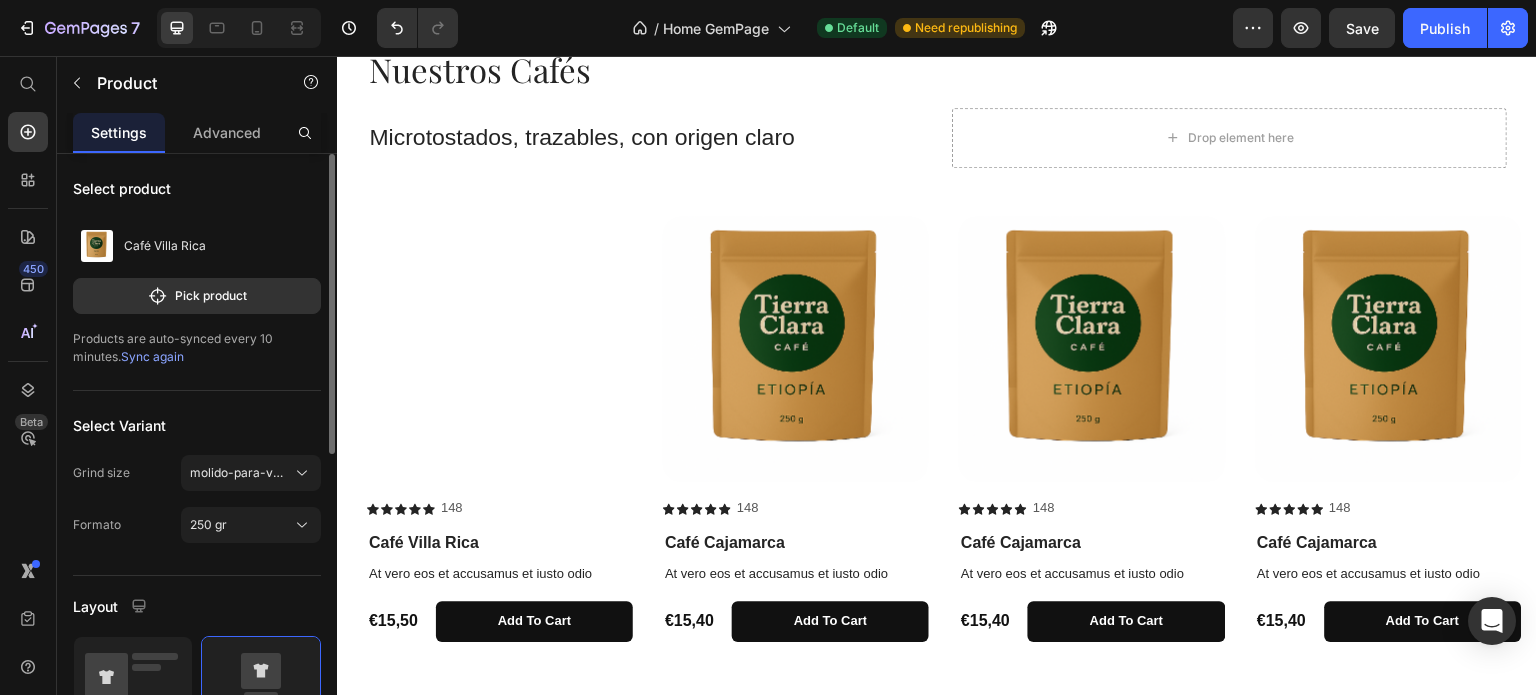 click on "Sync again" at bounding box center (152, 356) 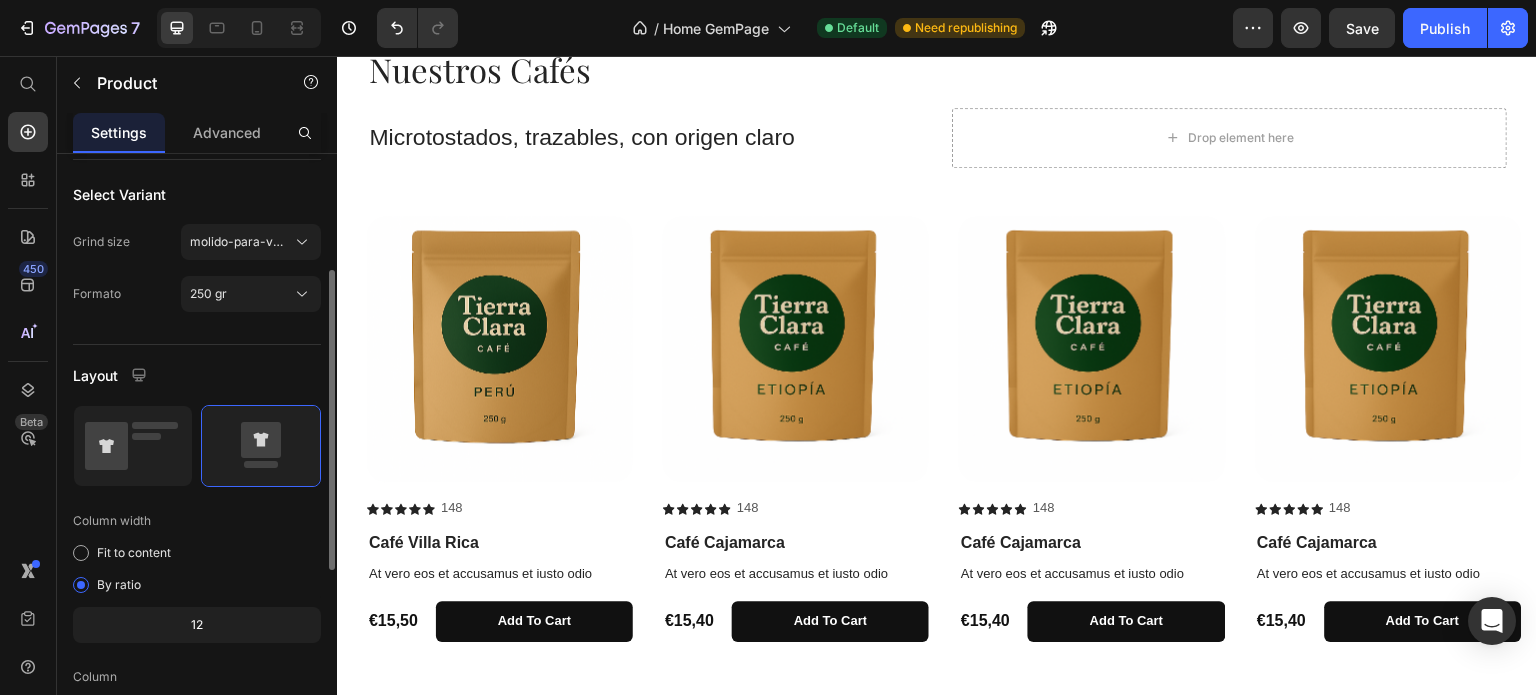 scroll, scrollTop: 0, scrollLeft: 0, axis: both 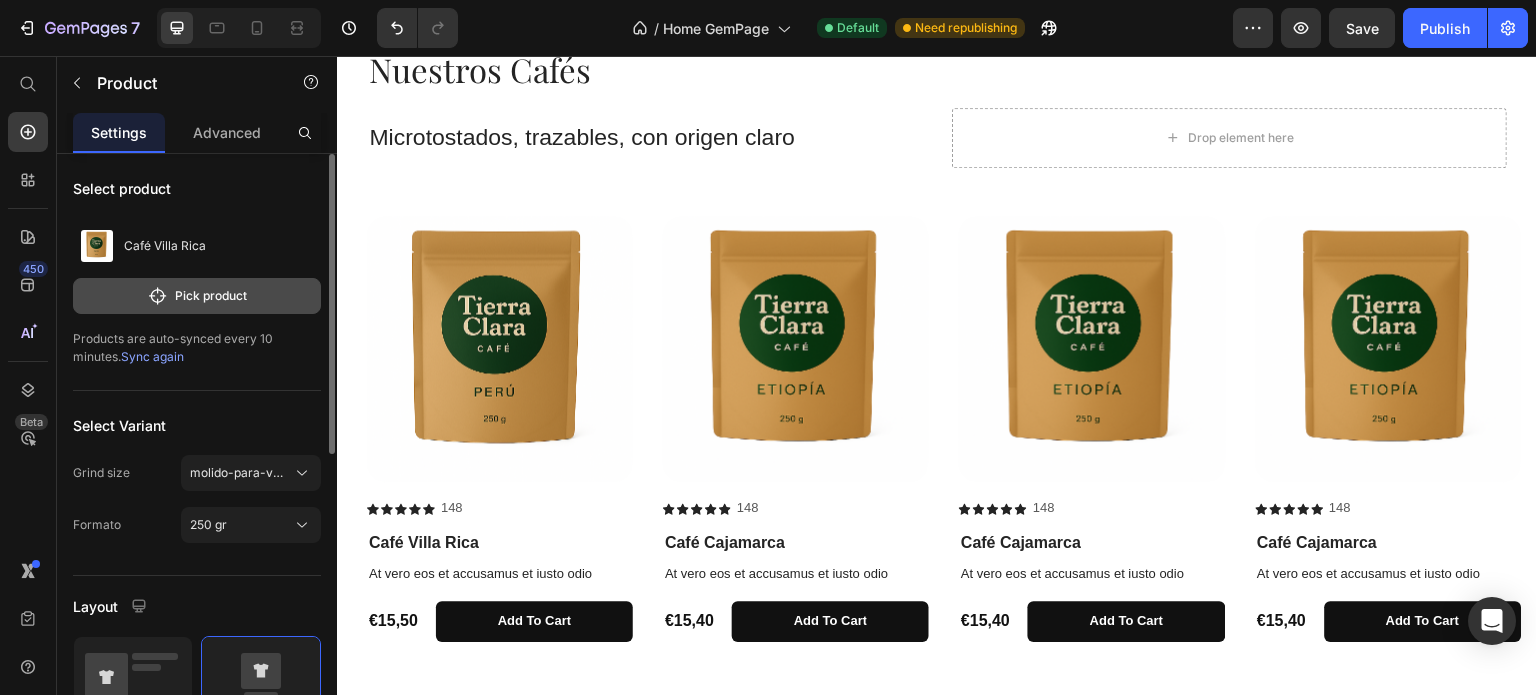 click on "Pick product" at bounding box center [197, 296] 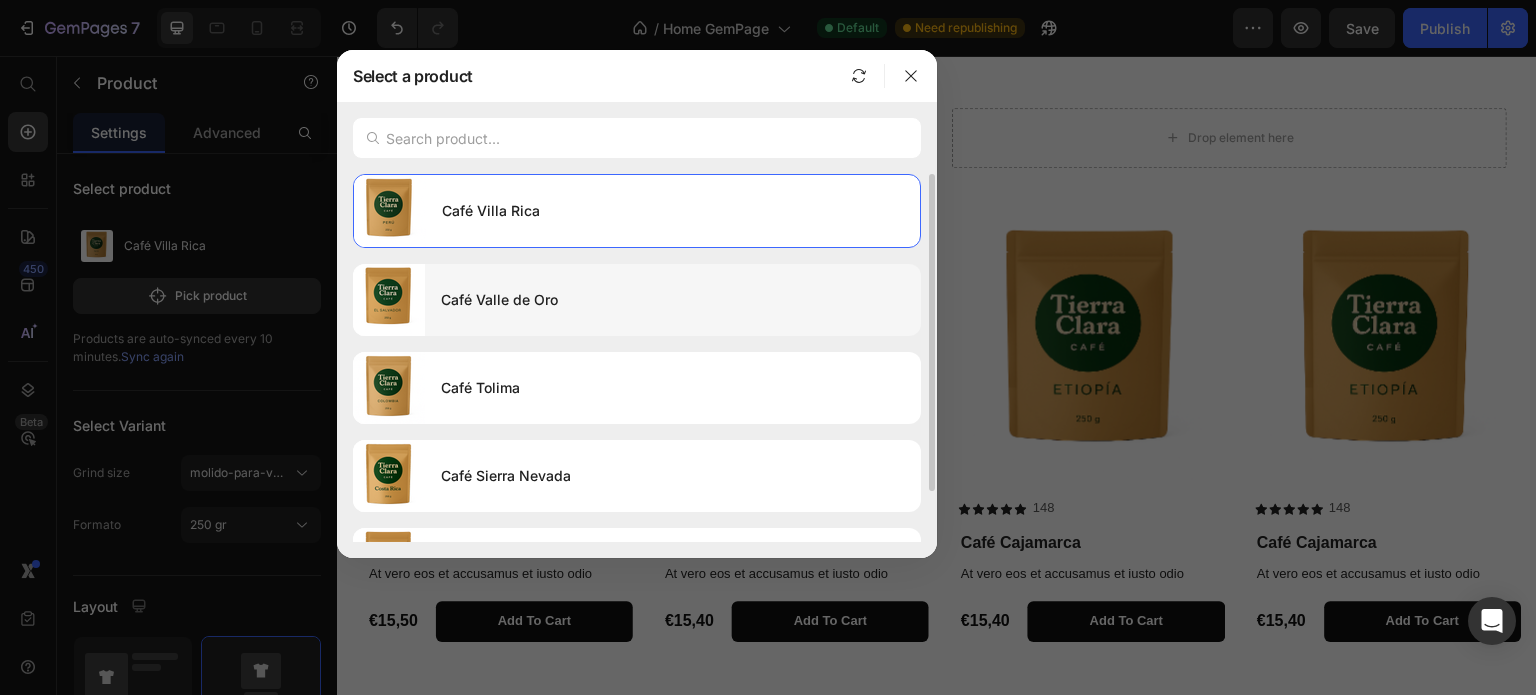 click on "Café Valle de Oro" at bounding box center (673, 300) 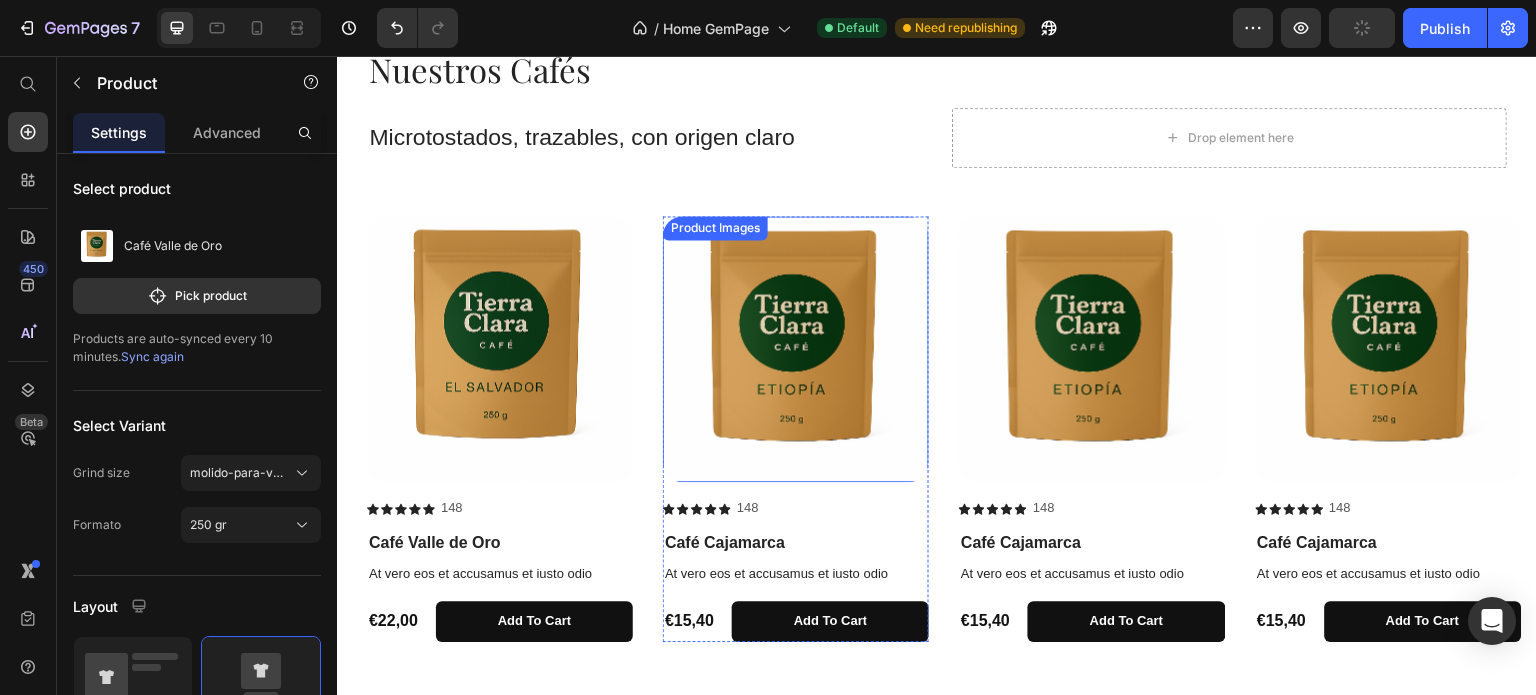 click at bounding box center [796, 349] 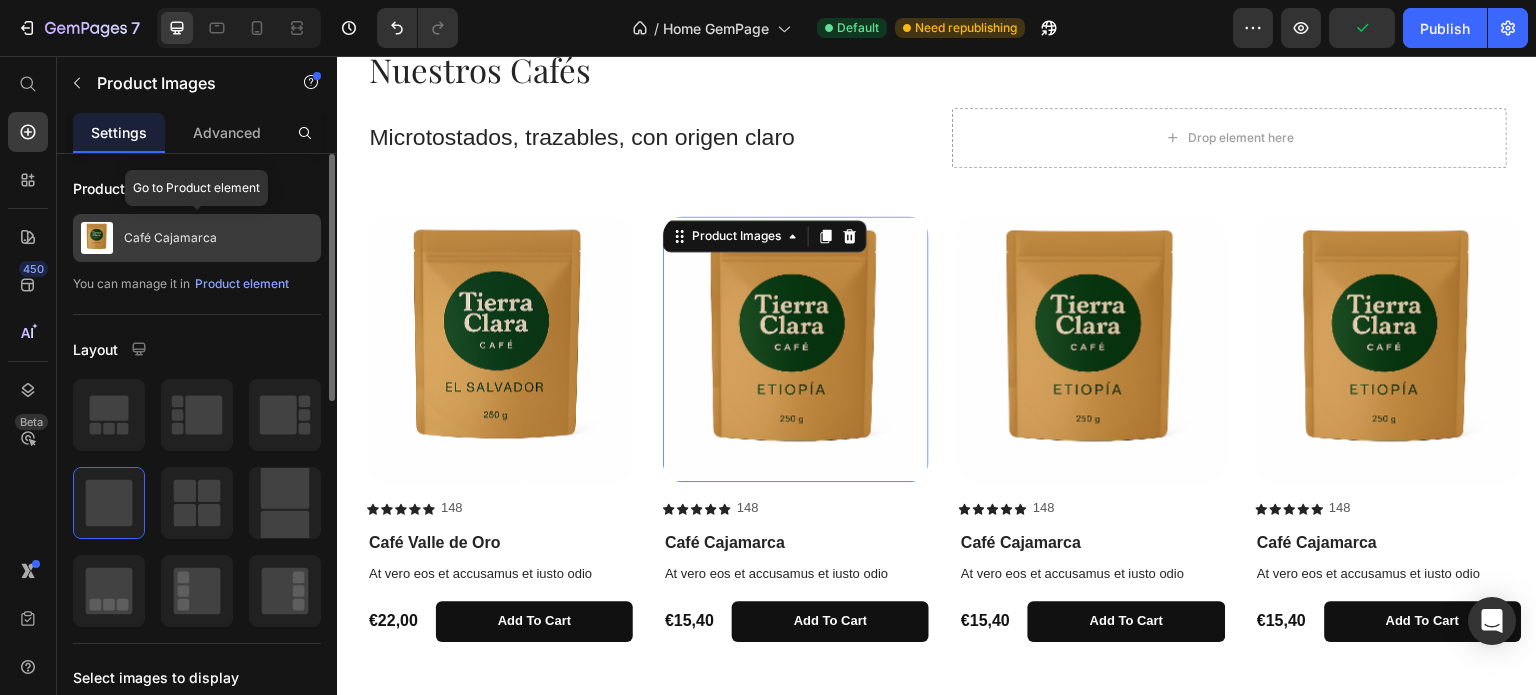click on "Café Cajamarca" at bounding box center [197, 238] 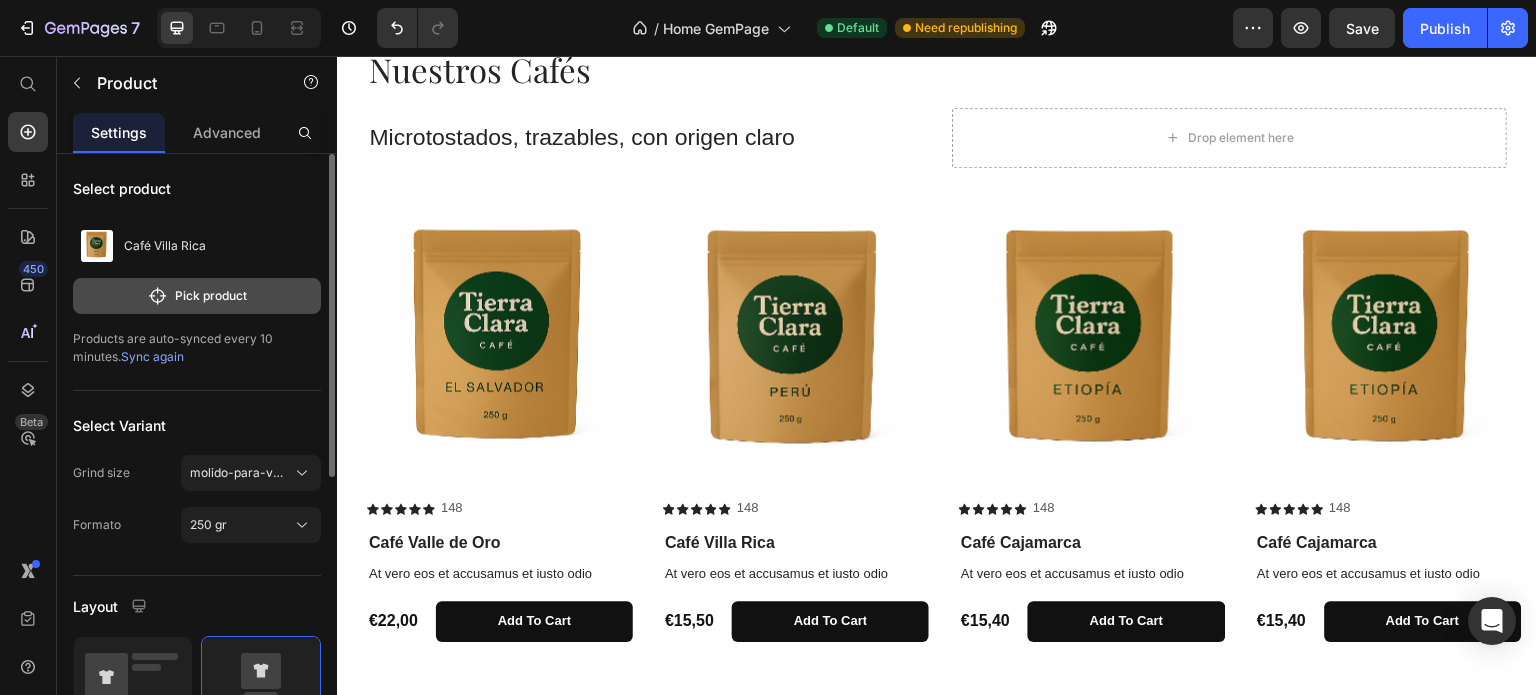 click on "Pick product" 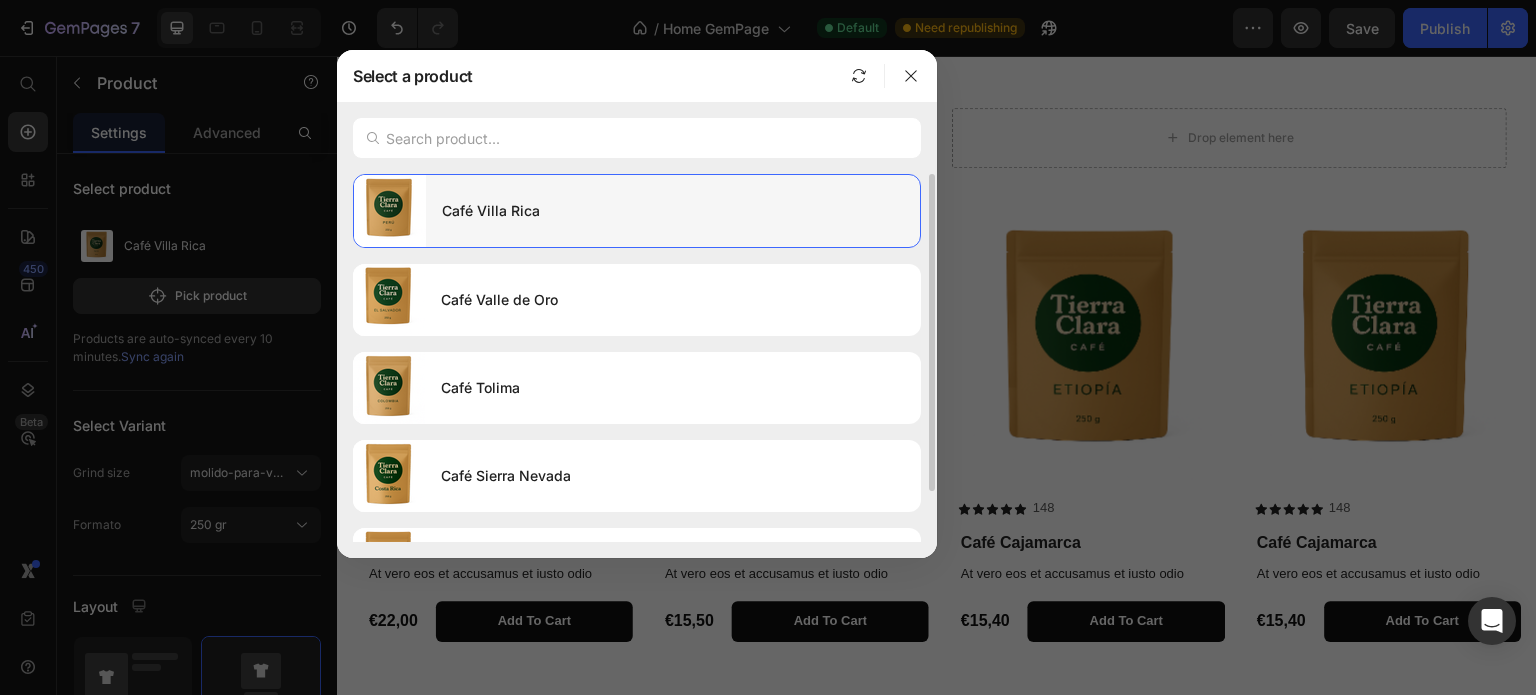 click on "Café Villa Rica" at bounding box center [673, 211] 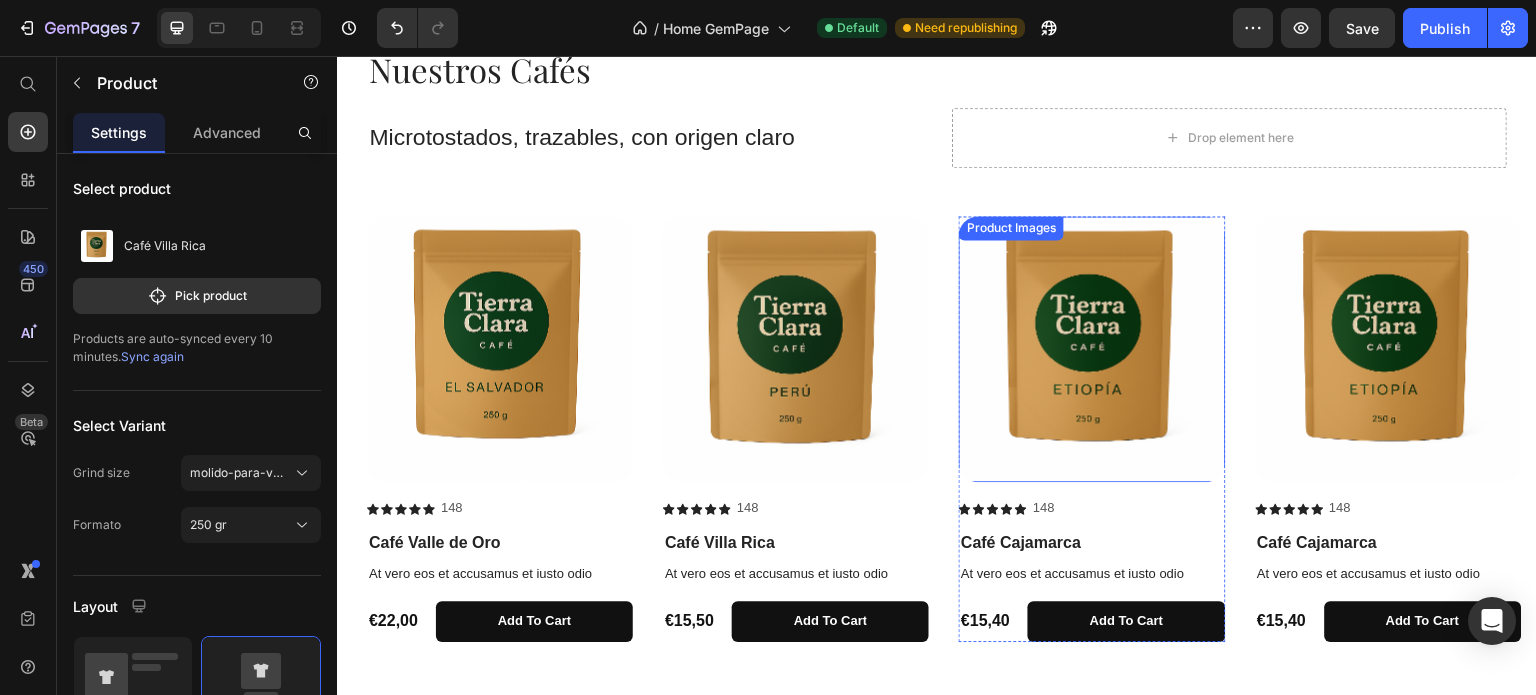 click at bounding box center (1092, 349) 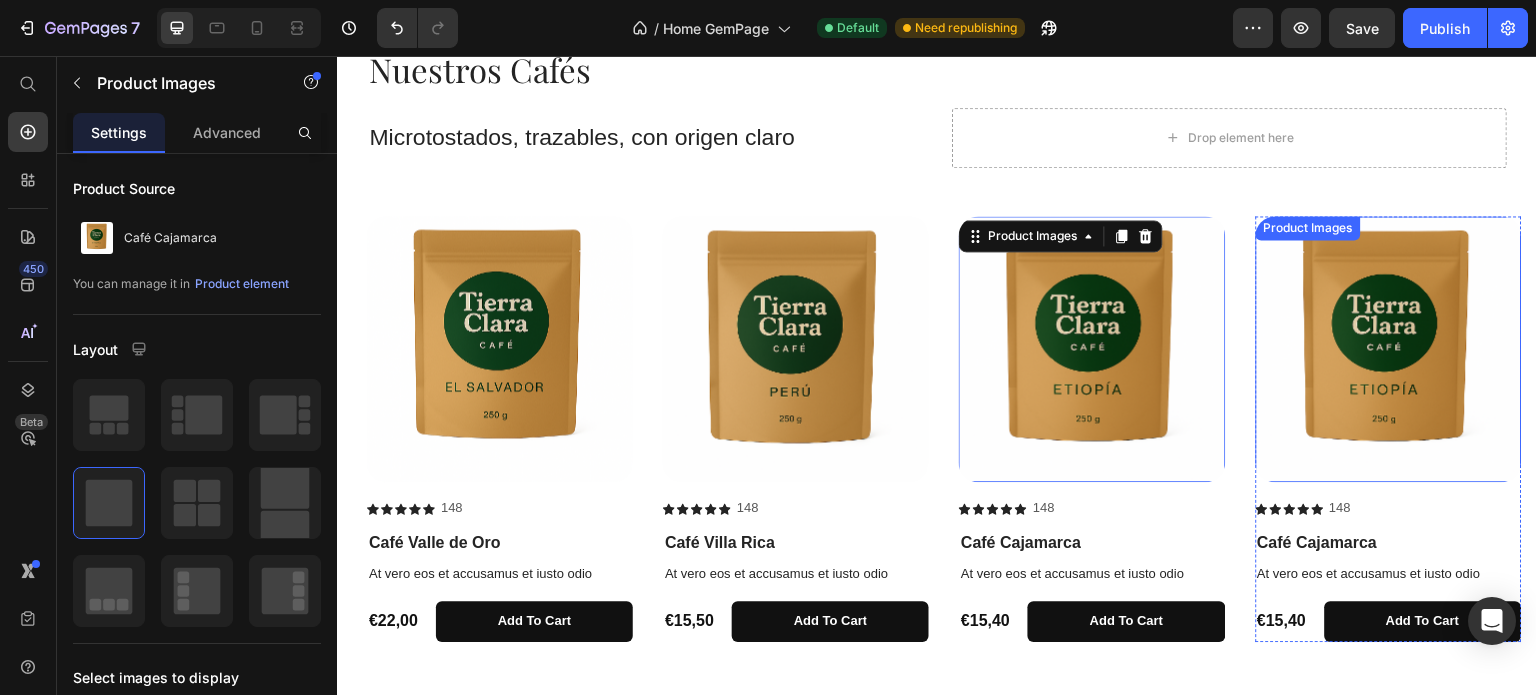 click at bounding box center (1389, 349) 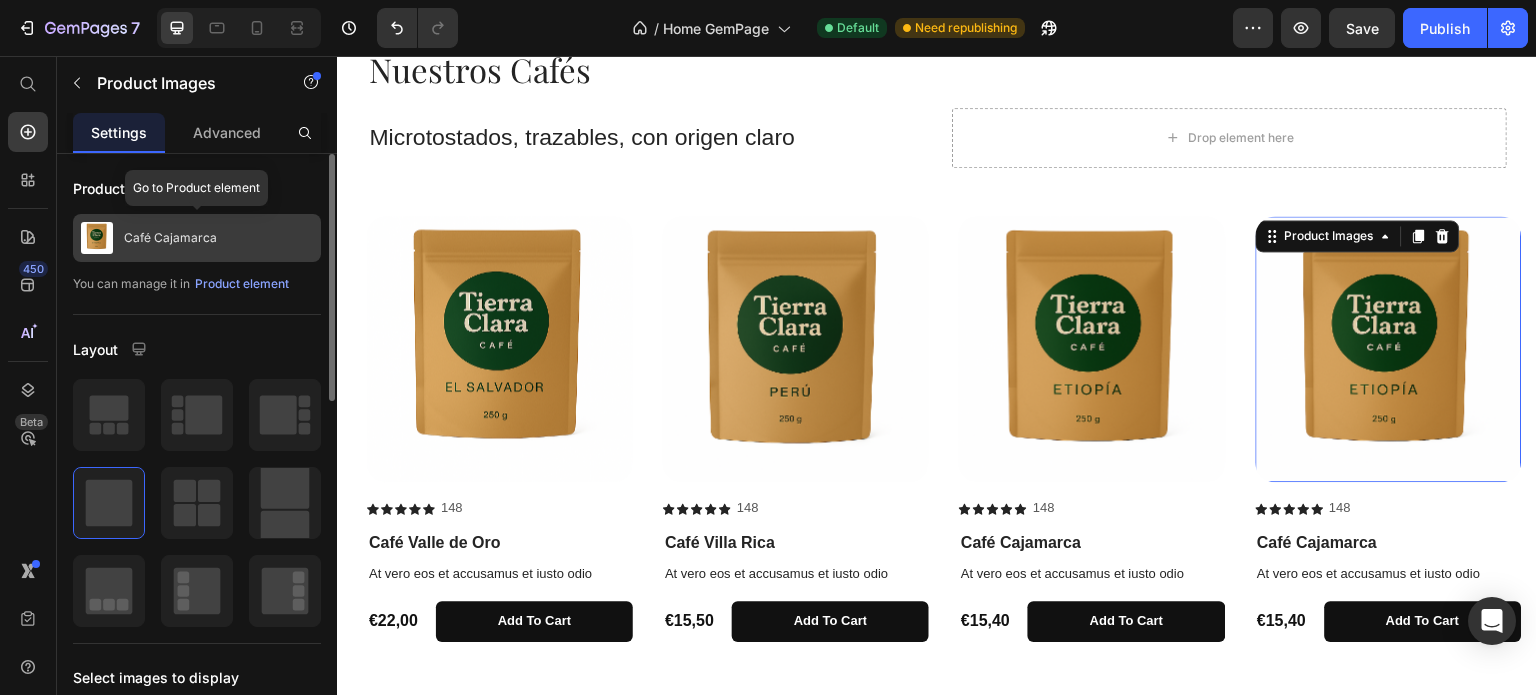 click on "Café Cajamarca" at bounding box center (170, 238) 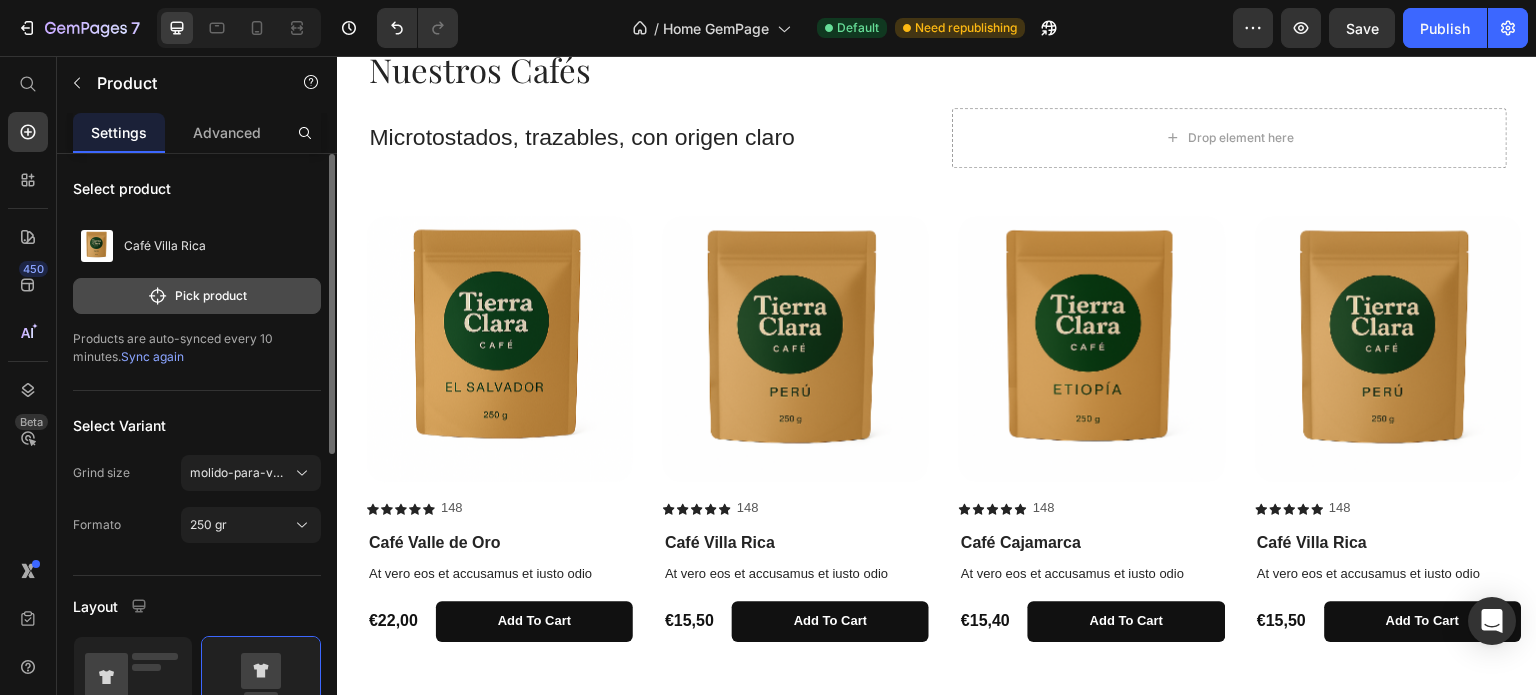 click on "Pick product" at bounding box center [197, 296] 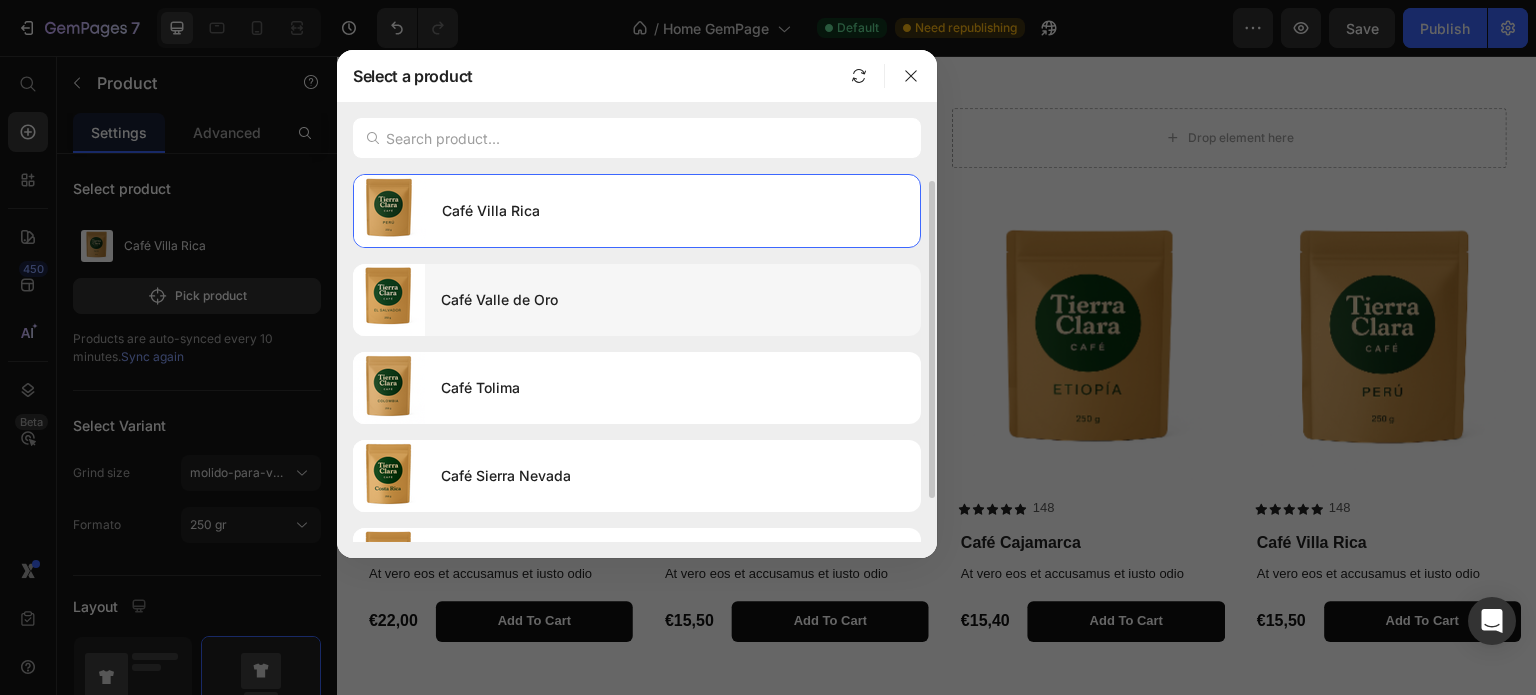 scroll, scrollTop: 56, scrollLeft: 0, axis: vertical 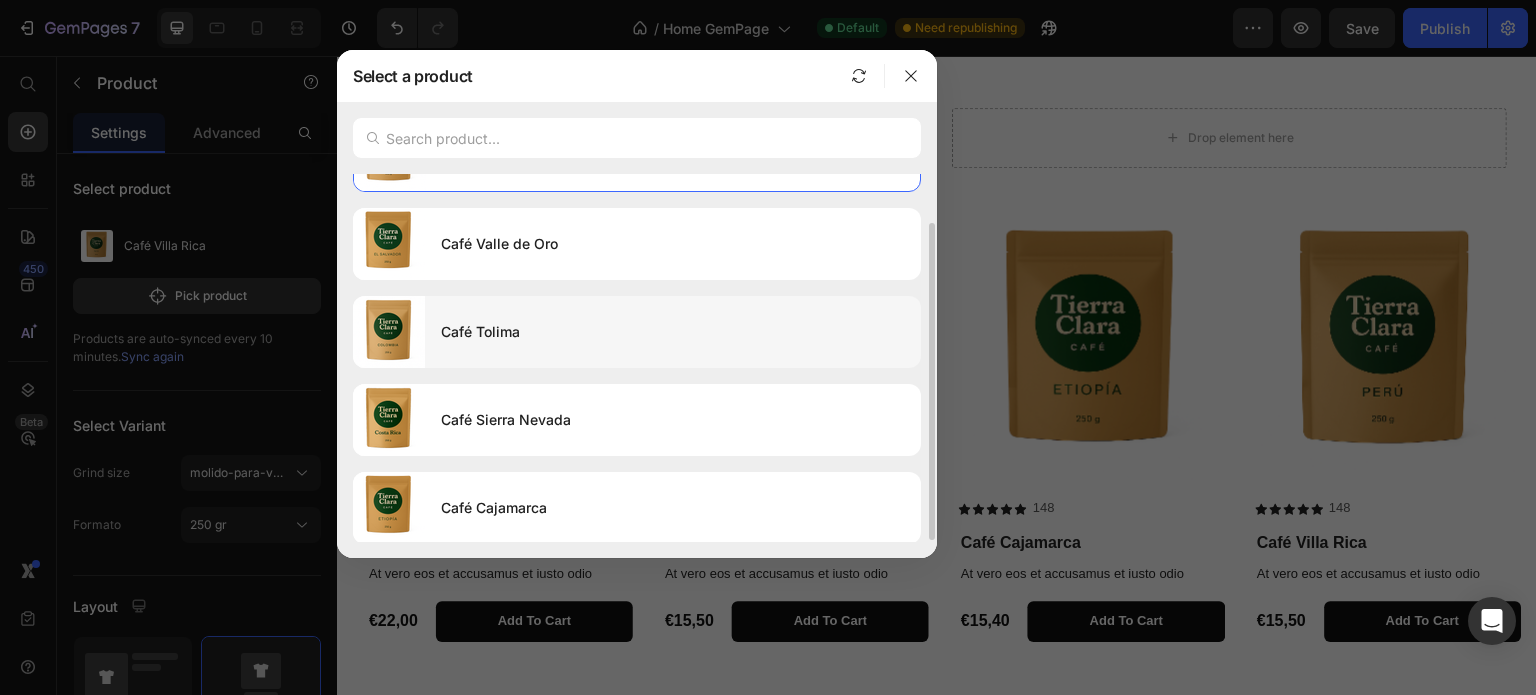 click on "Café Tolima" at bounding box center [673, 332] 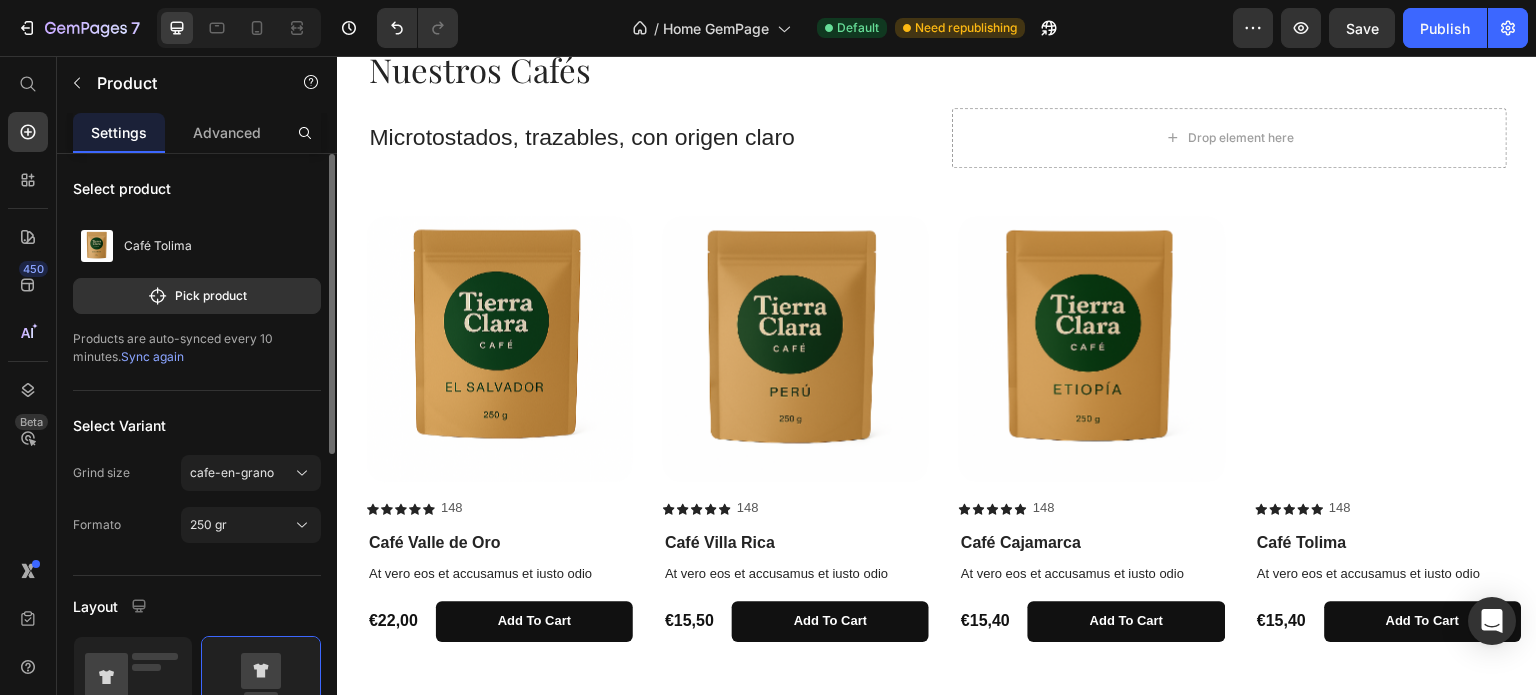 scroll, scrollTop: 0, scrollLeft: 0, axis: both 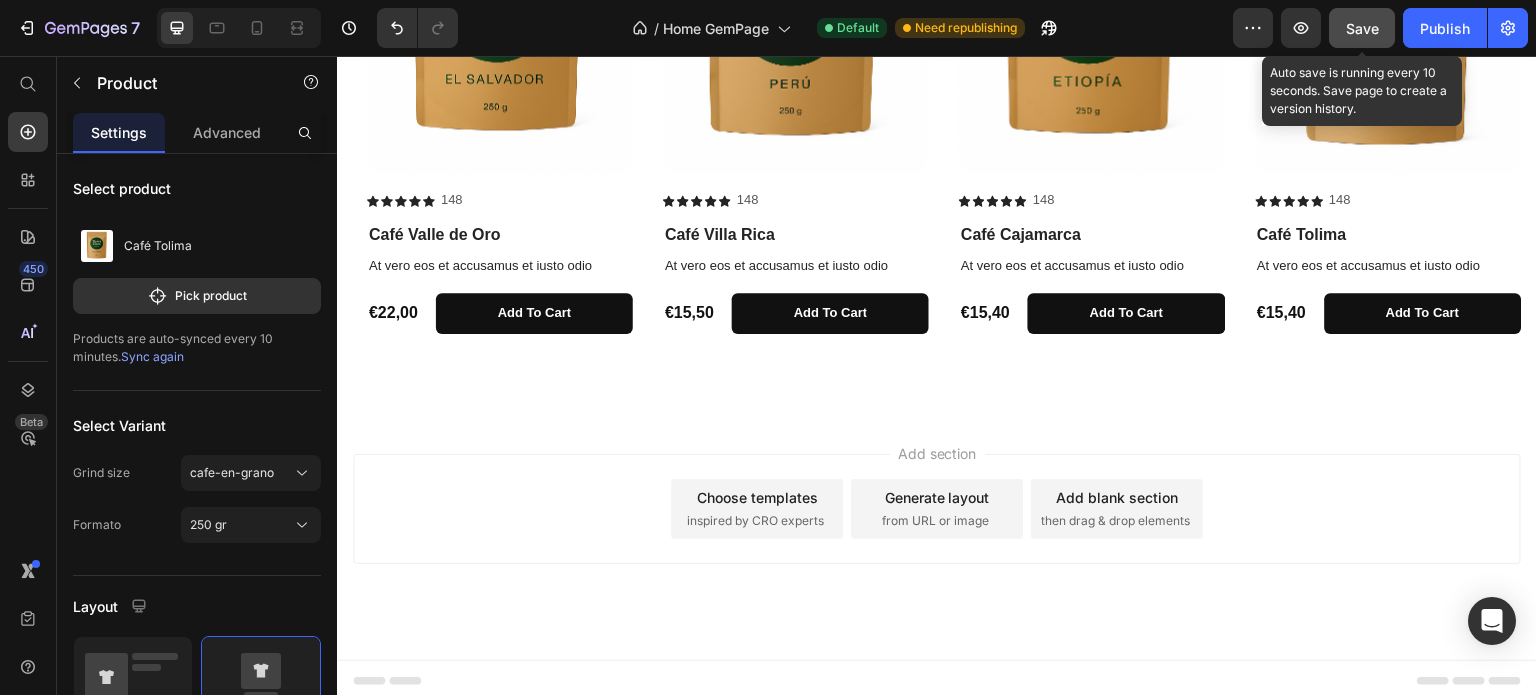 click on "Save" 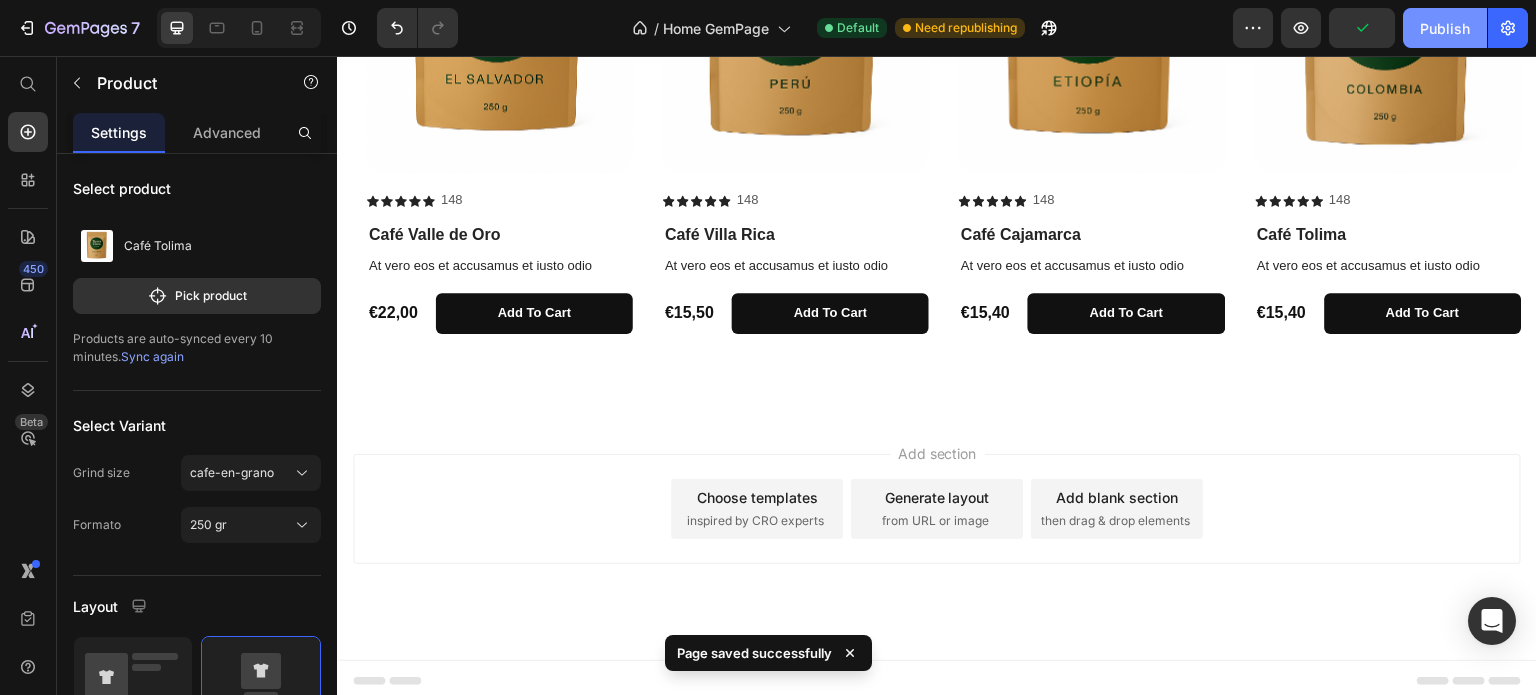 click on "Publish" at bounding box center [1445, 28] 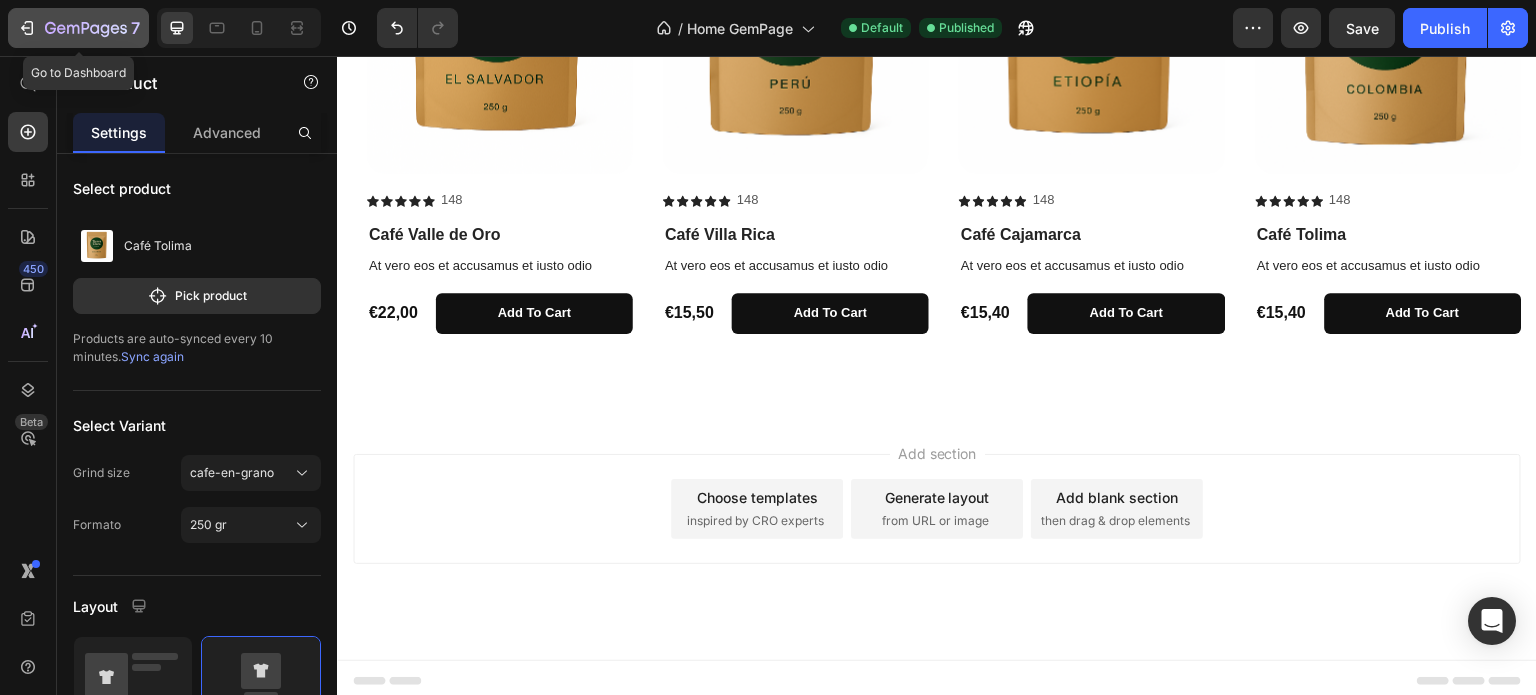 click 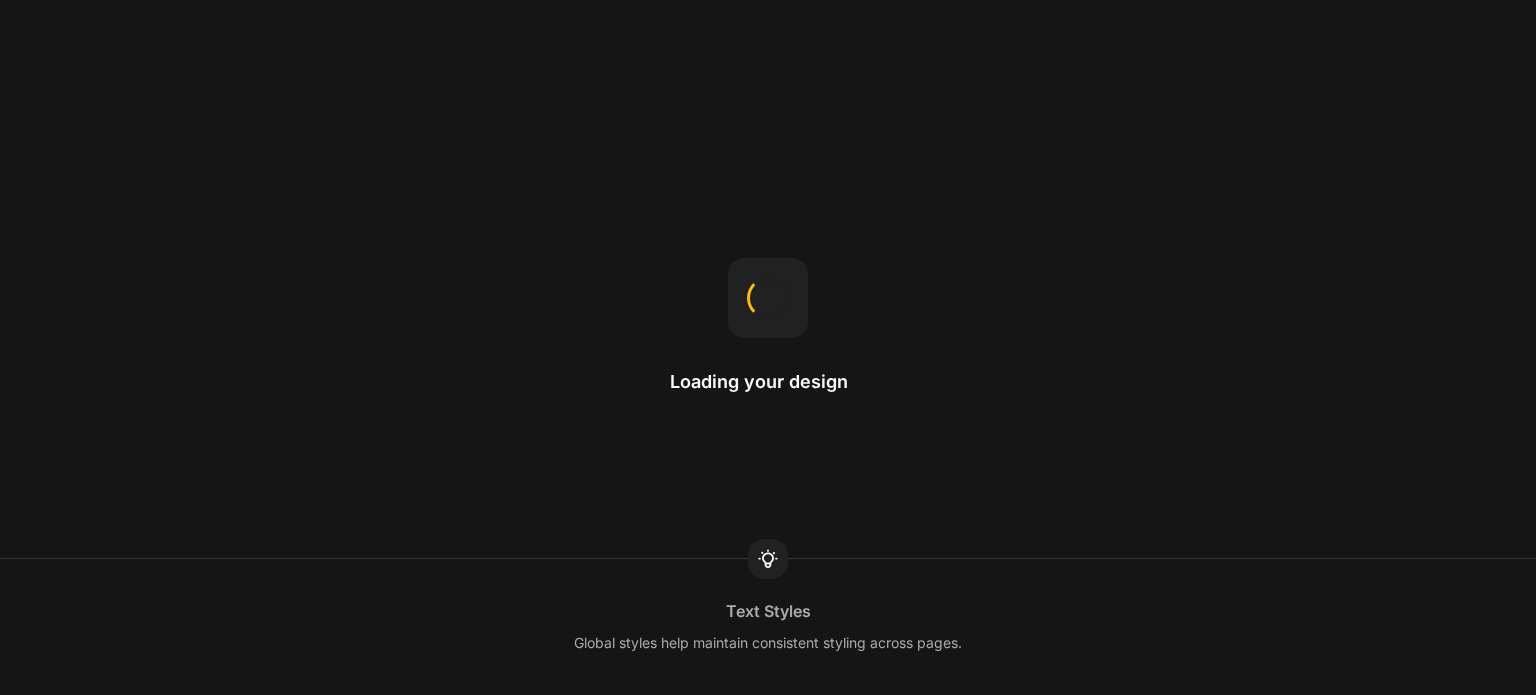 scroll, scrollTop: 0, scrollLeft: 0, axis: both 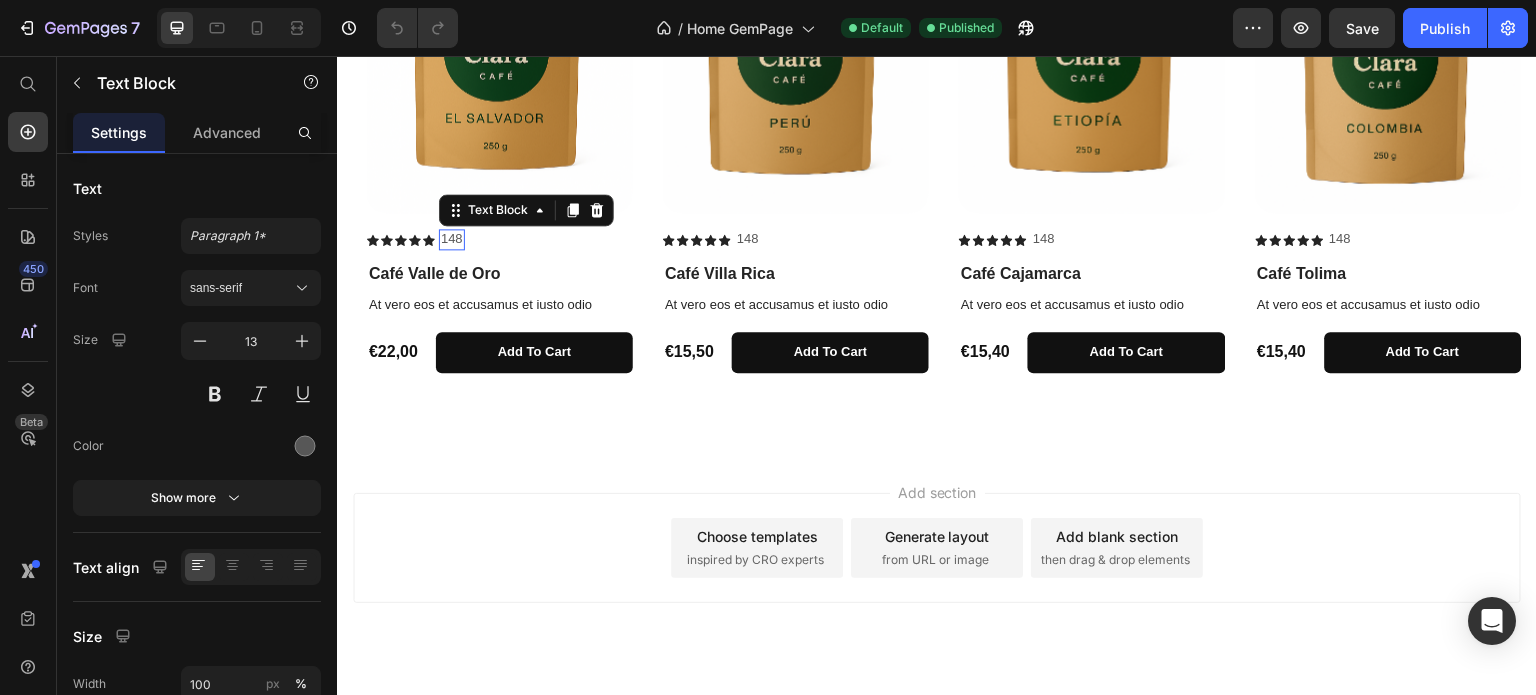 click on "148" at bounding box center [452, 239] 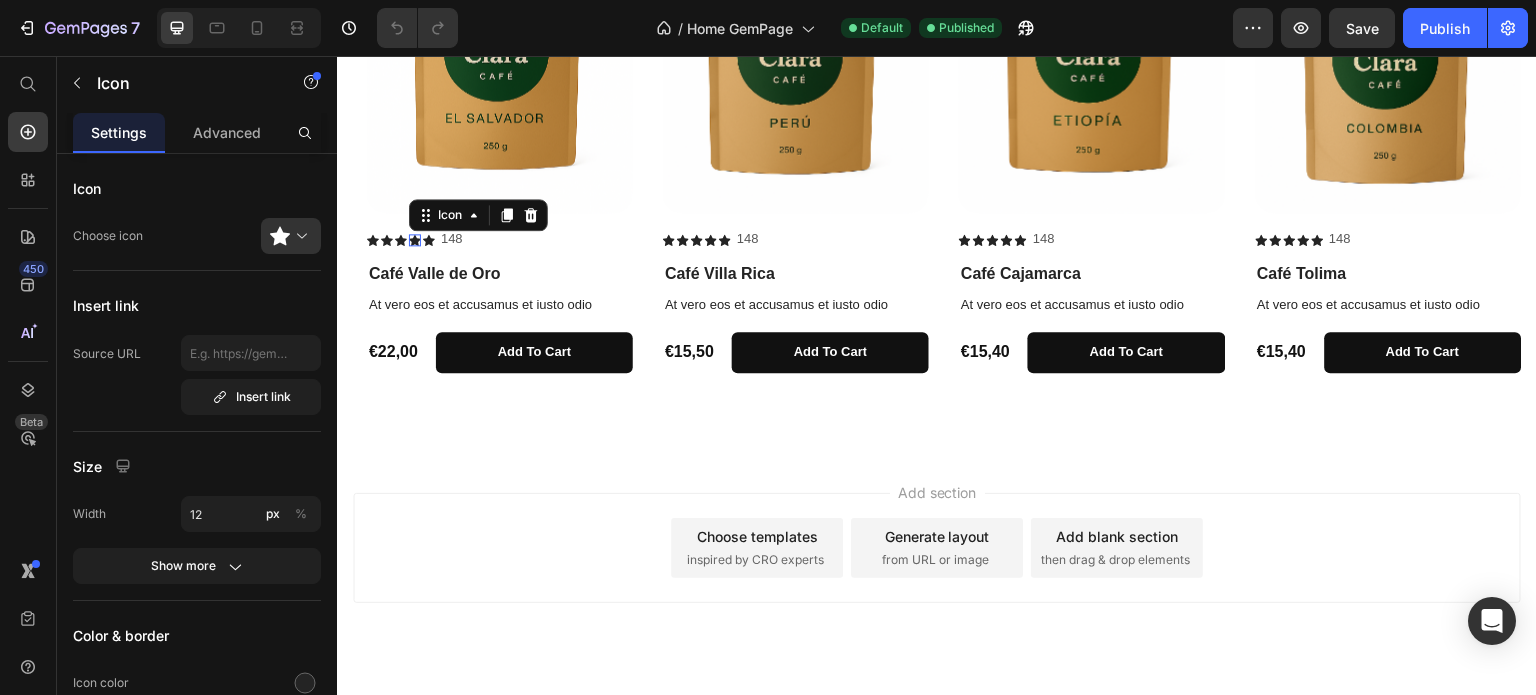 click on "Icon   0" at bounding box center (415, 240) 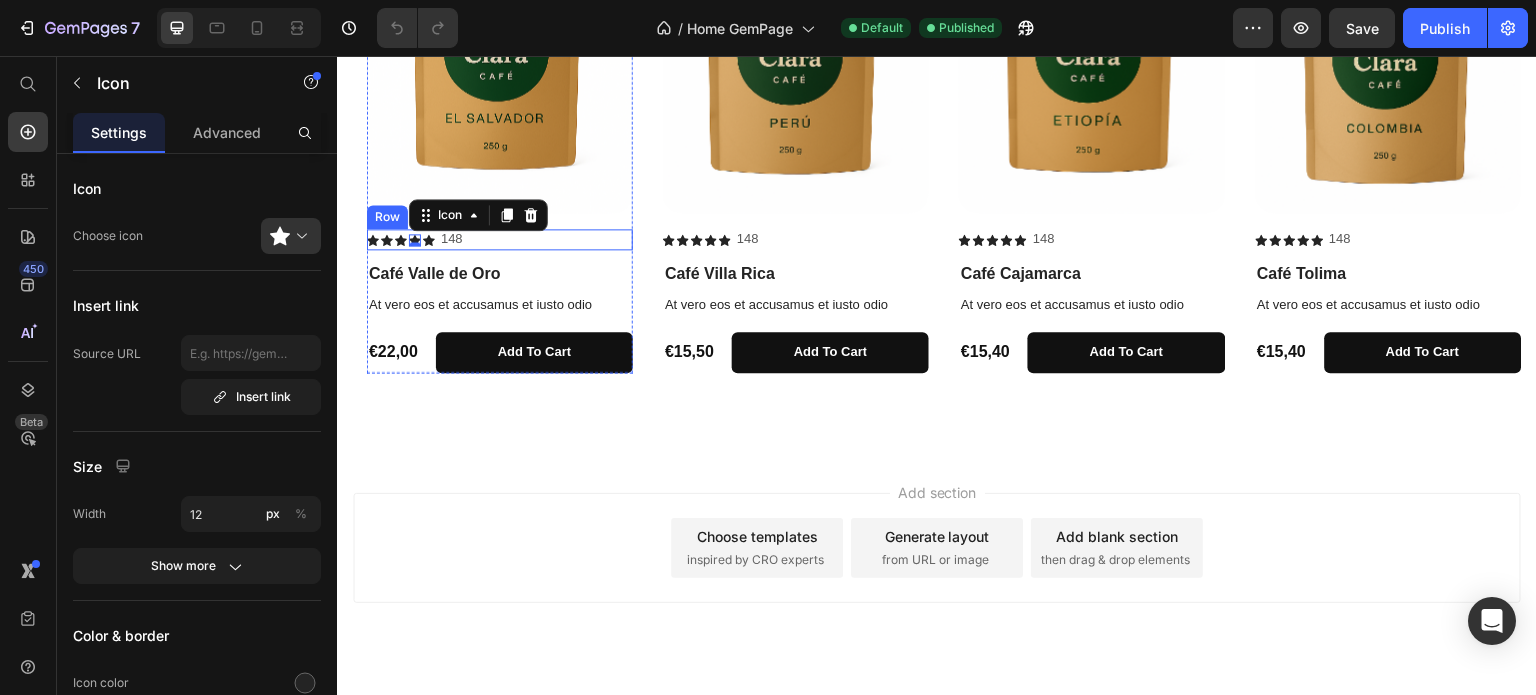 click on "Icon Icon Icon Icon   0 Icon Icon List 148 Text Block Row" at bounding box center [500, 239] 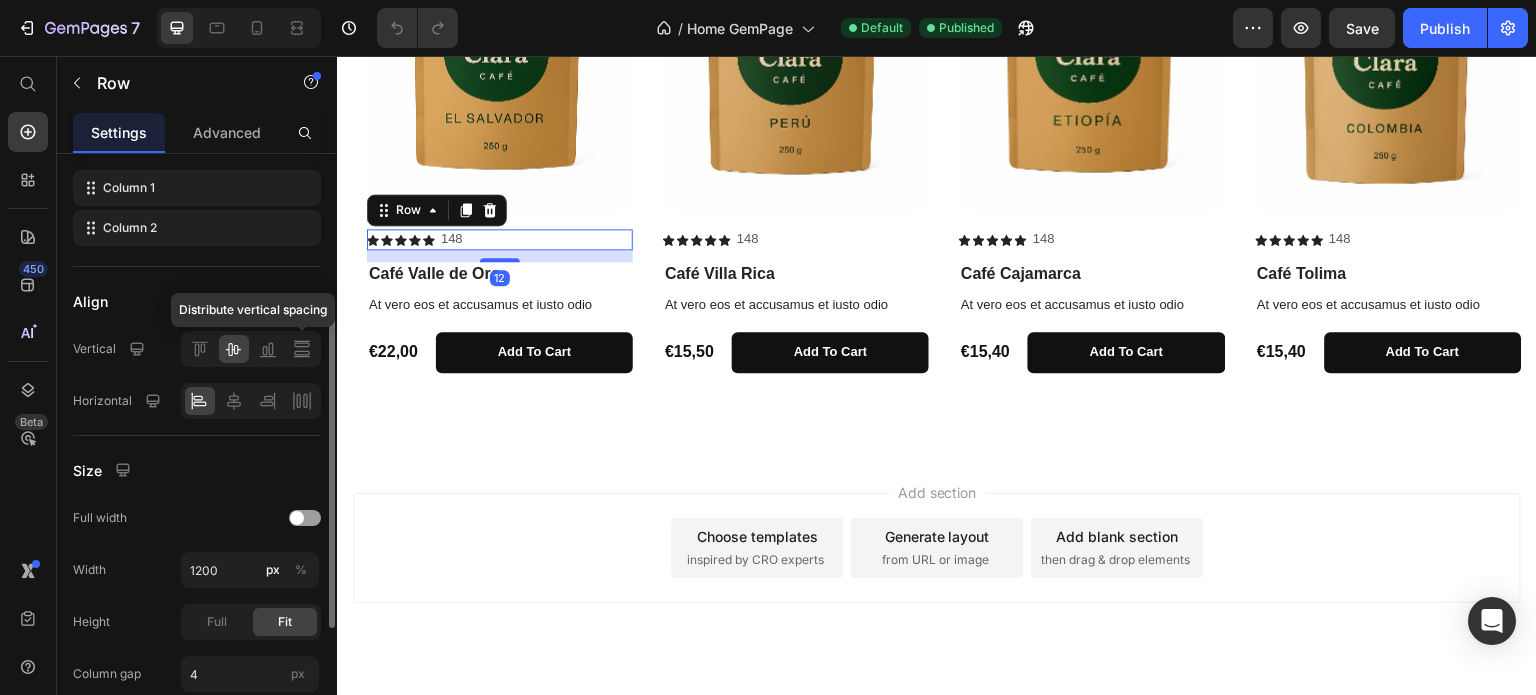 scroll, scrollTop: 296, scrollLeft: 0, axis: vertical 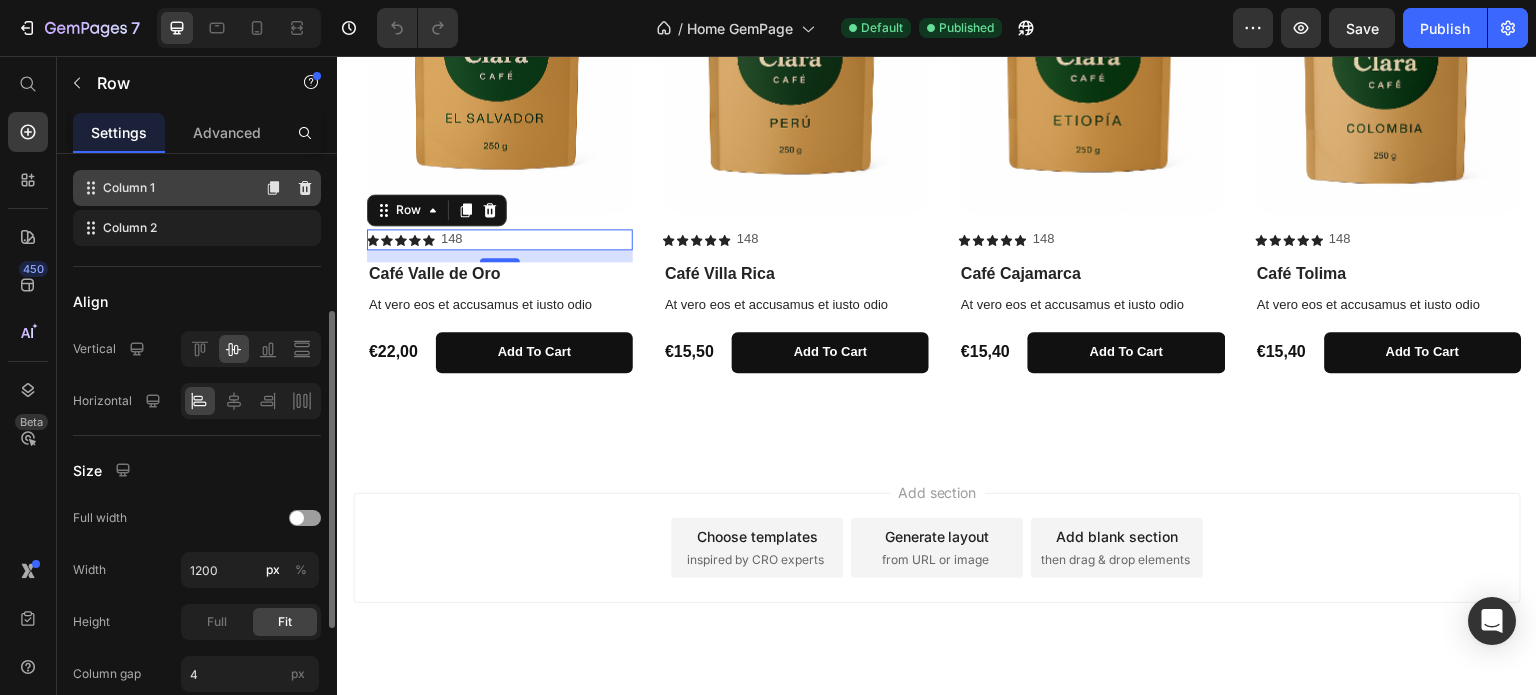 click on "Column 1" 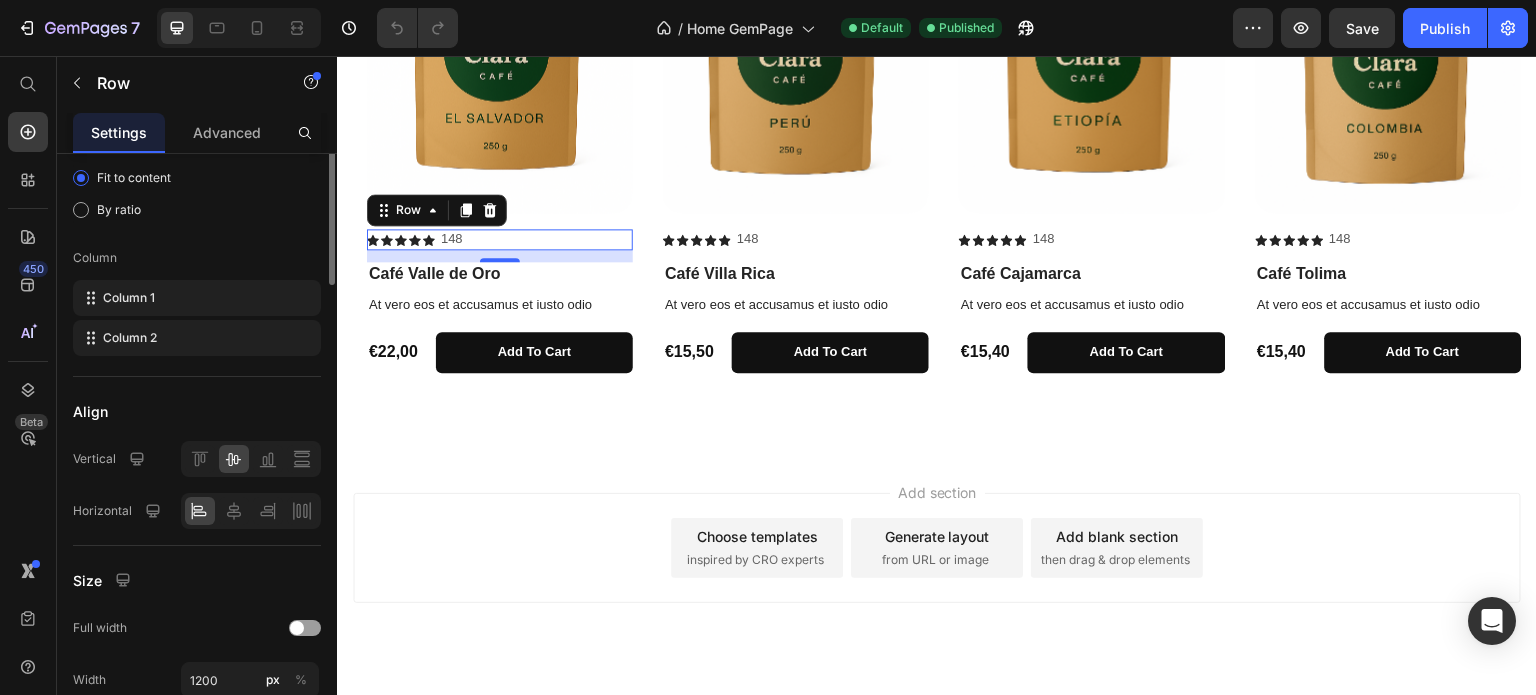 scroll, scrollTop: 0, scrollLeft: 0, axis: both 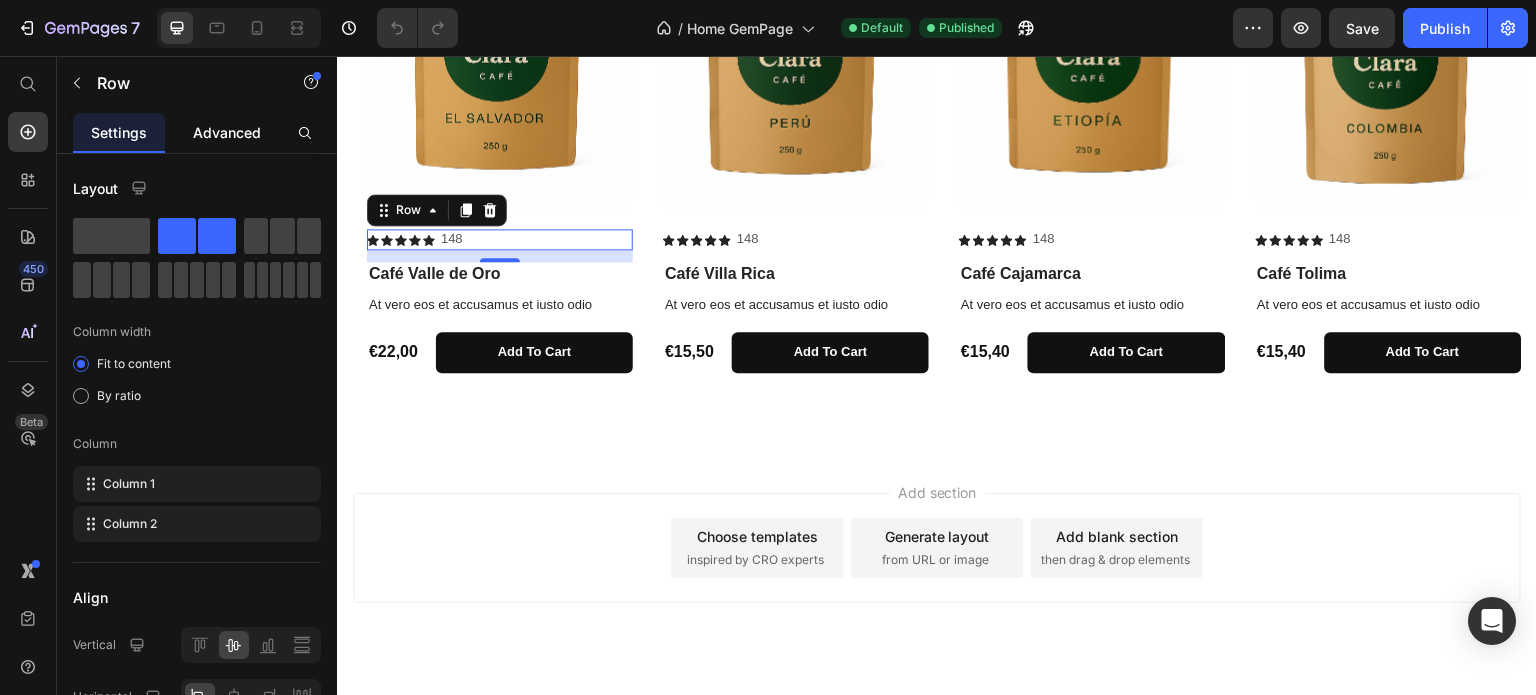click on "Advanced" 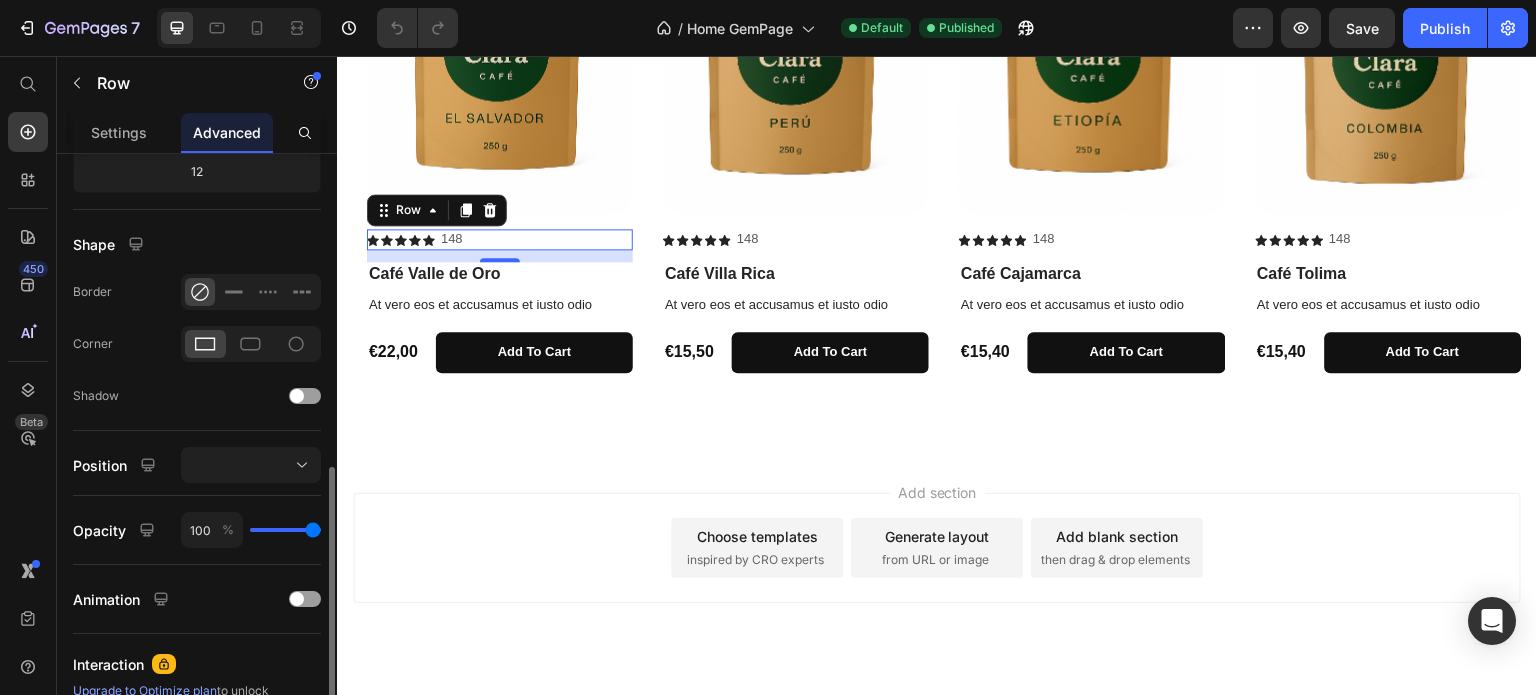 scroll, scrollTop: 668, scrollLeft: 0, axis: vertical 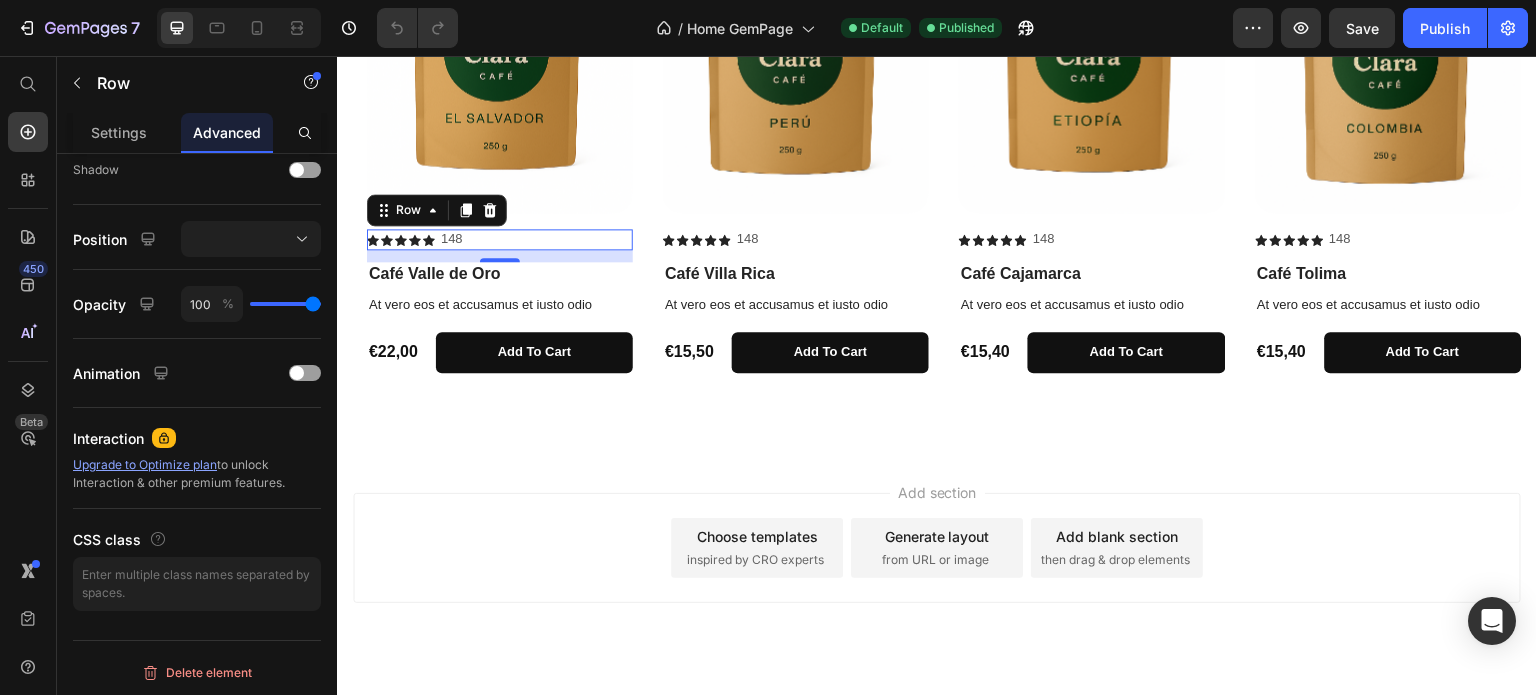 click on "Icon Icon Icon Icon Icon Icon List 148 Text Block Row   12" at bounding box center (500, 239) 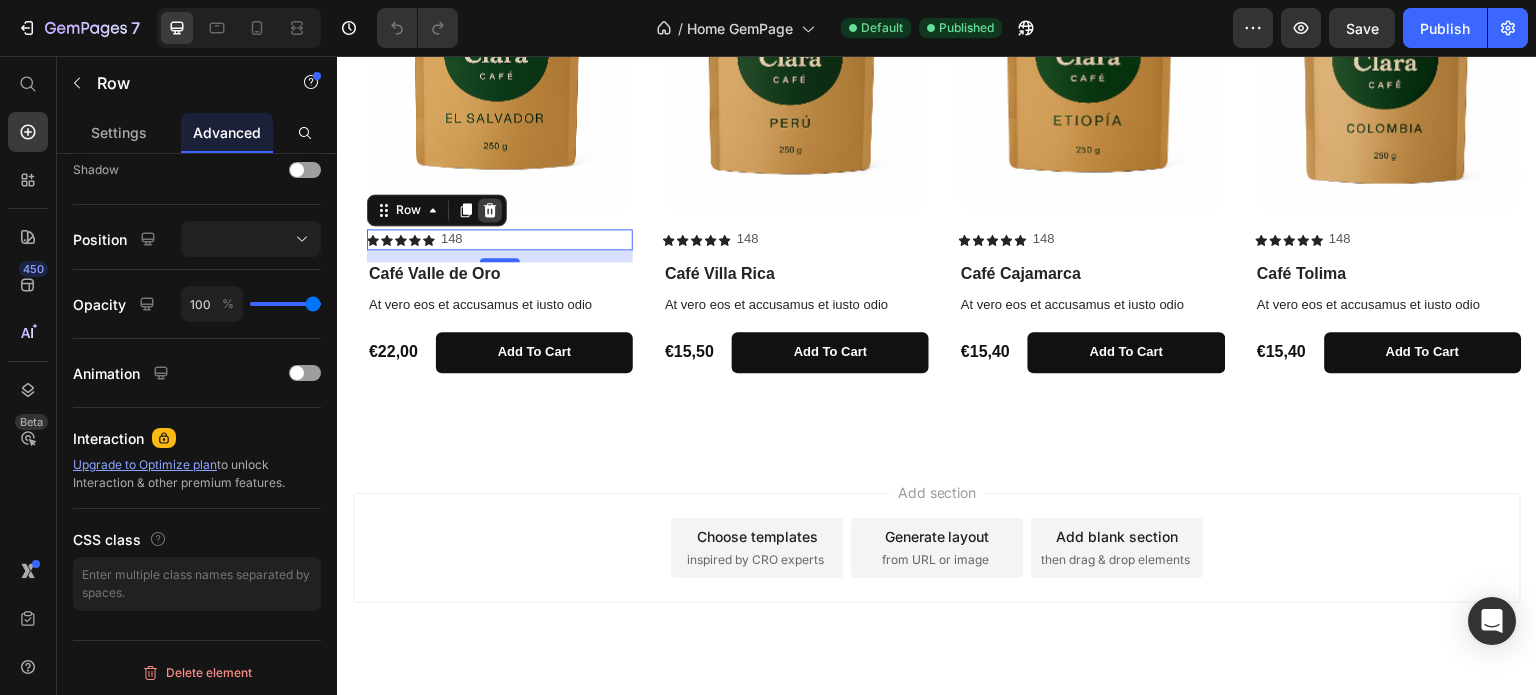 click at bounding box center (490, 210) 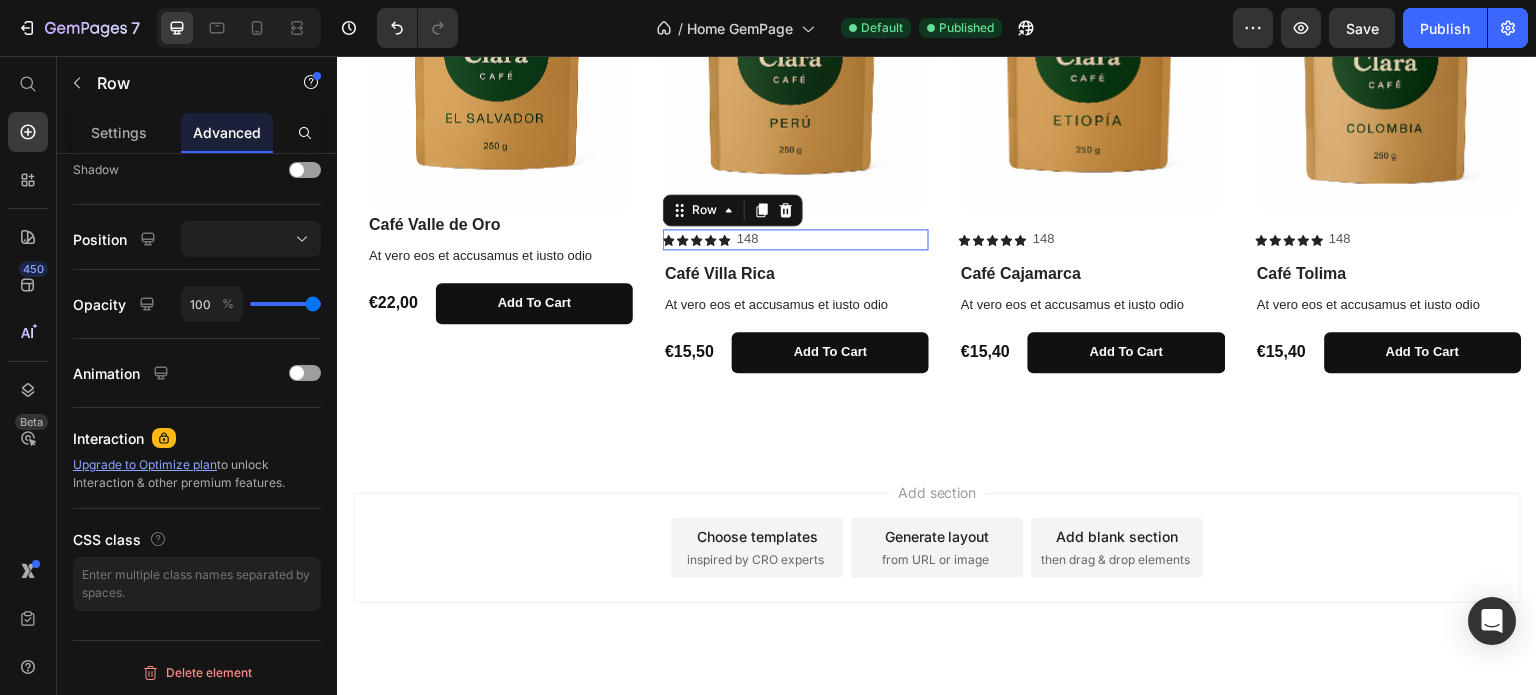 click on "Icon Icon Icon Icon Icon Icon List 148 Text Block Row   0" at bounding box center (796, 239) 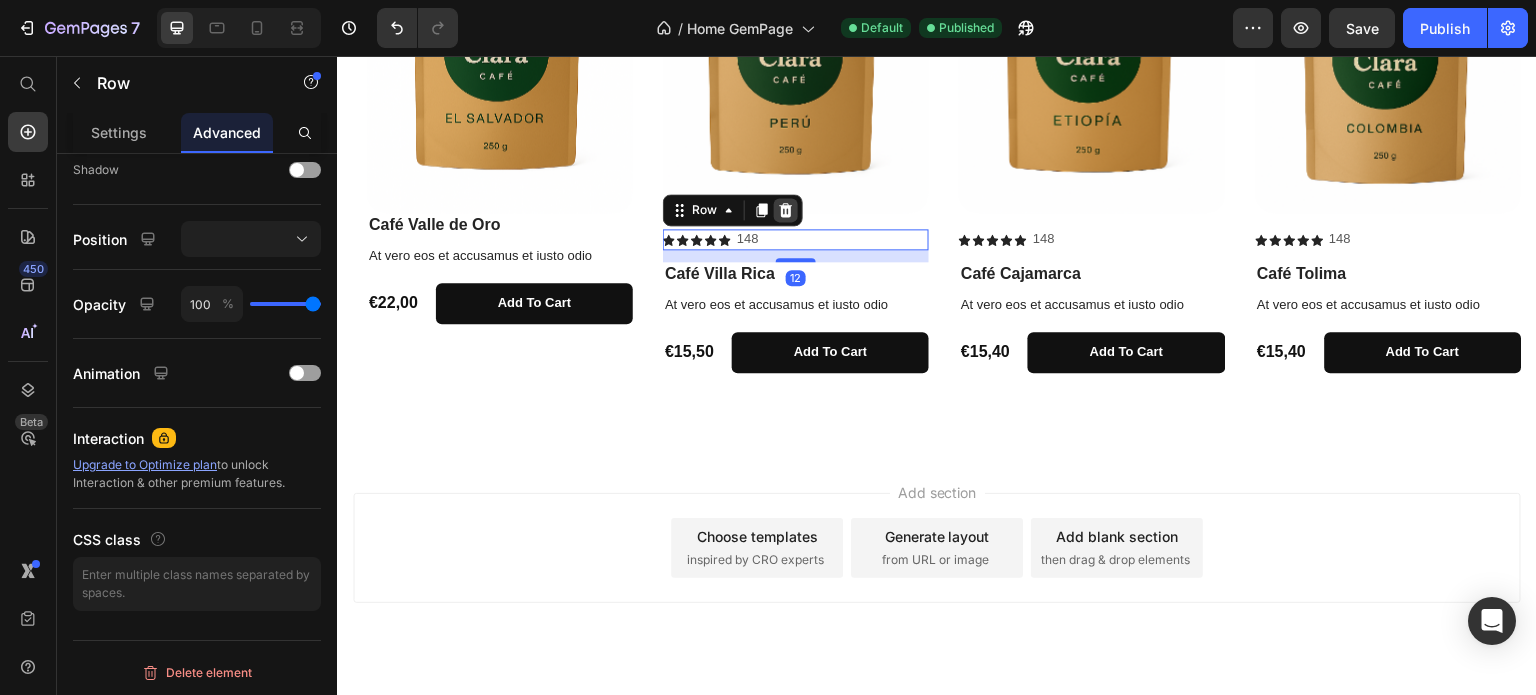 click 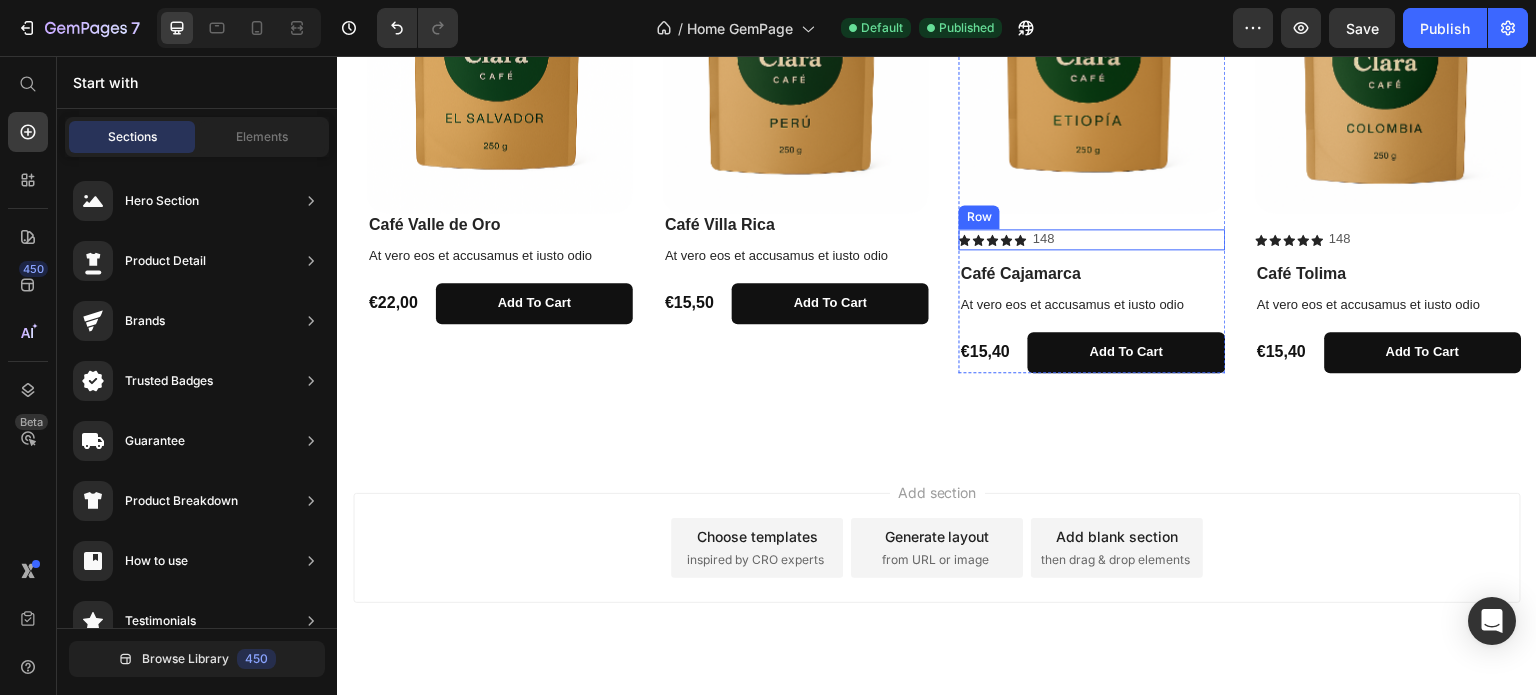 click on "Icon Icon Icon Icon Icon Icon List 148 Text Block Row" at bounding box center (1092, 239) 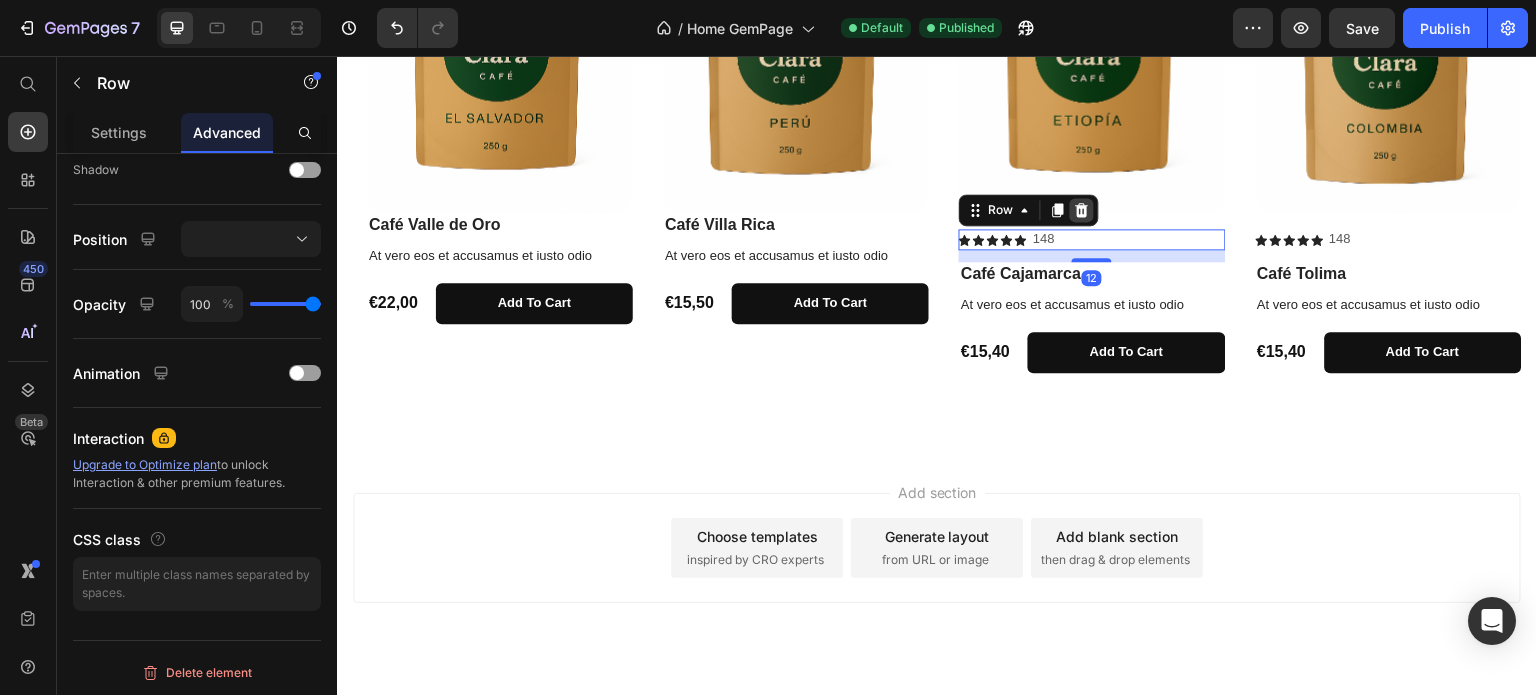 click 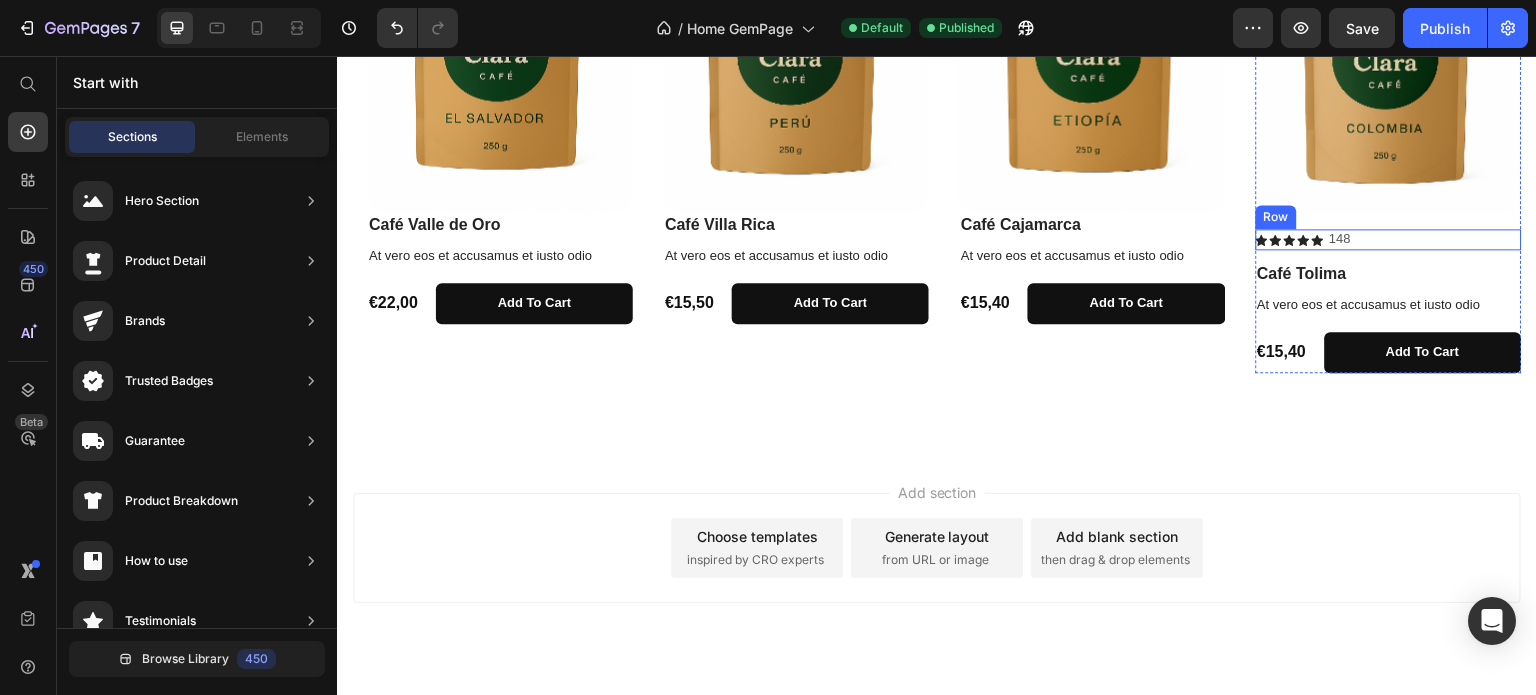 click on "Icon Icon Icon Icon Icon Icon List 148 Text Block Row" at bounding box center (1389, 239) 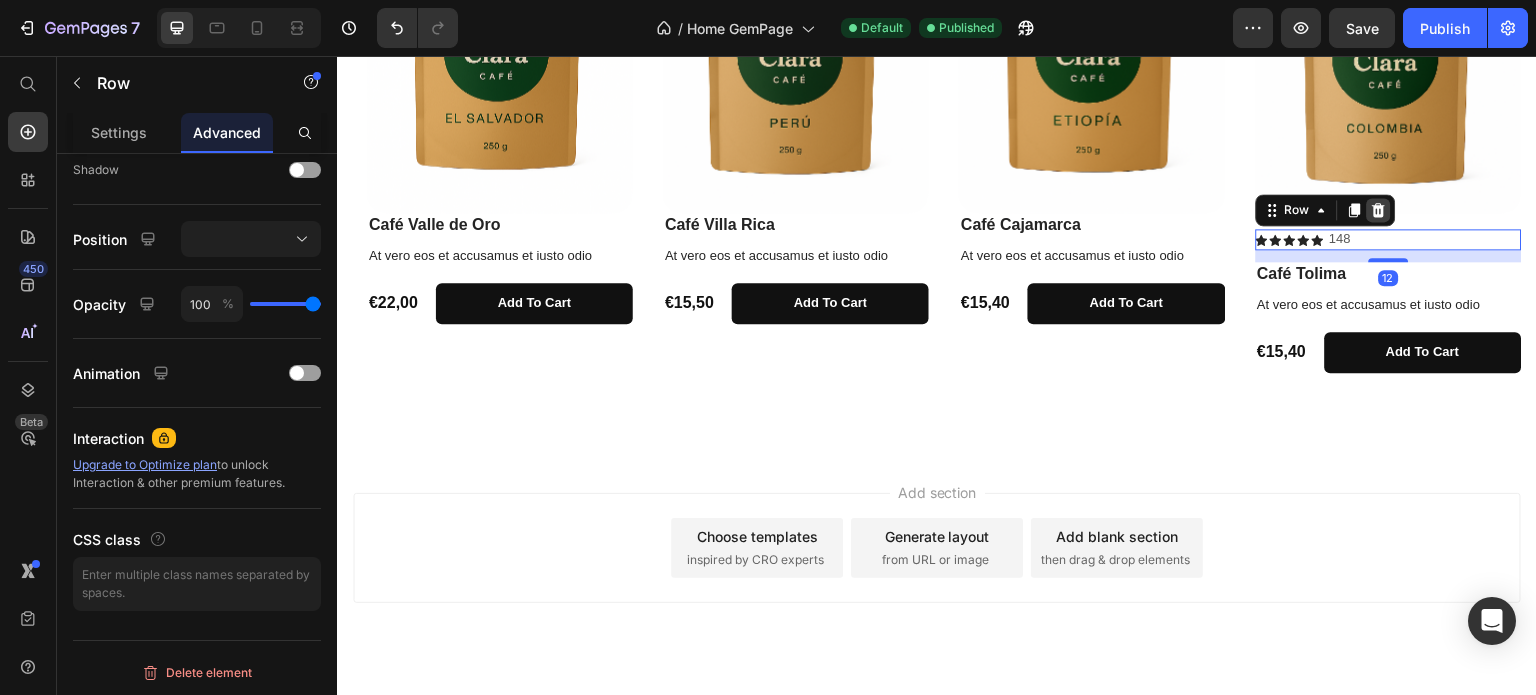 click 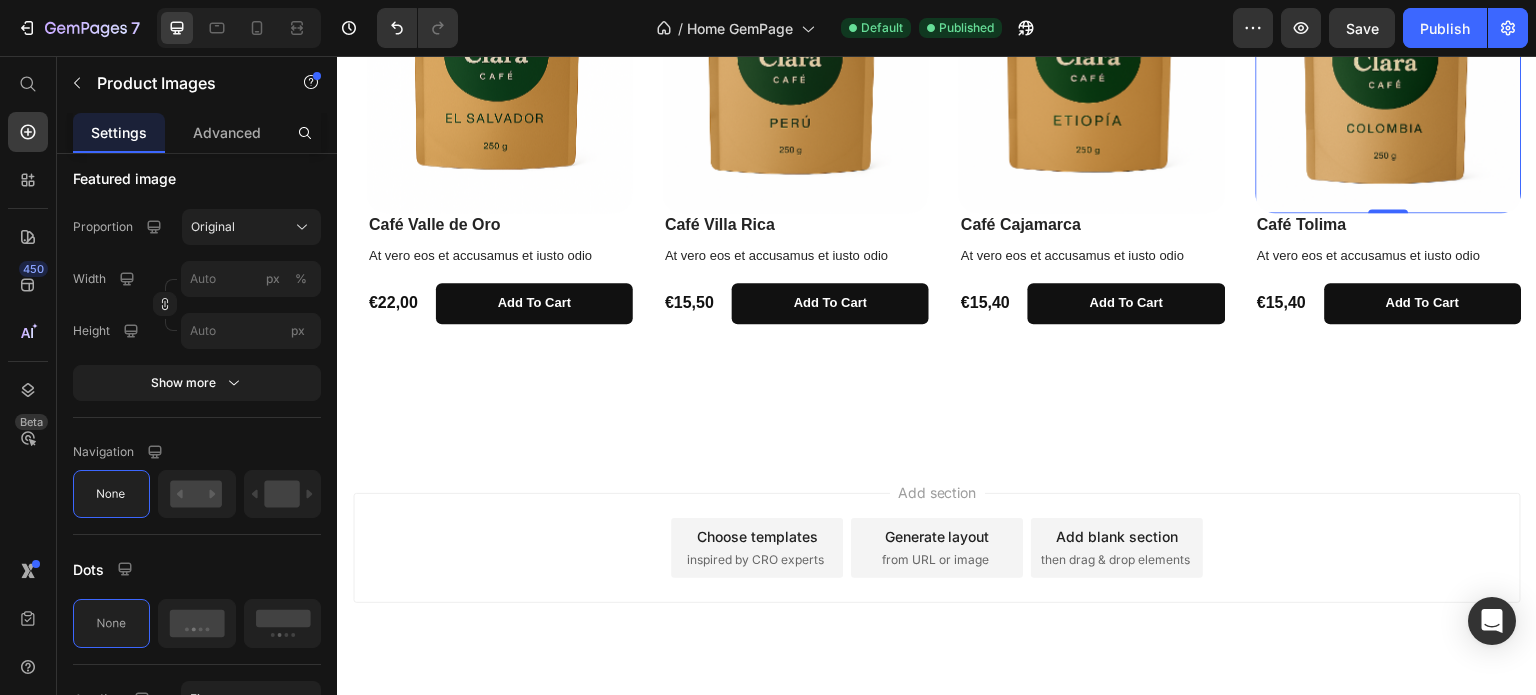 scroll, scrollTop: 0, scrollLeft: 0, axis: both 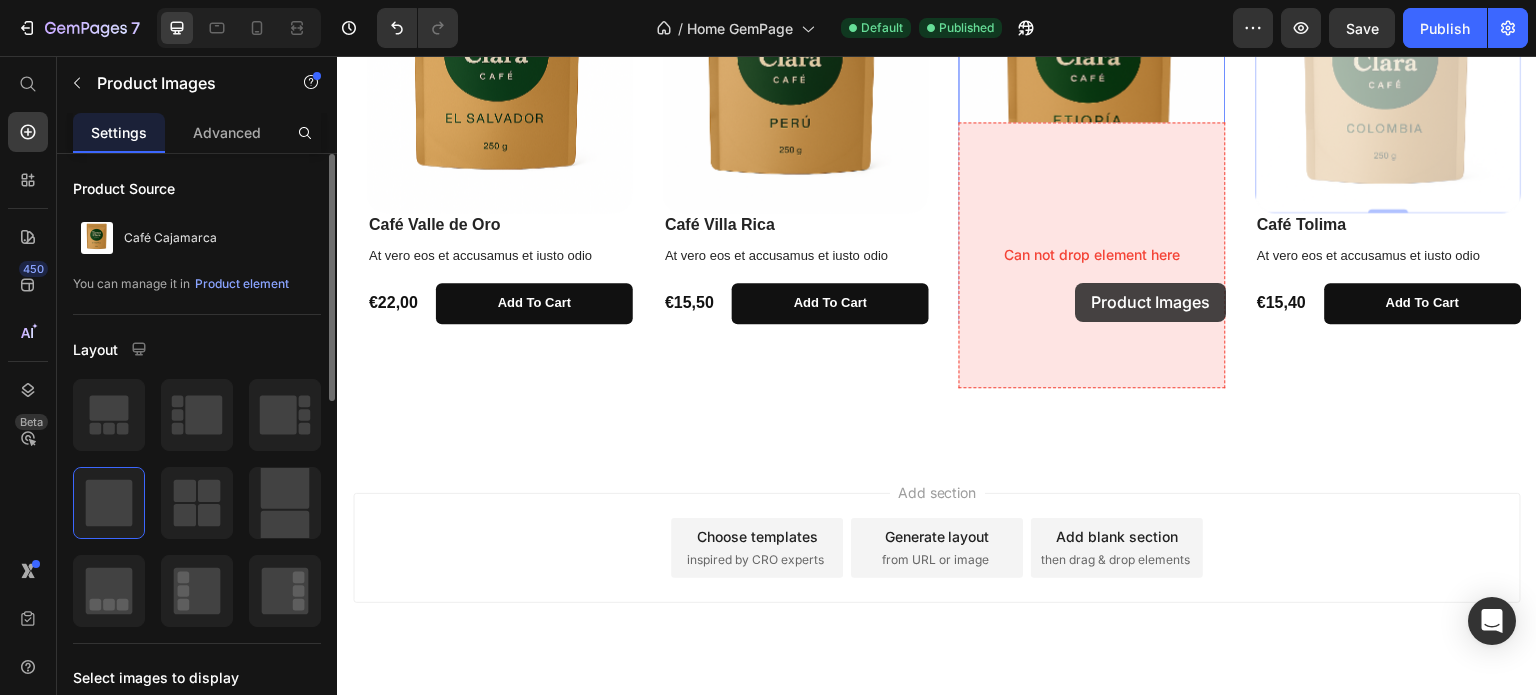 drag, startPoint x: 1332, startPoint y: 254, endPoint x: 1076, endPoint y: 287, distance: 258.1182 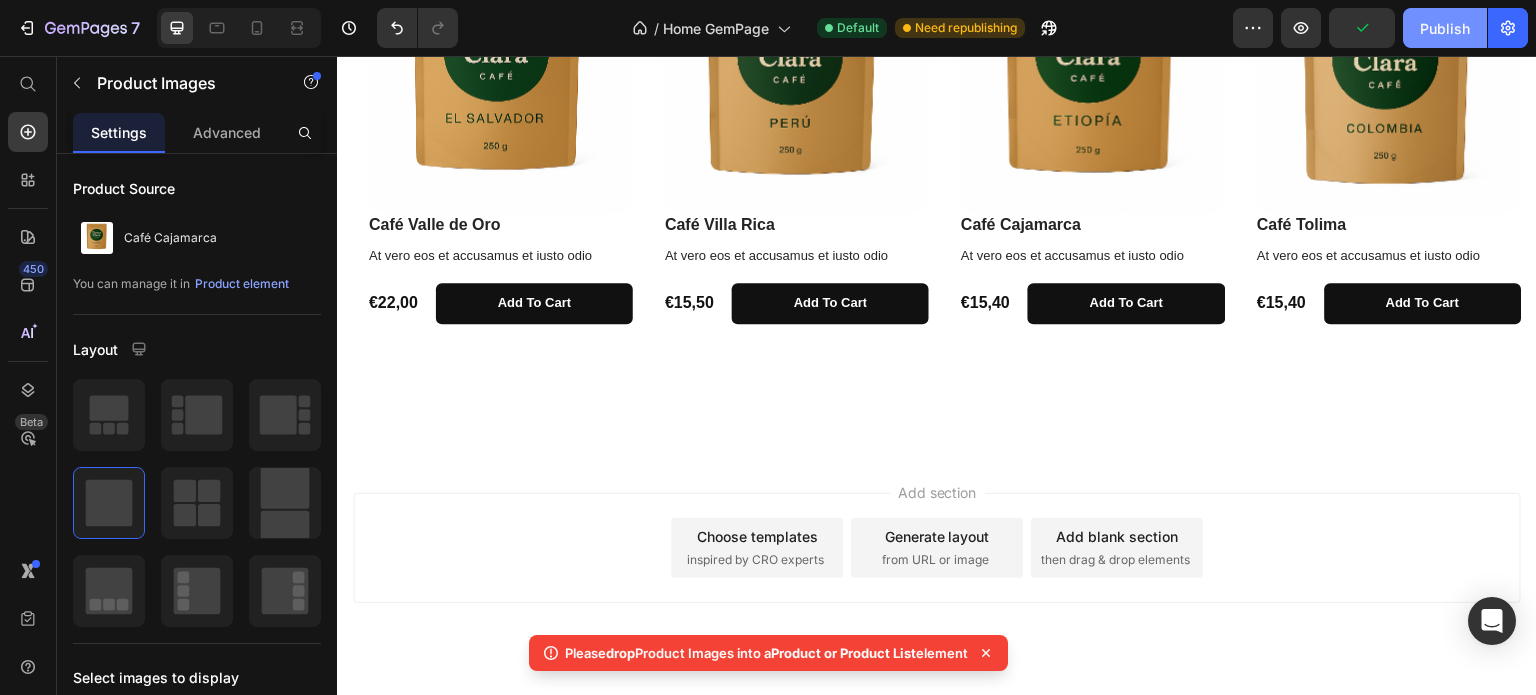 click on "Publish" at bounding box center [1445, 28] 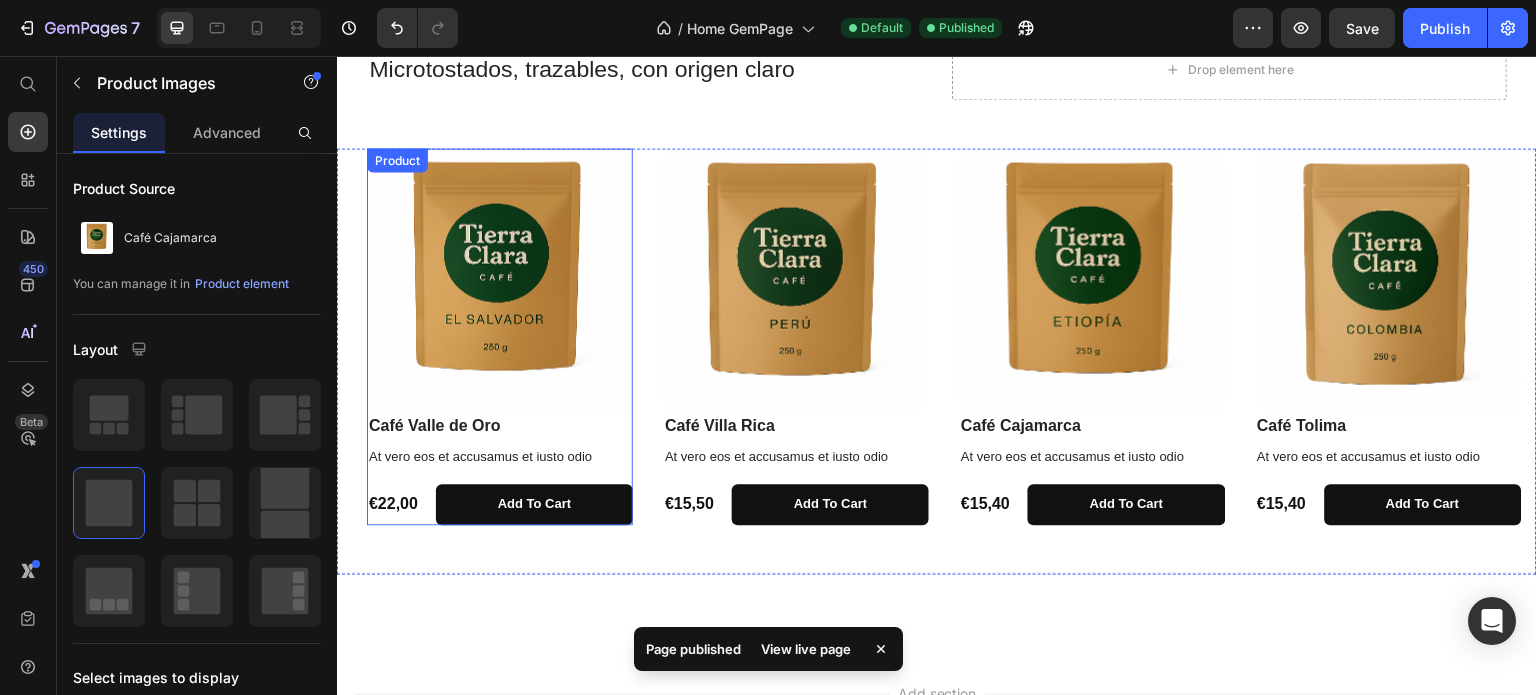 scroll, scrollTop: 360, scrollLeft: 0, axis: vertical 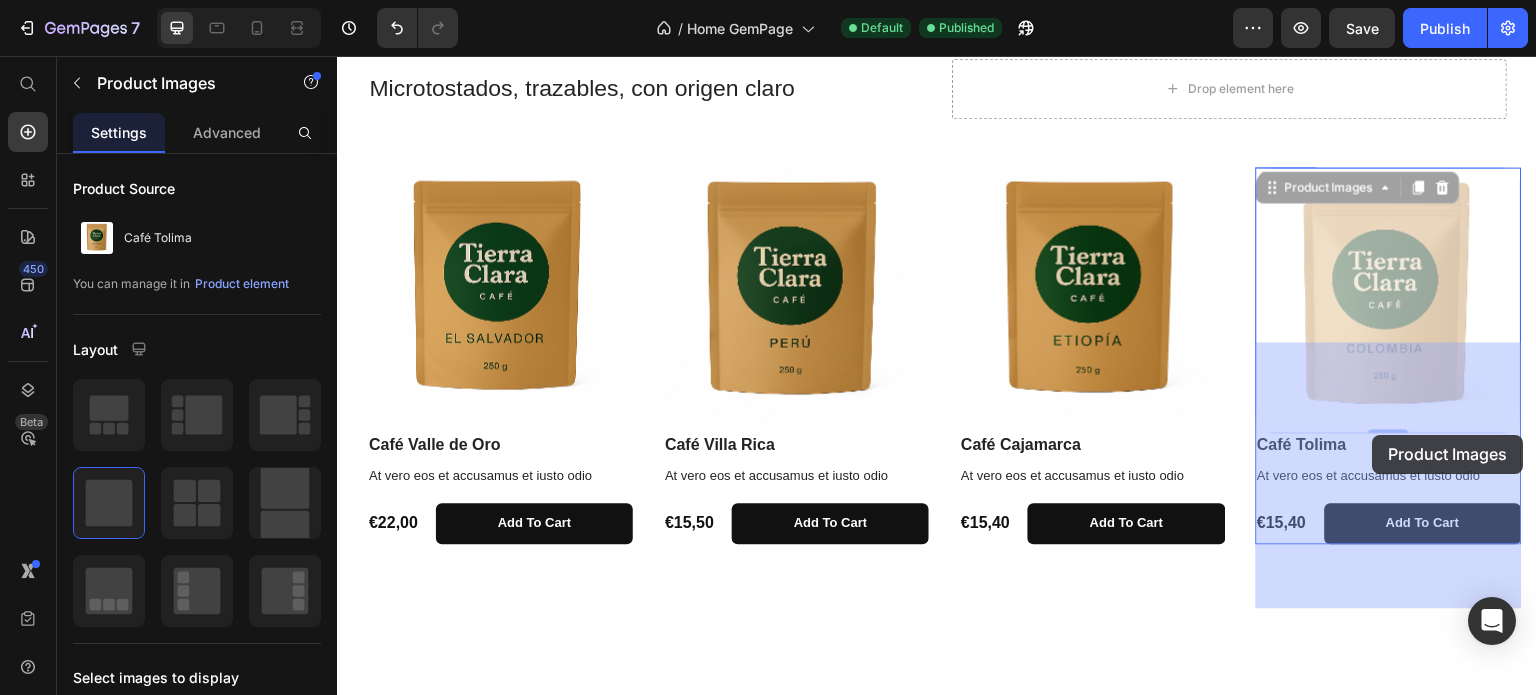 drag, startPoint x: 1492, startPoint y: 391, endPoint x: 1373, endPoint y: 435, distance: 126.873955 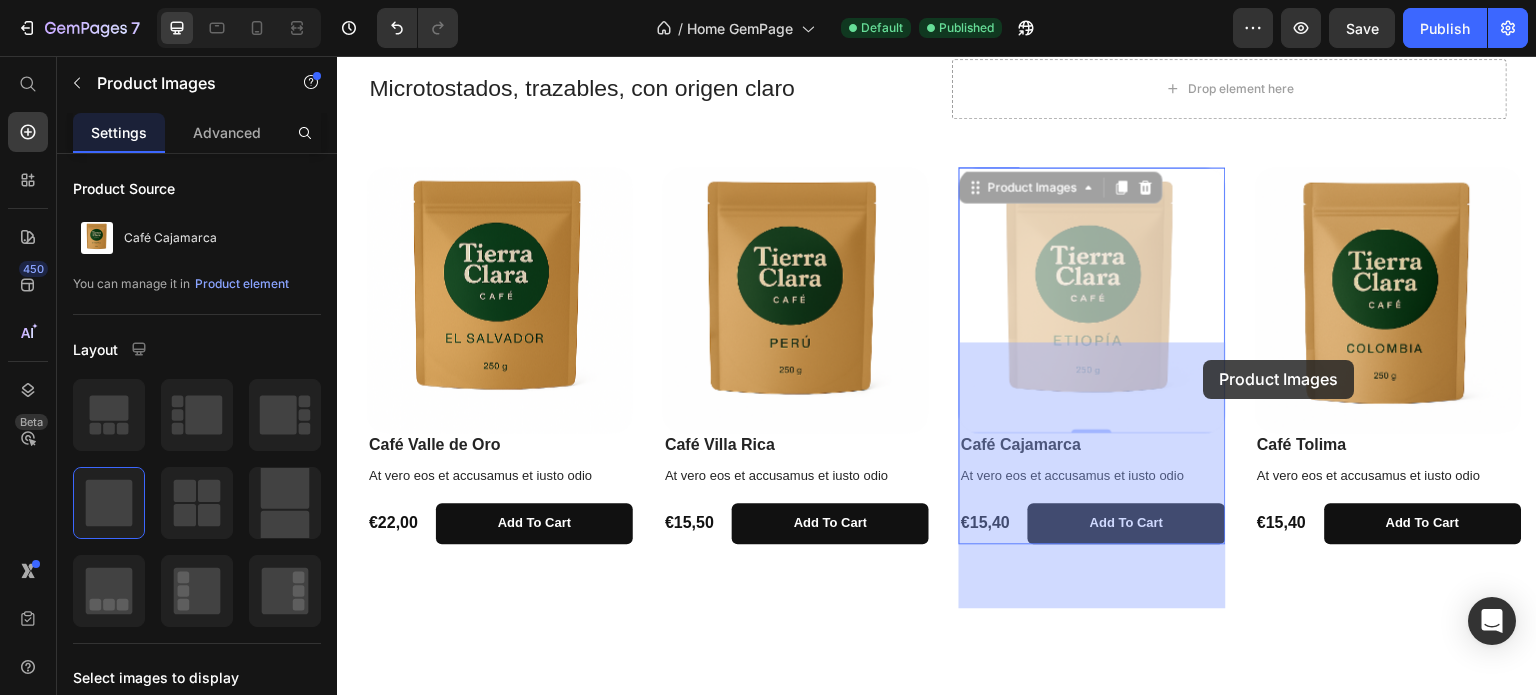 drag, startPoint x: 1223, startPoint y: 357, endPoint x: 1208, endPoint y: 360, distance: 15.297058 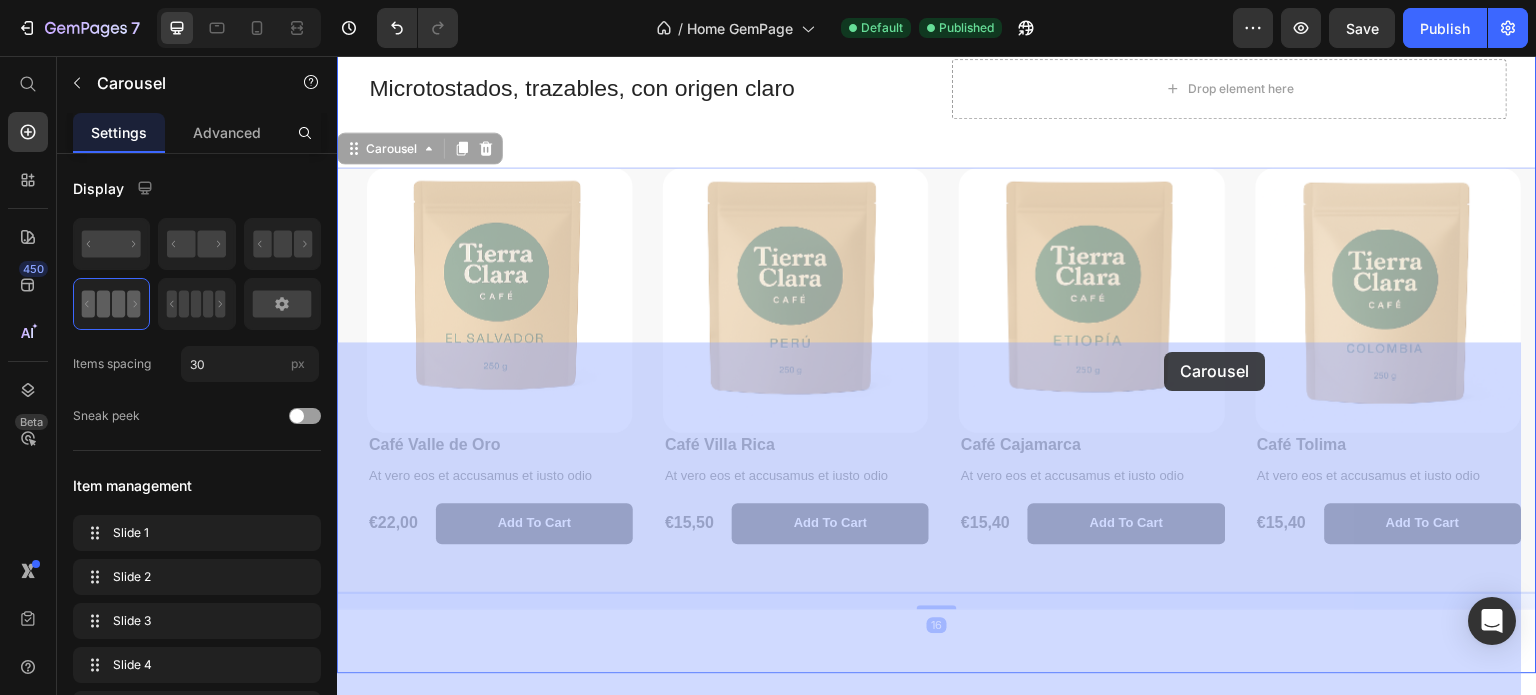 drag, startPoint x: 1240, startPoint y: 344, endPoint x: 1165, endPoint y: 352, distance: 75.42546 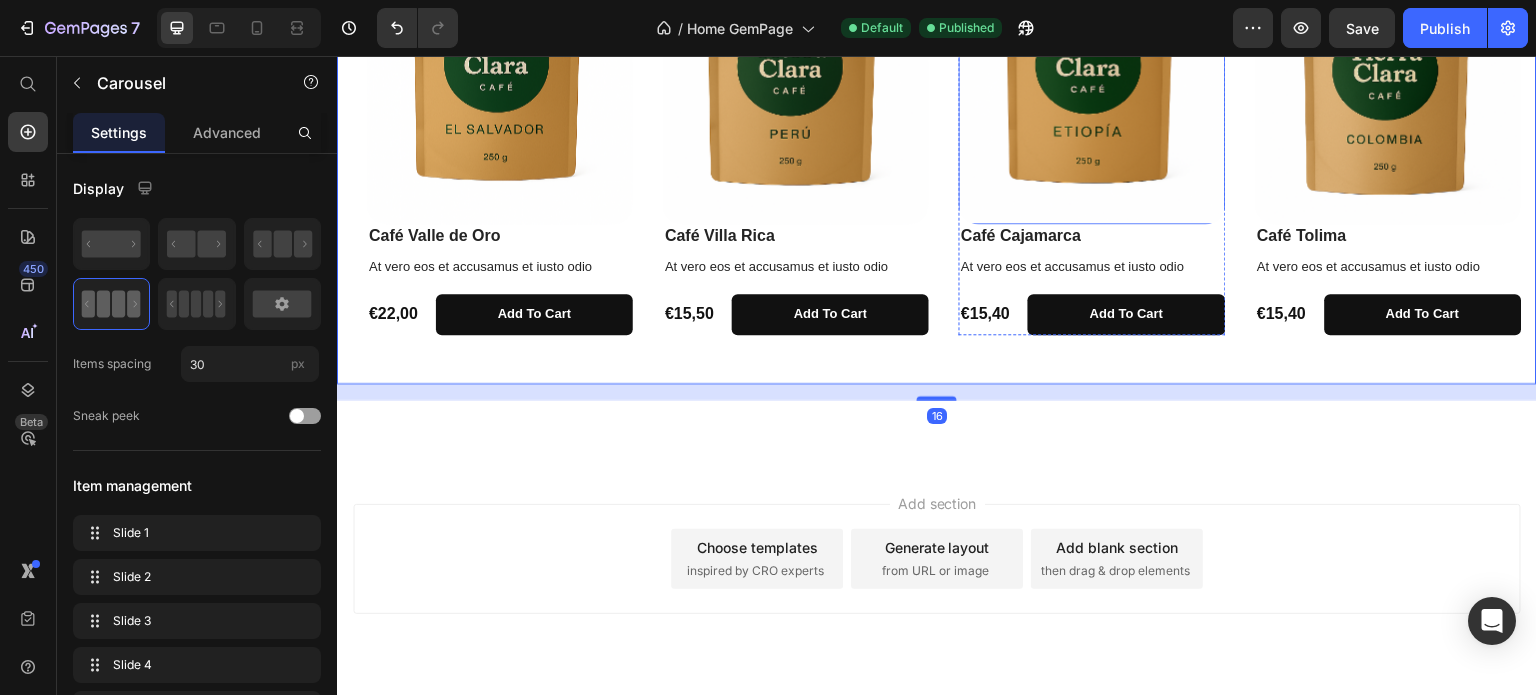 scroll, scrollTop: 570, scrollLeft: 0, axis: vertical 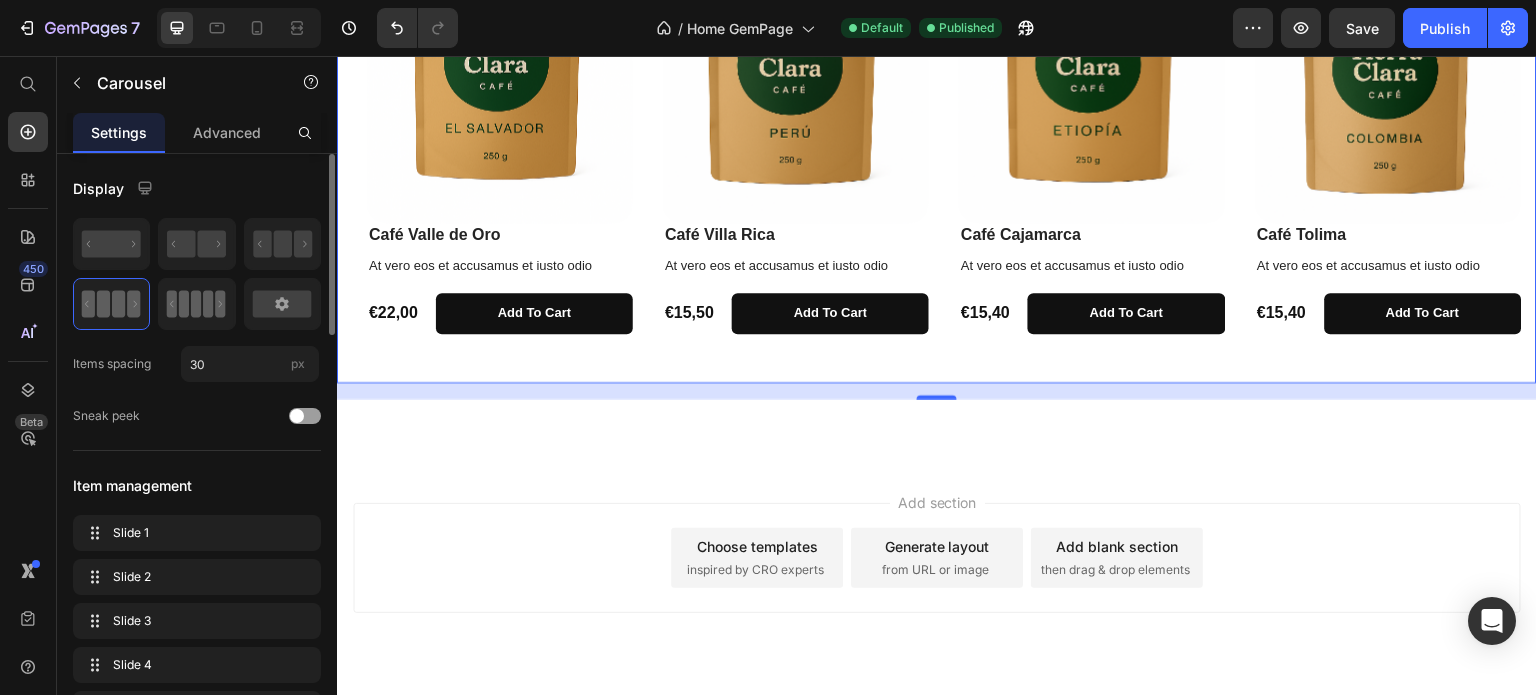 click 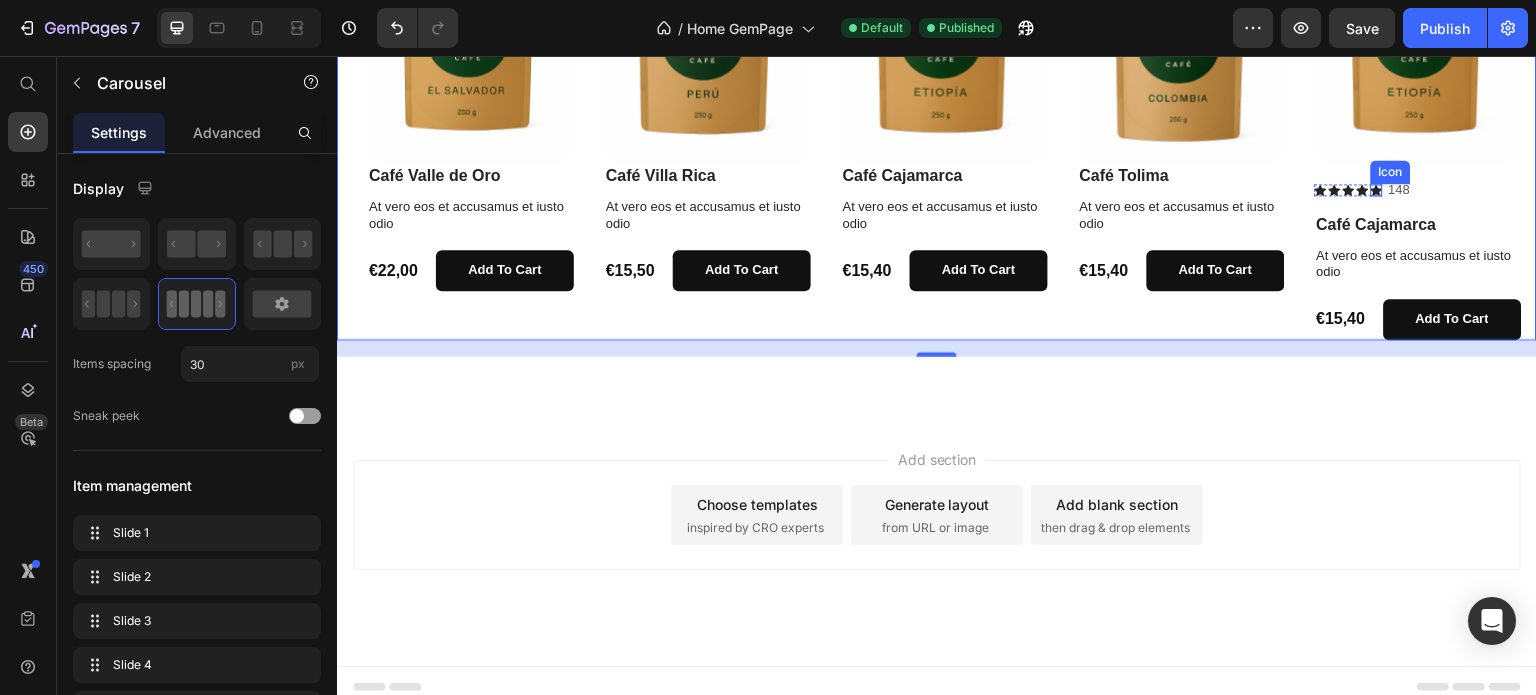 click 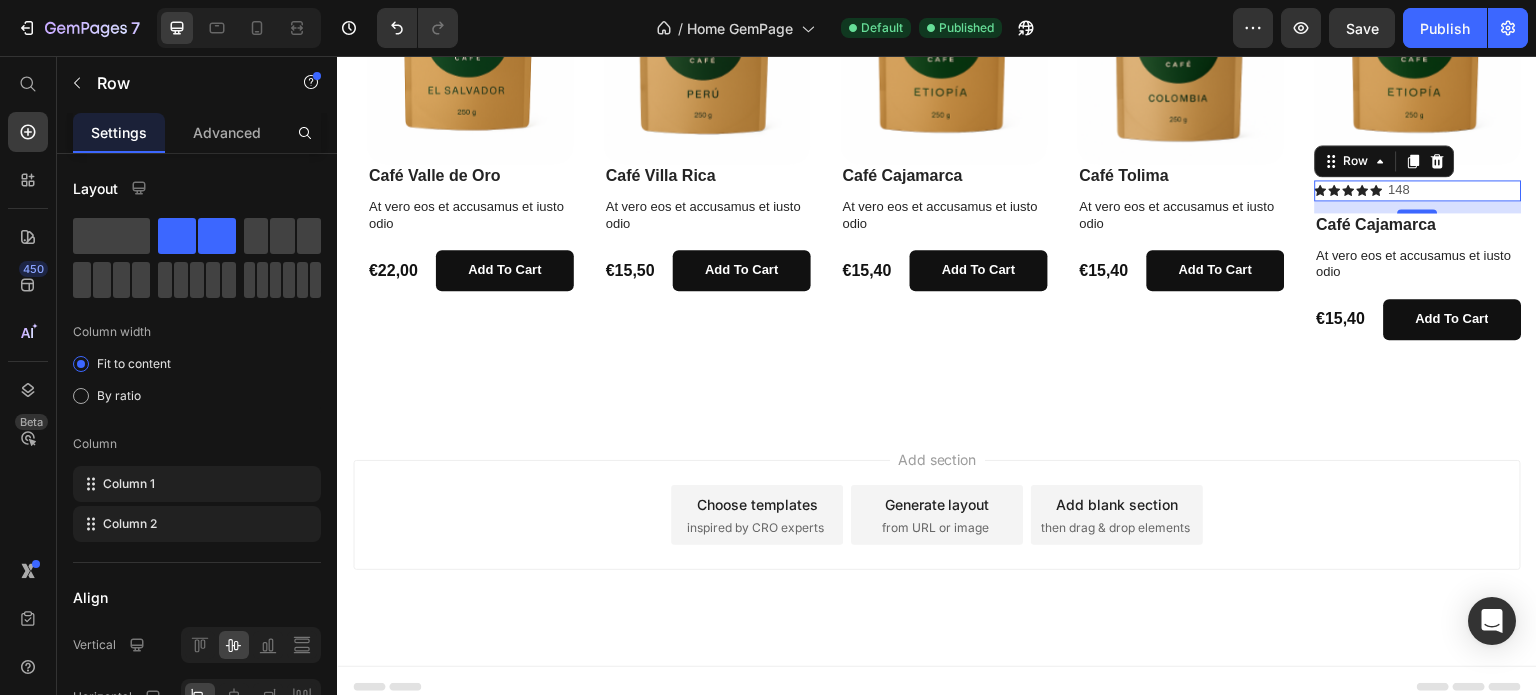 click on "Icon Icon Icon Icon Icon Icon List 148 Text Block Row   0" at bounding box center [1418, 190] 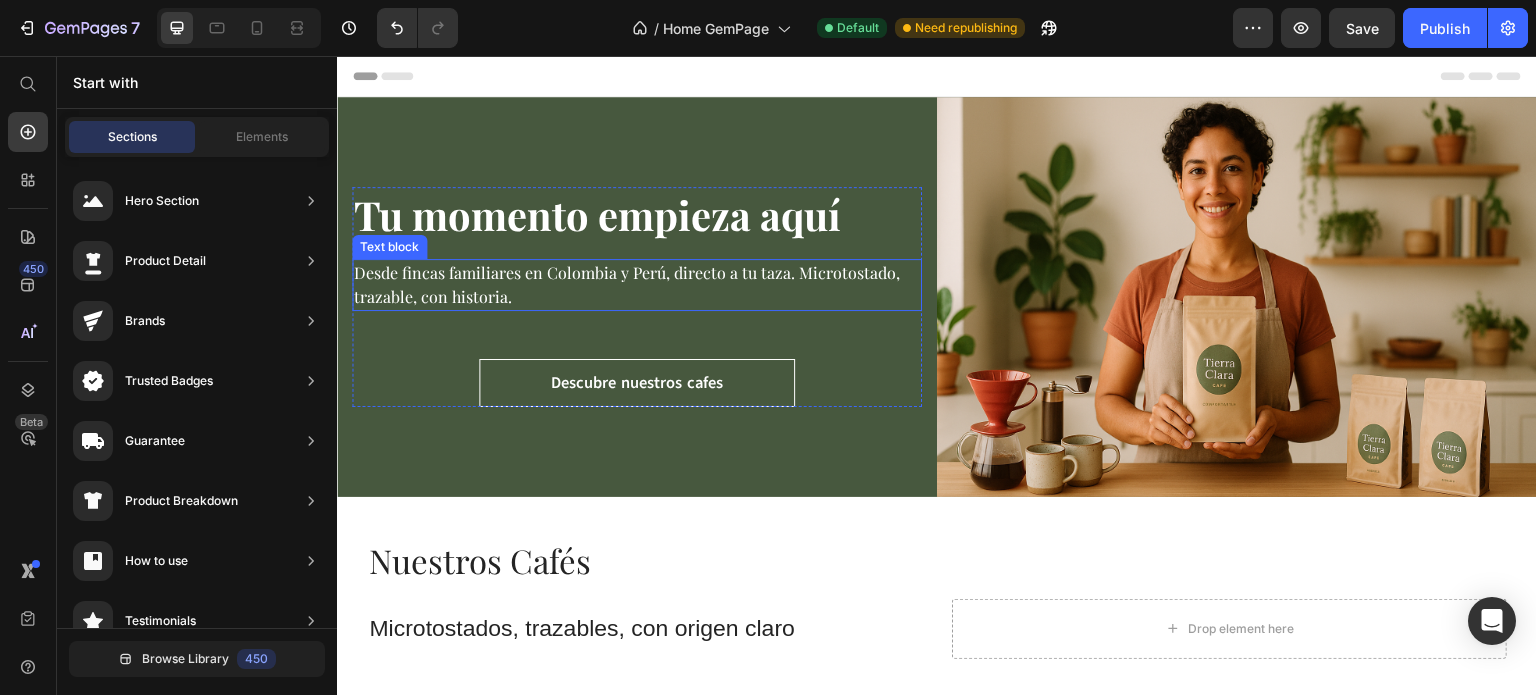 scroll, scrollTop: 0, scrollLeft: 0, axis: both 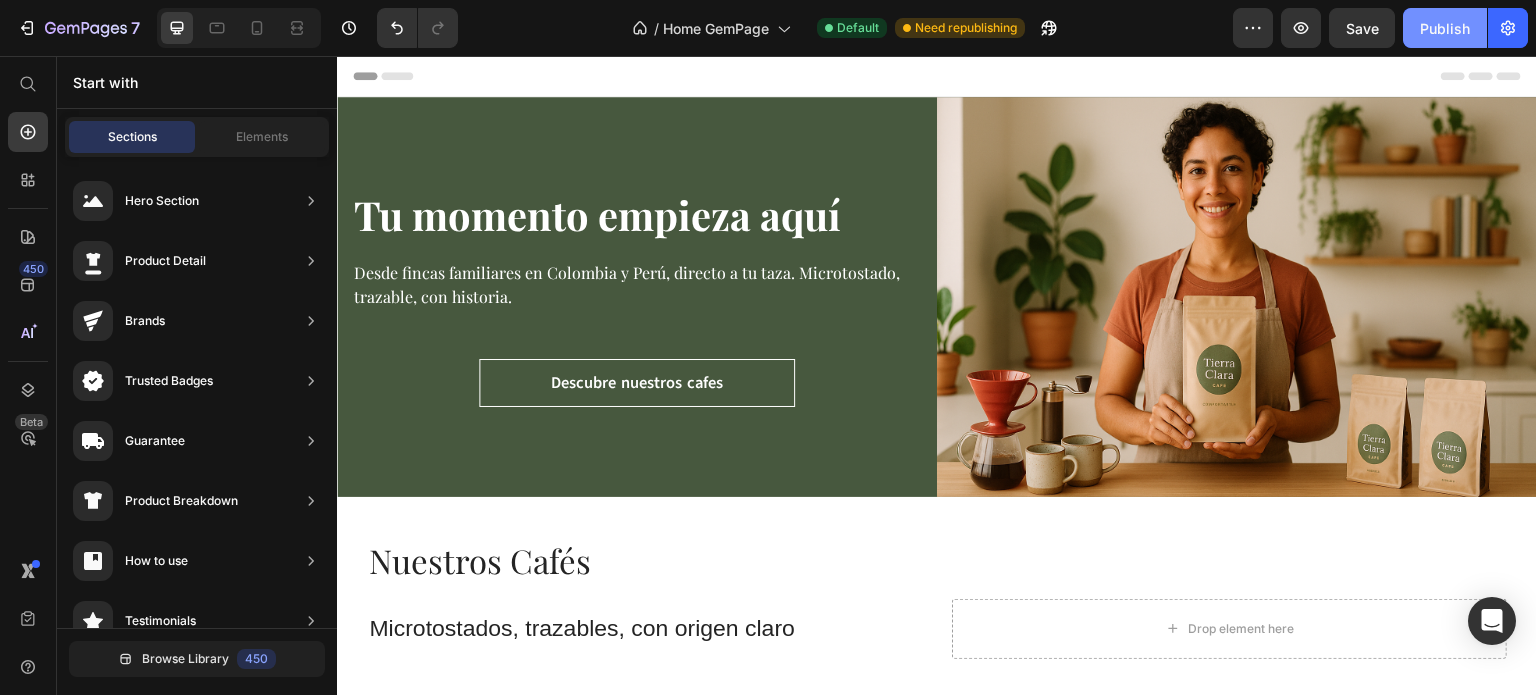 click on "Publish" at bounding box center (1445, 28) 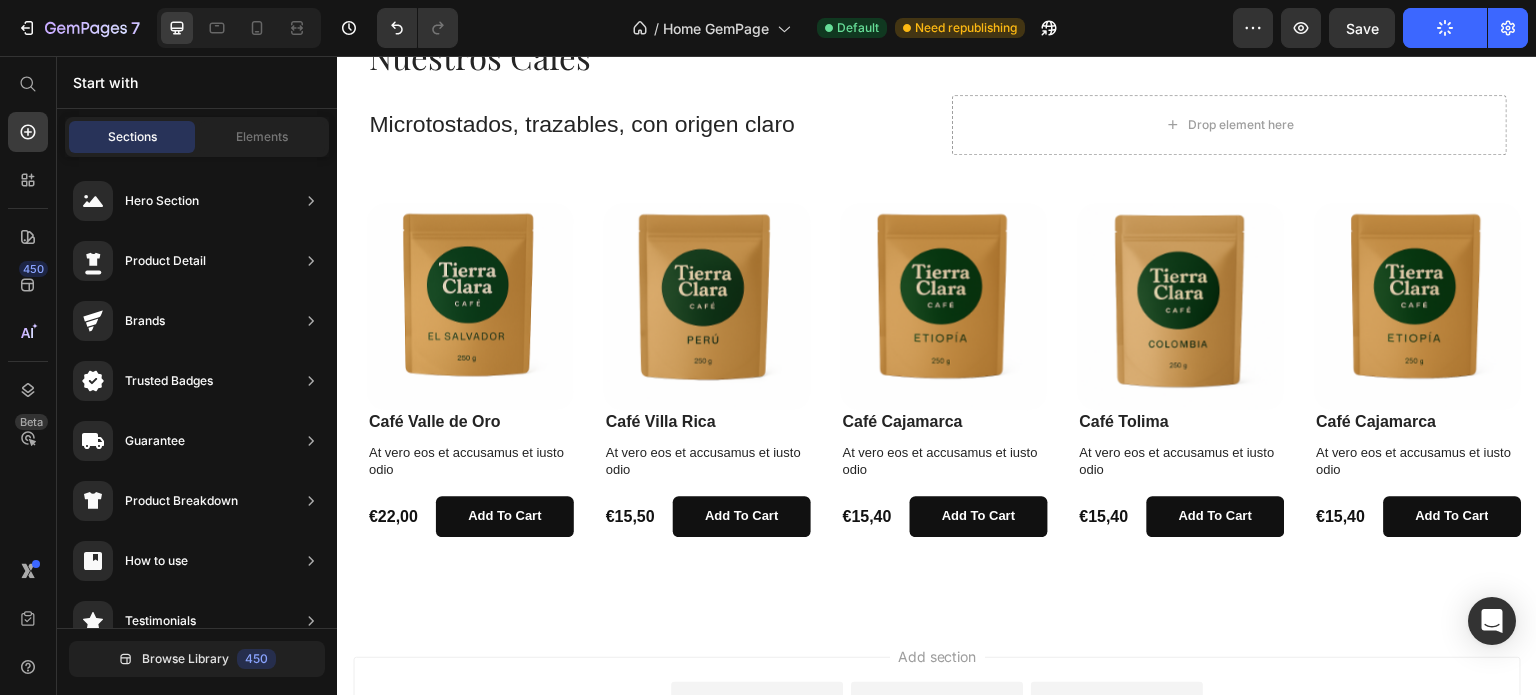 scroll, scrollTop: 504, scrollLeft: 0, axis: vertical 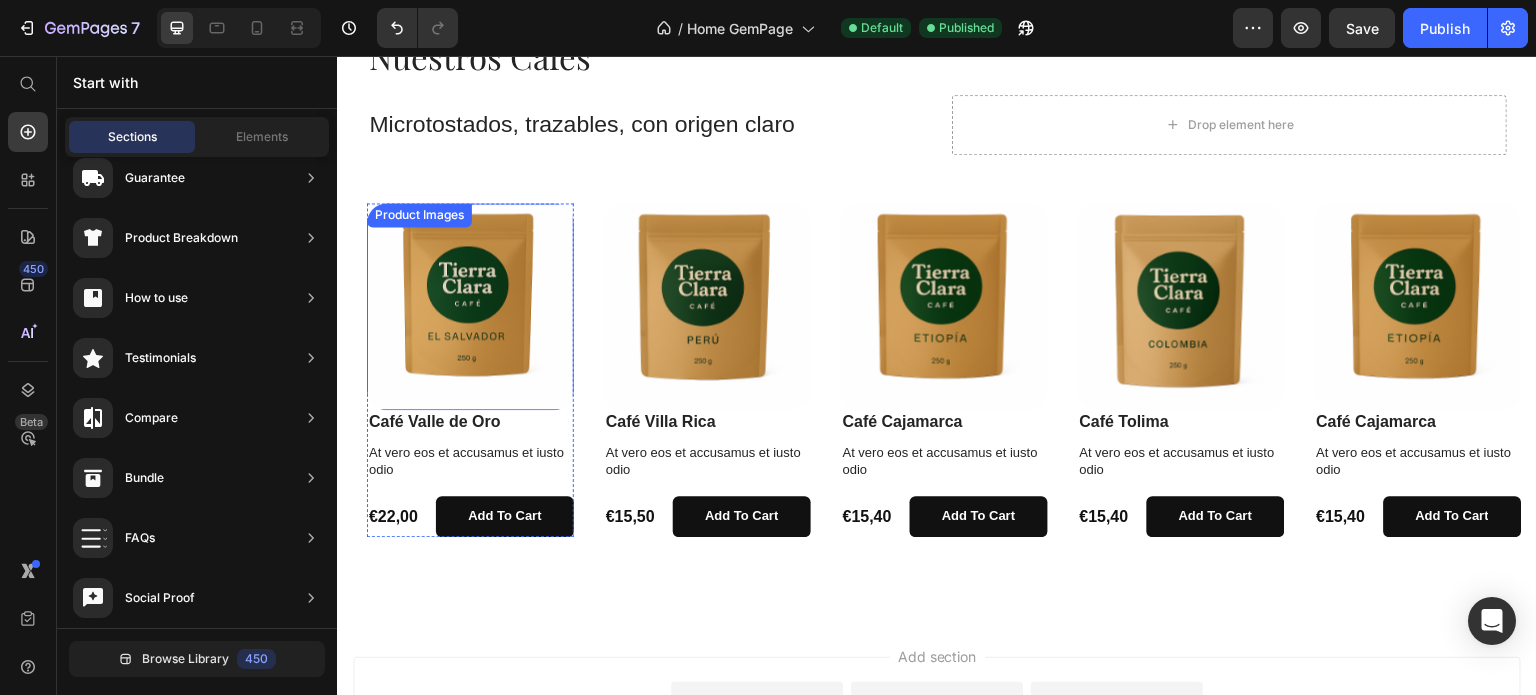 click on "Product Images" at bounding box center (419, 215) 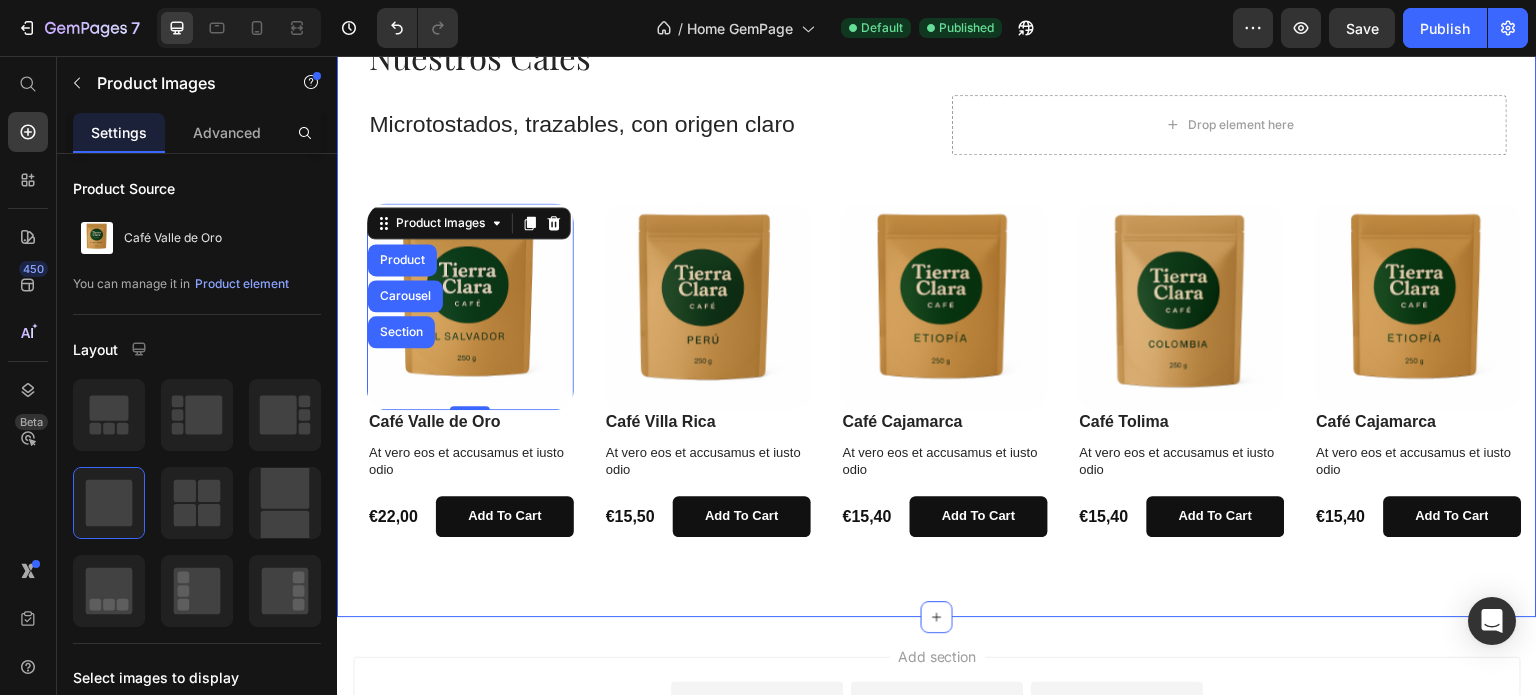 click on "Nuestros Cafés Heading Microtostados, trazables, con origen claro Text Block
Drop element here Row Row Product Images Product Carousel Section   0 Café Valle de Oro Product Title At vero eos et accusamus et iusto odio Text Block €22,00 Product Price add to cart Add to Cart Row Product Product Images Café Villa Rica Product Title At vero eos et accusamus et iusto odio Text Block €15,50 Product Price add to cart Add to Cart Row Product Product Images Café Cajamarca Product Title At vero eos et accusamus et iusto odio Text Block €15,40 Product Price add to cart Add to Cart Row Product Product Images Café Tolima Product Title At vero eos et accusamus et iusto odio Text Block €15,40 Product Price add to cart Add to Cart Row Product Product Images Café Cajamarca Product Title At vero eos et accusamus et iusto odio Text Block €15,40 Product Price add to cart Add to Cart Row Product Carousel" at bounding box center [937, 293] 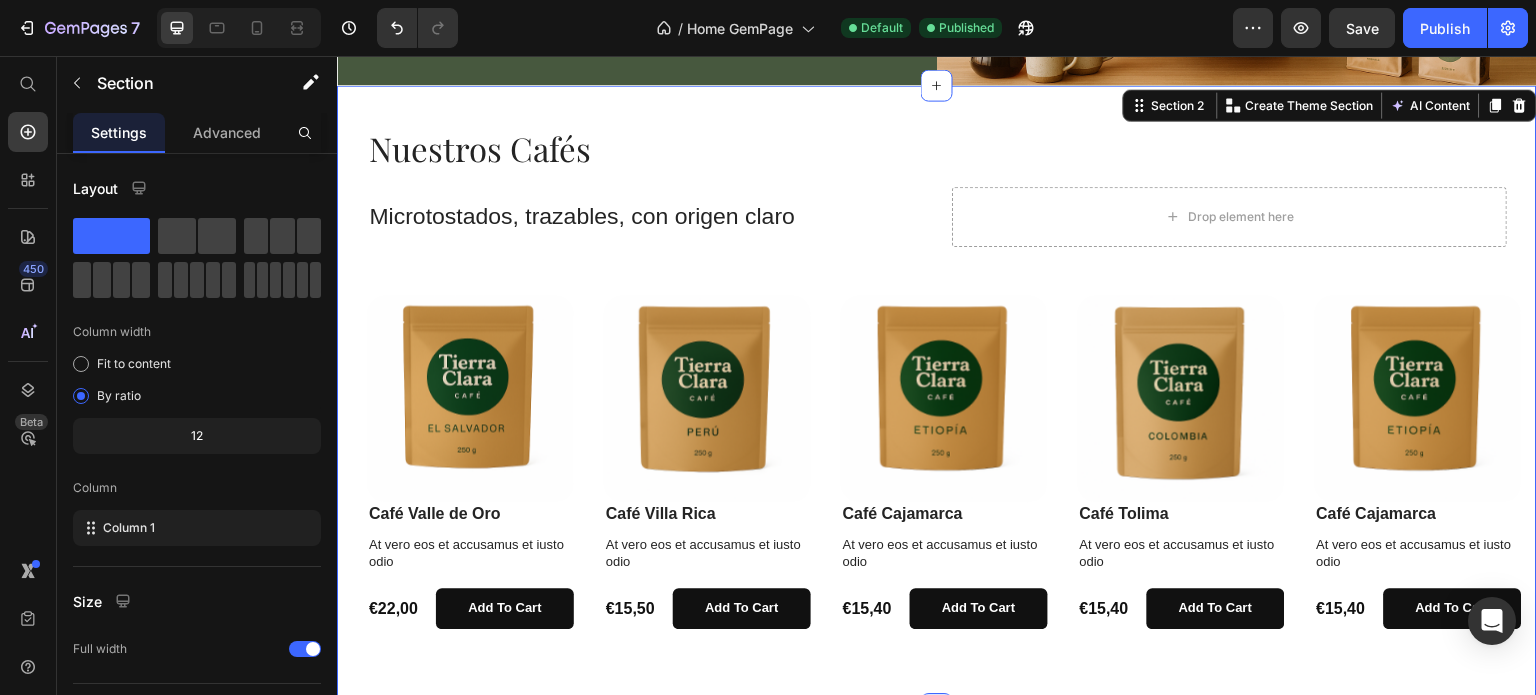 scroll, scrollTop: 415, scrollLeft: 0, axis: vertical 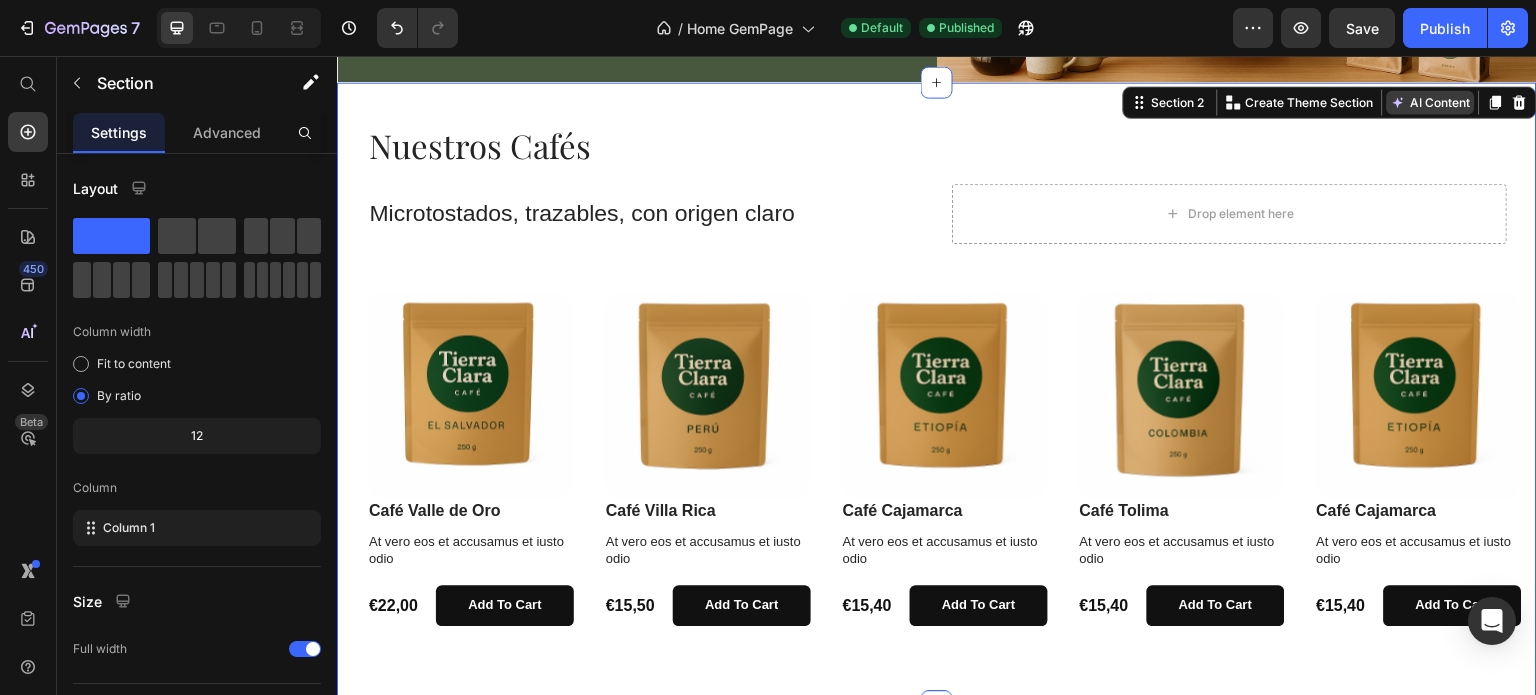 click on "AI Content" at bounding box center (1431, 102) 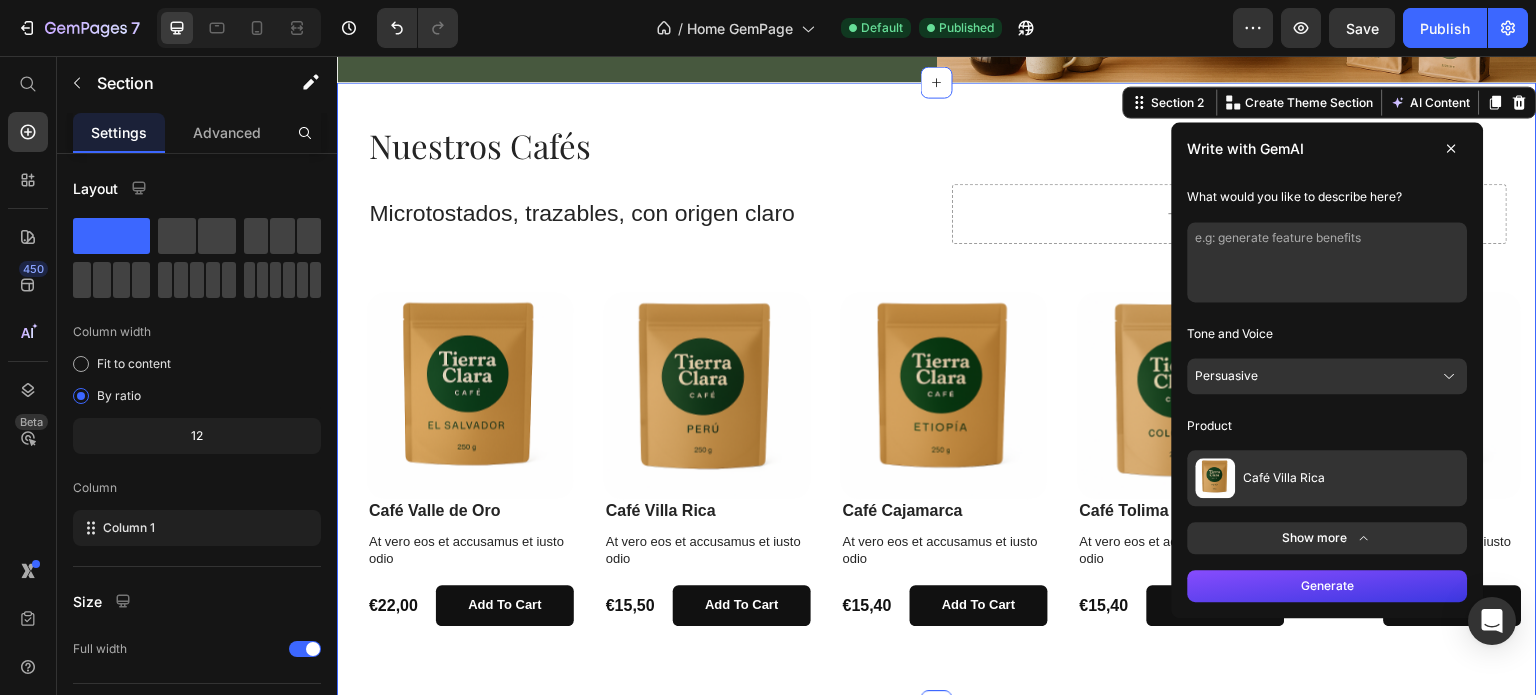 click on "Café Villa Rica" at bounding box center (1328, 478) 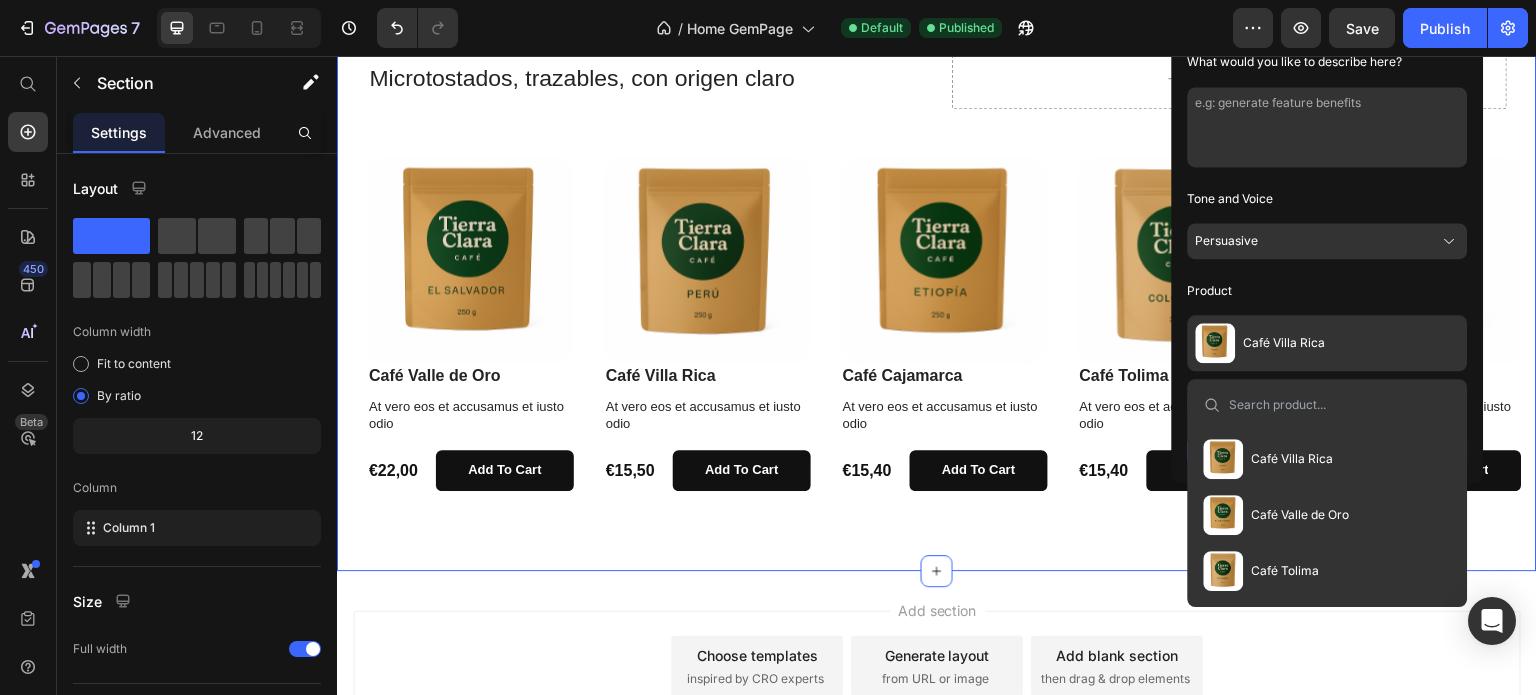 scroll, scrollTop: 552, scrollLeft: 0, axis: vertical 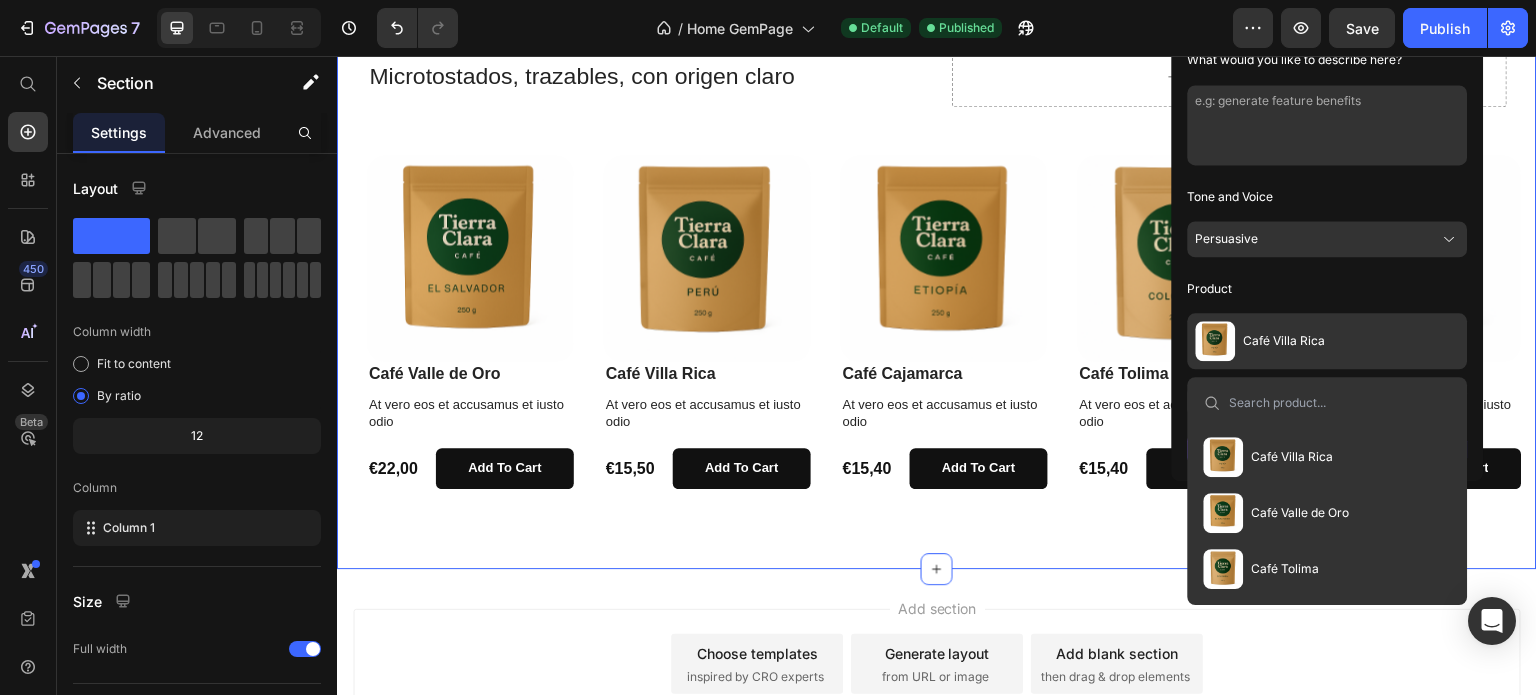 click on "Café Valle de Oro" at bounding box center [1301, 513] 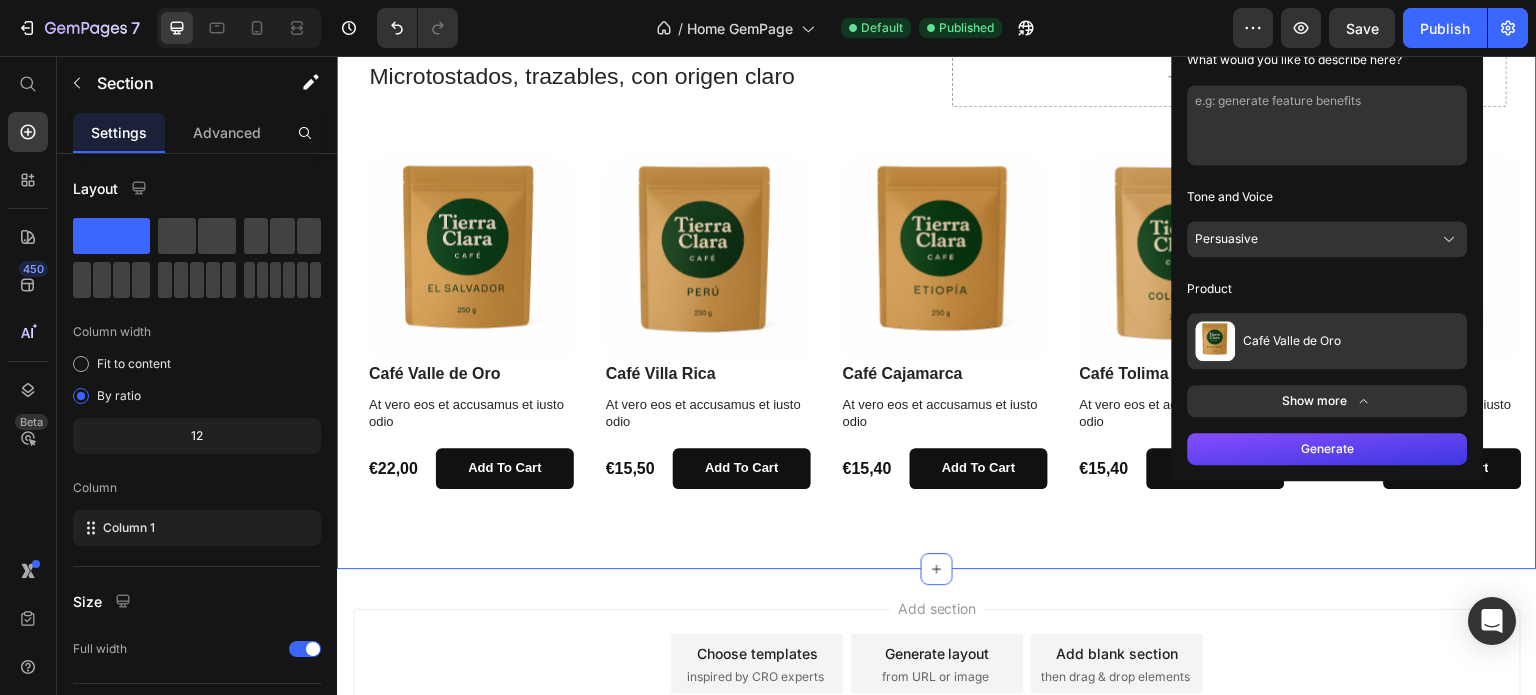 click on "Show more" at bounding box center (1328, 401) 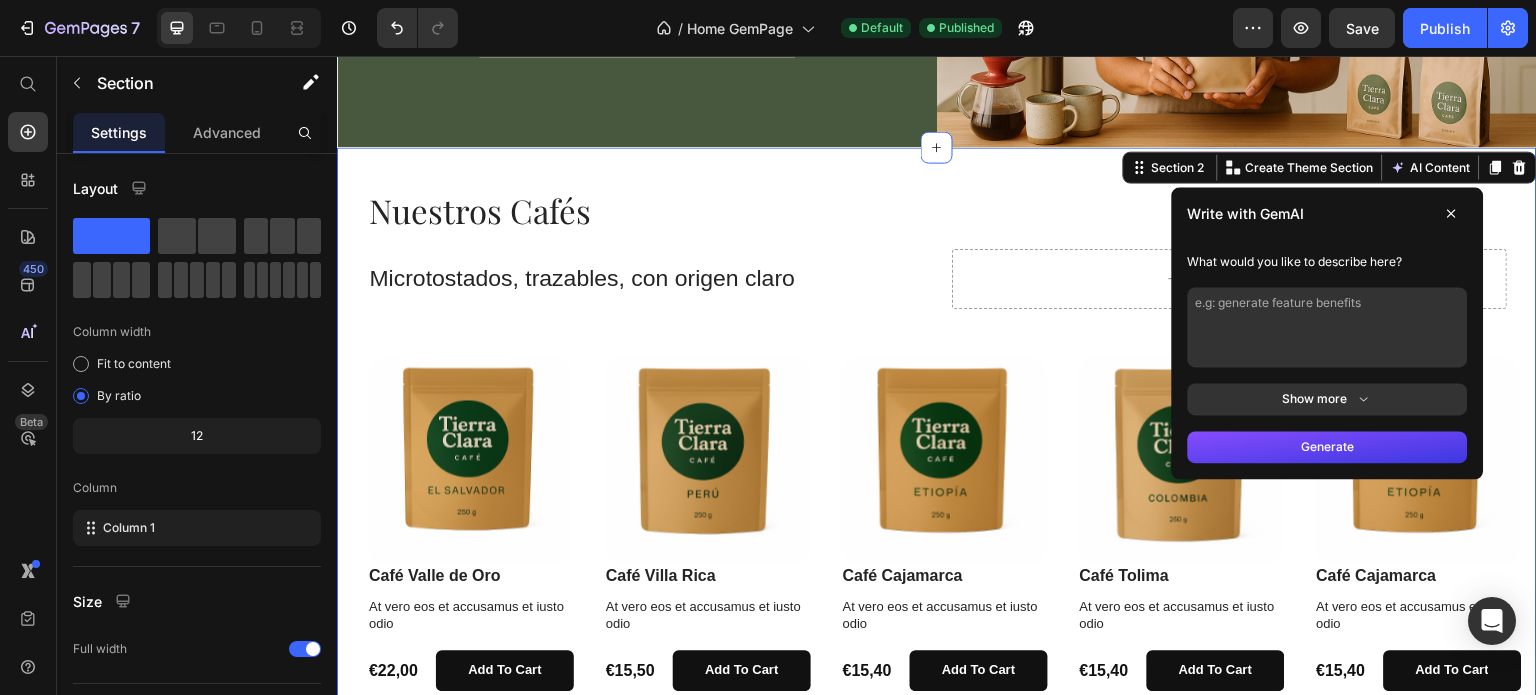 scroll, scrollTop: 348, scrollLeft: 0, axis: vertical 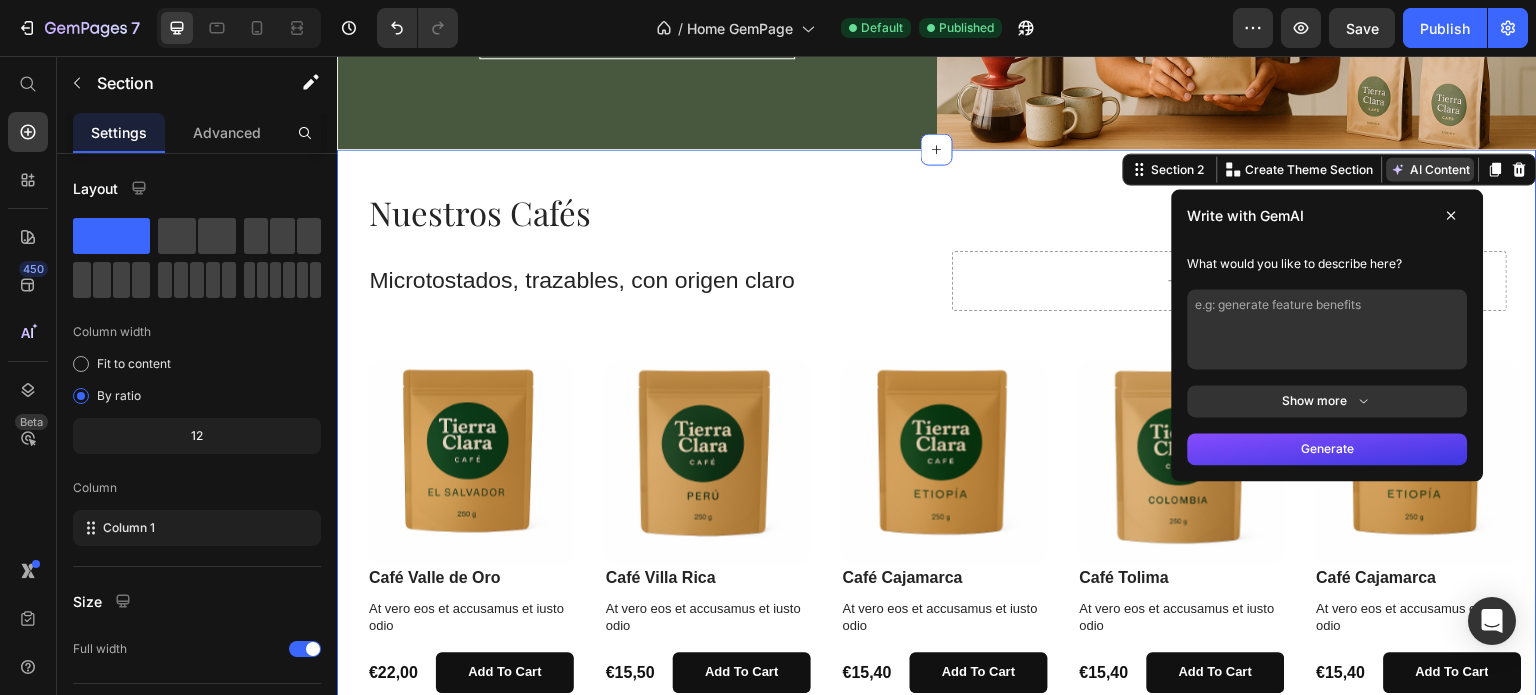 click on "AI Content" at bounding box center [1431, 169] 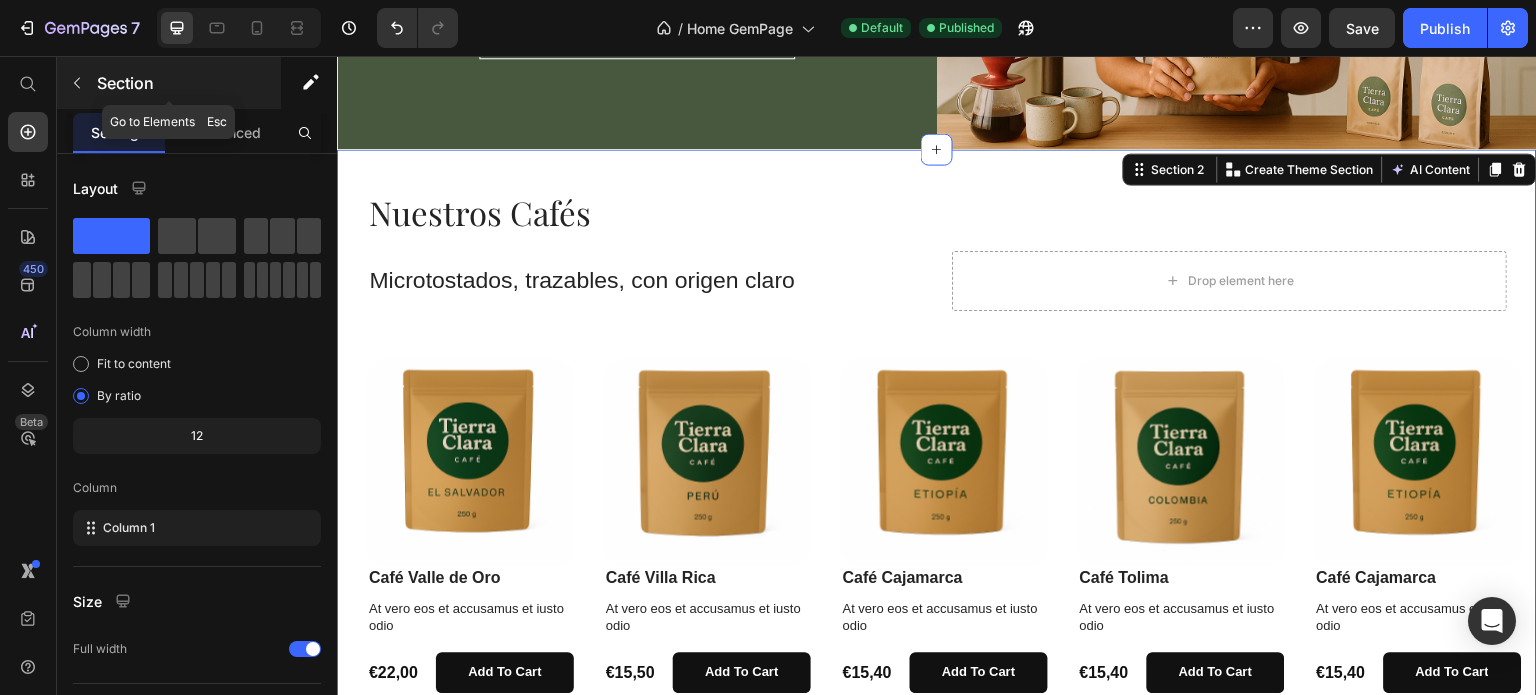 click 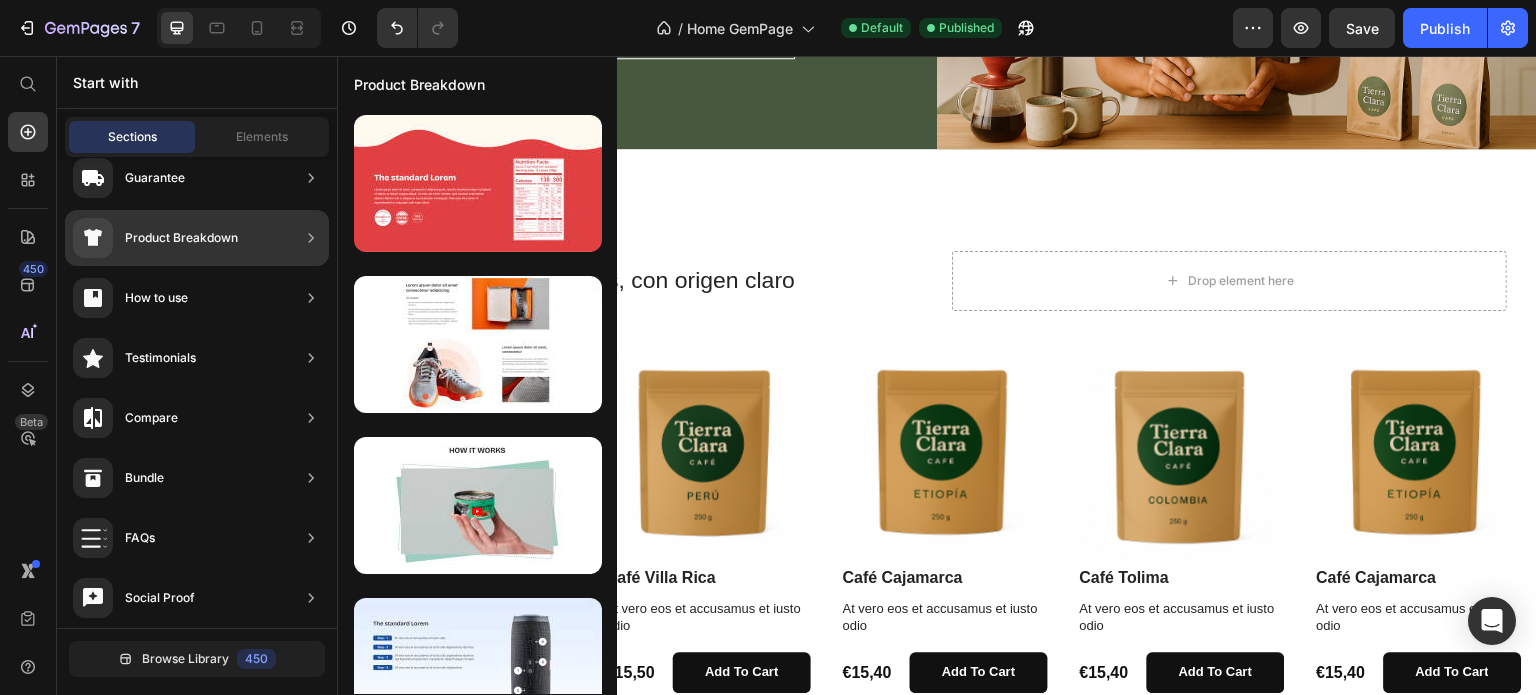 scroll, scrollTop: 0, scrollLeft: 0, axis: both 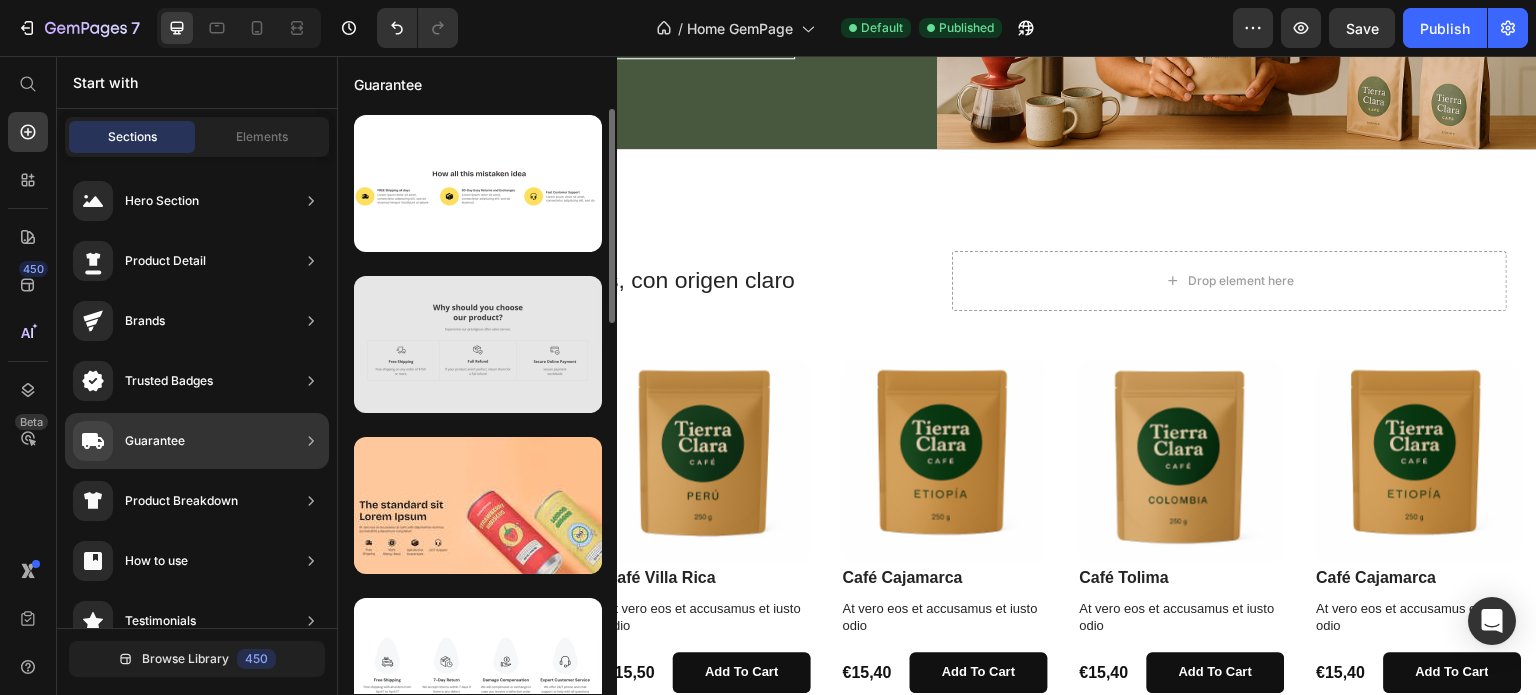 drag, startPoint x: 227, startPoint y: 426, endPoint x: 451, endPoint y: 379, distance: 228.8777 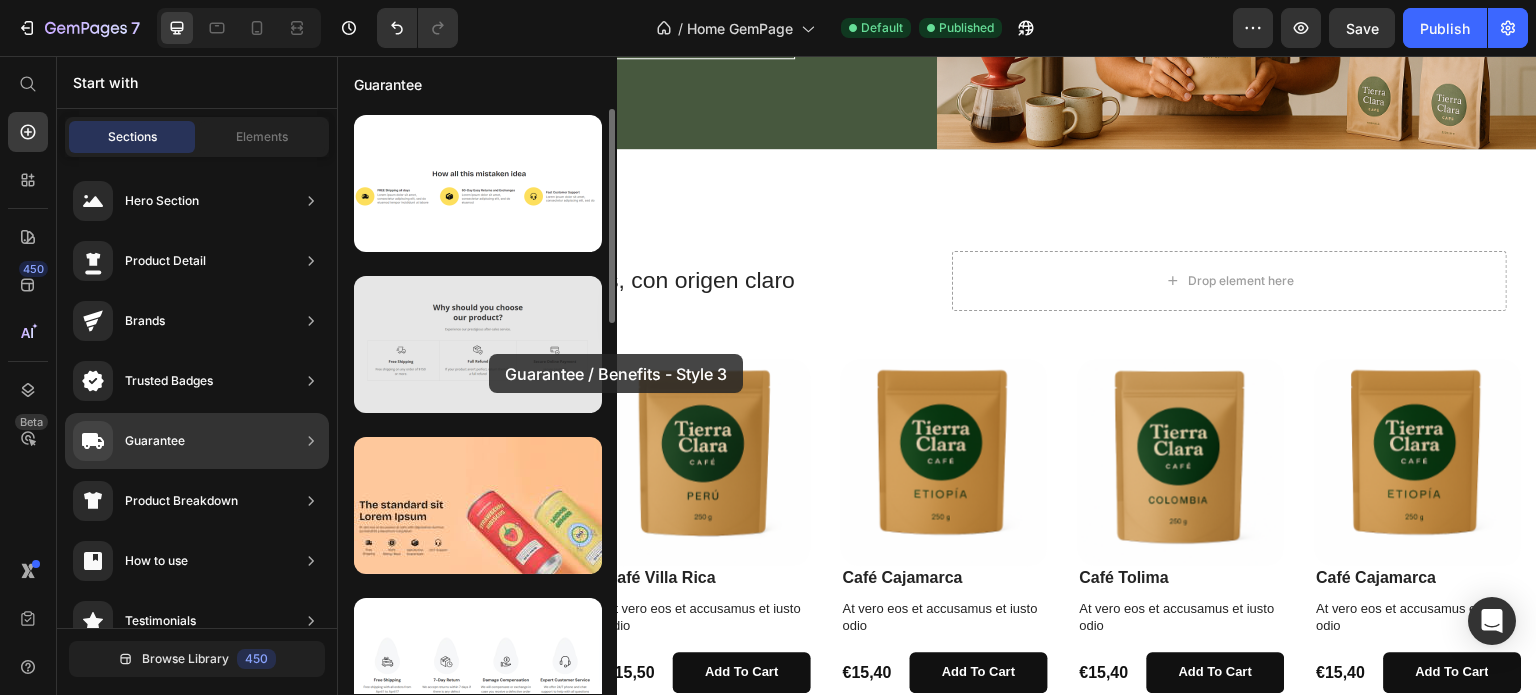 click at bounding box center (478, 344) 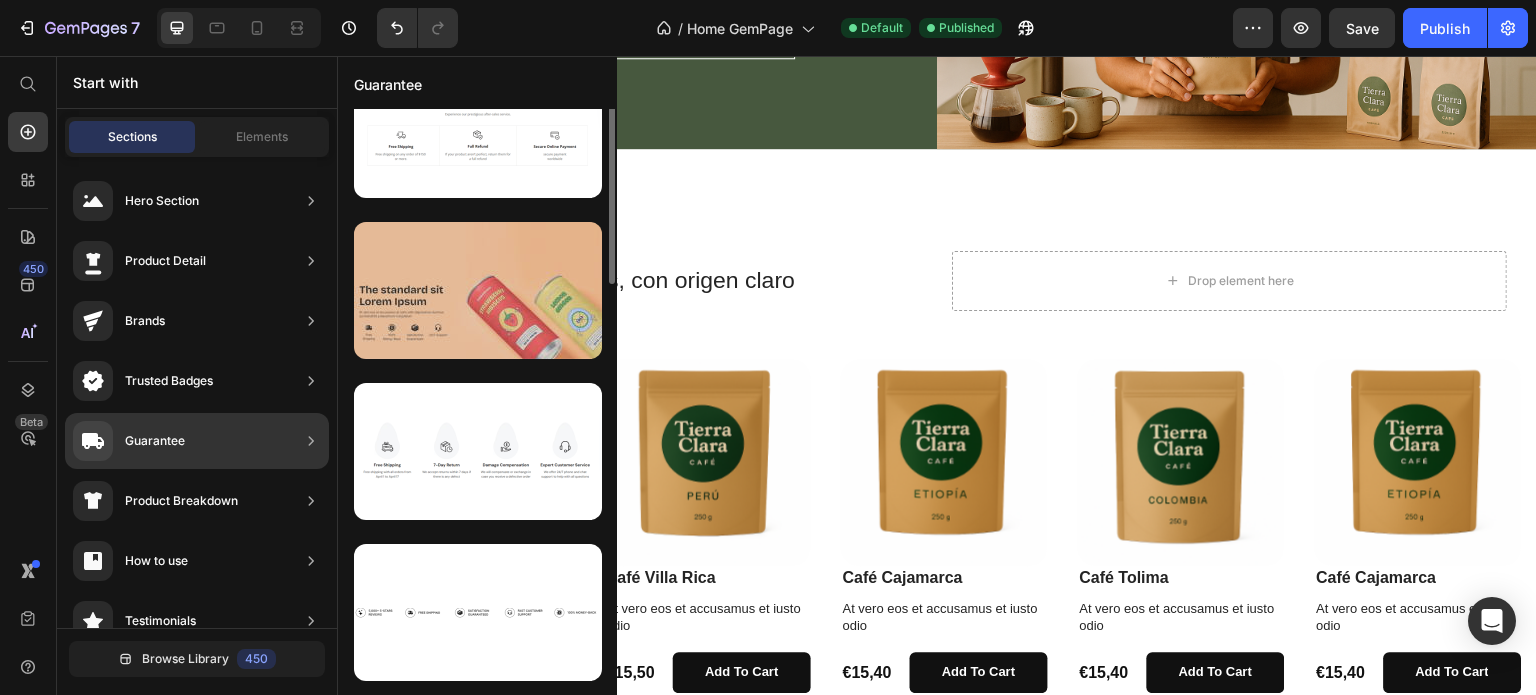 scroll, scrollTop: 234, scrollLeft: 0, axis: vertical 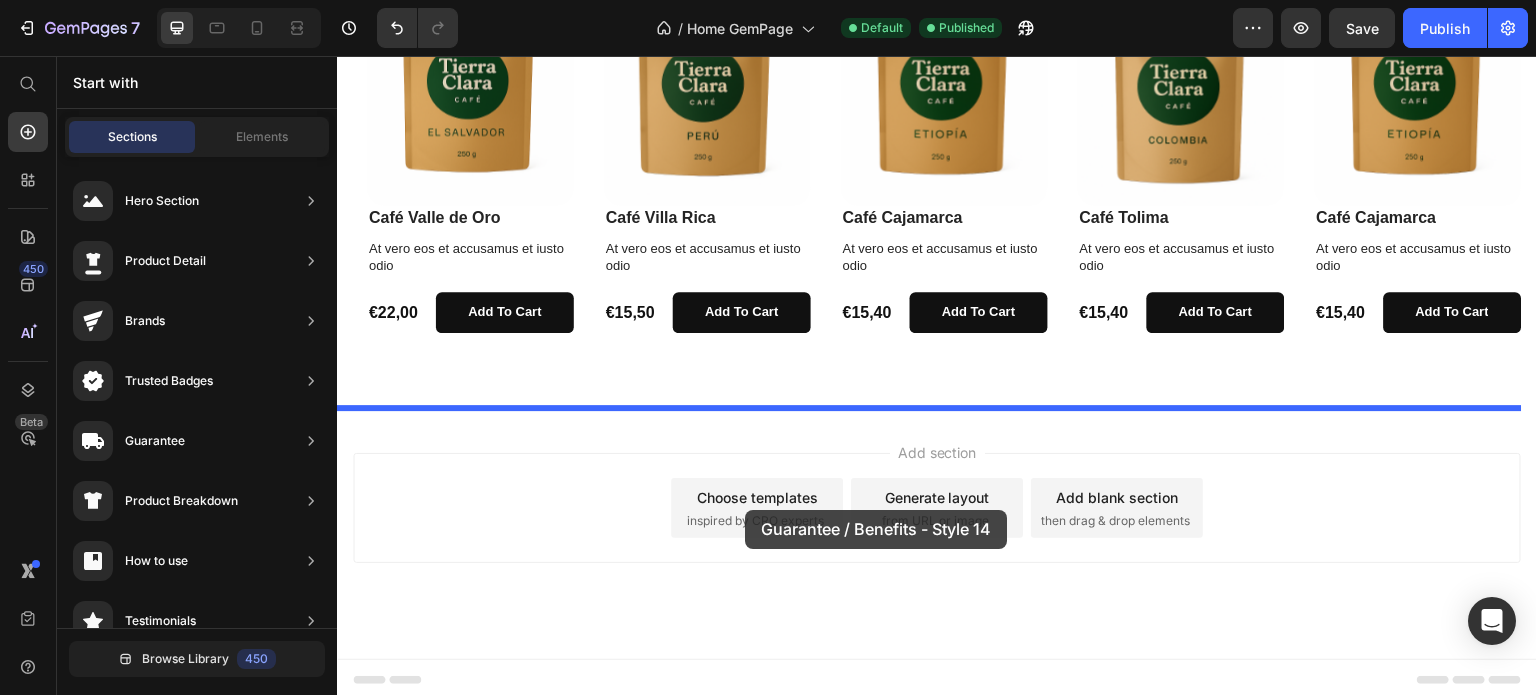 drag, startPoint x: 817, startPoint y: 502, endPoint x: 745, endPoint y: 508, distance: 72.249565 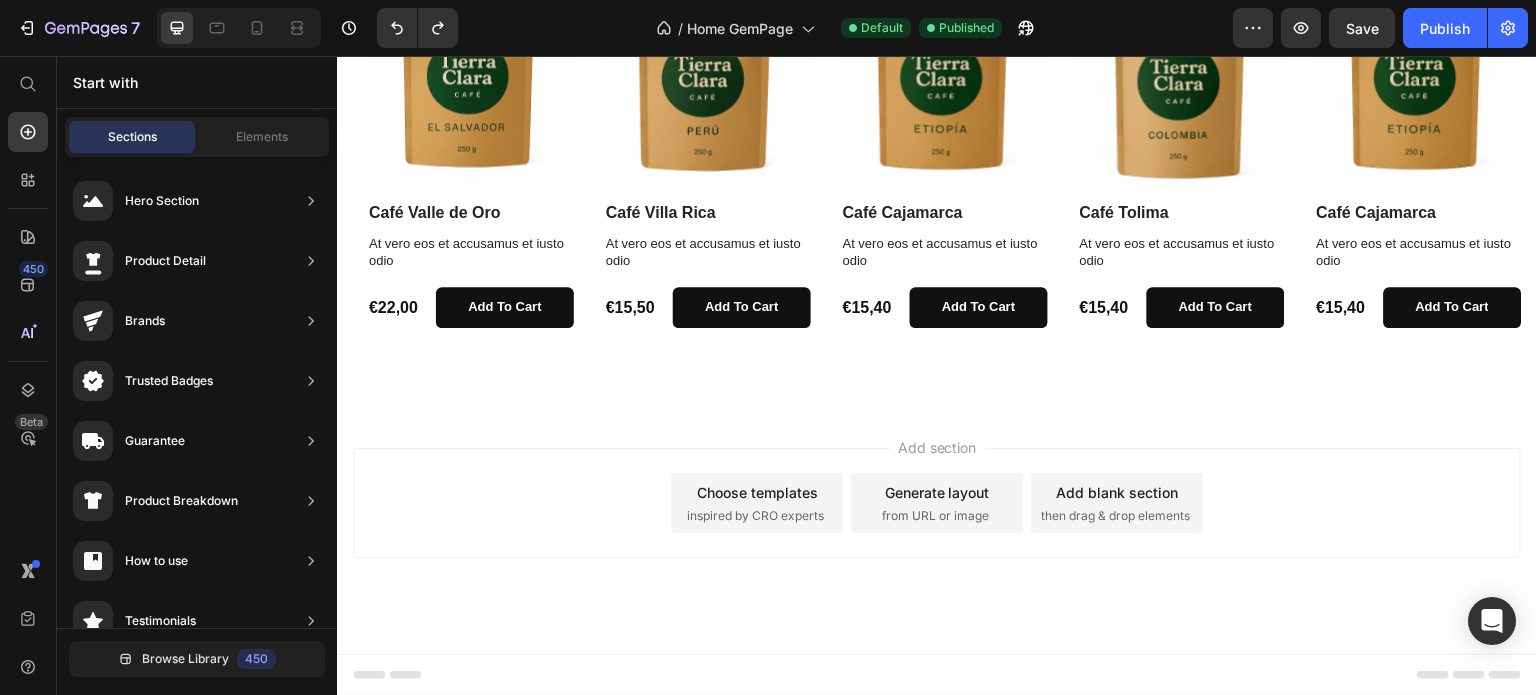 scroll, scrollTop: 708, scrollLeft: 0, axis: vertical 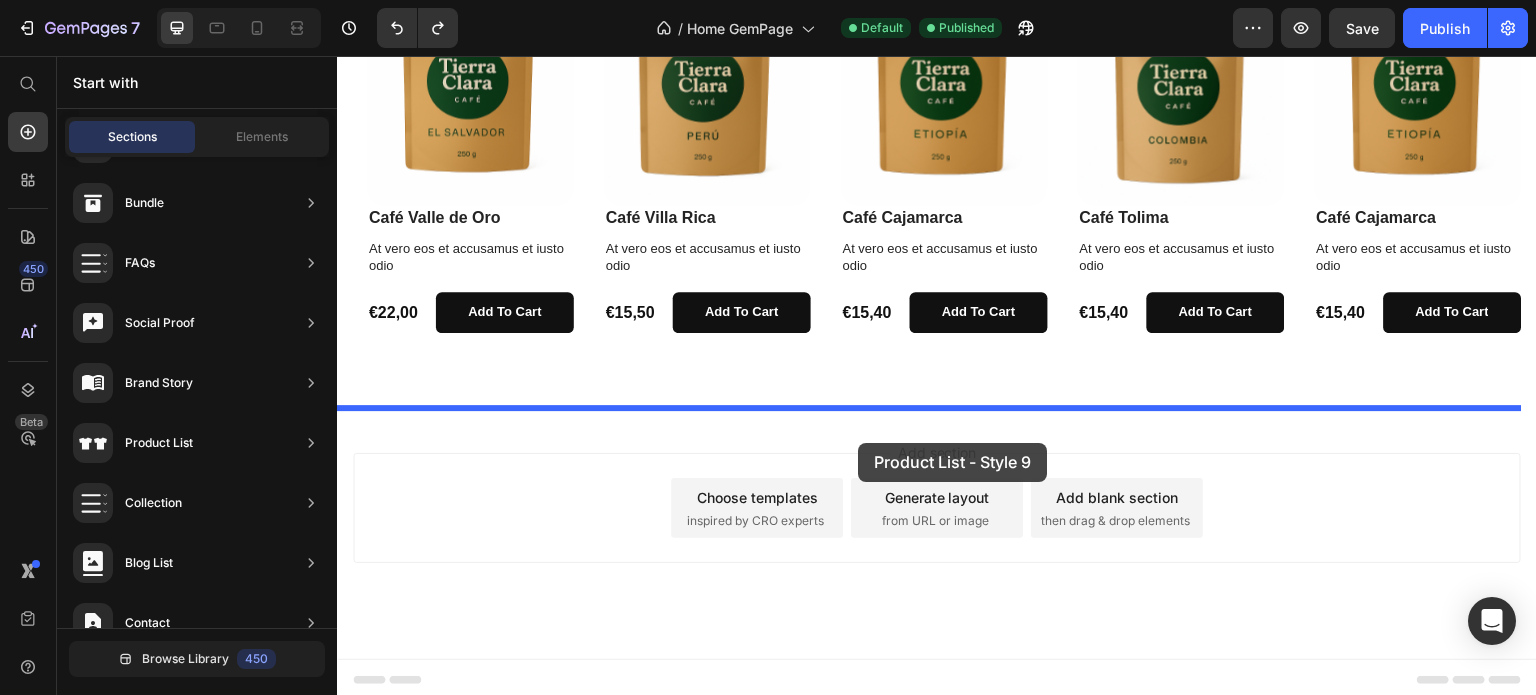 drag, startPoint x: 835, startPoint y: 572, endPoint x: 858, endPoint y: 426, distance: 147.80054 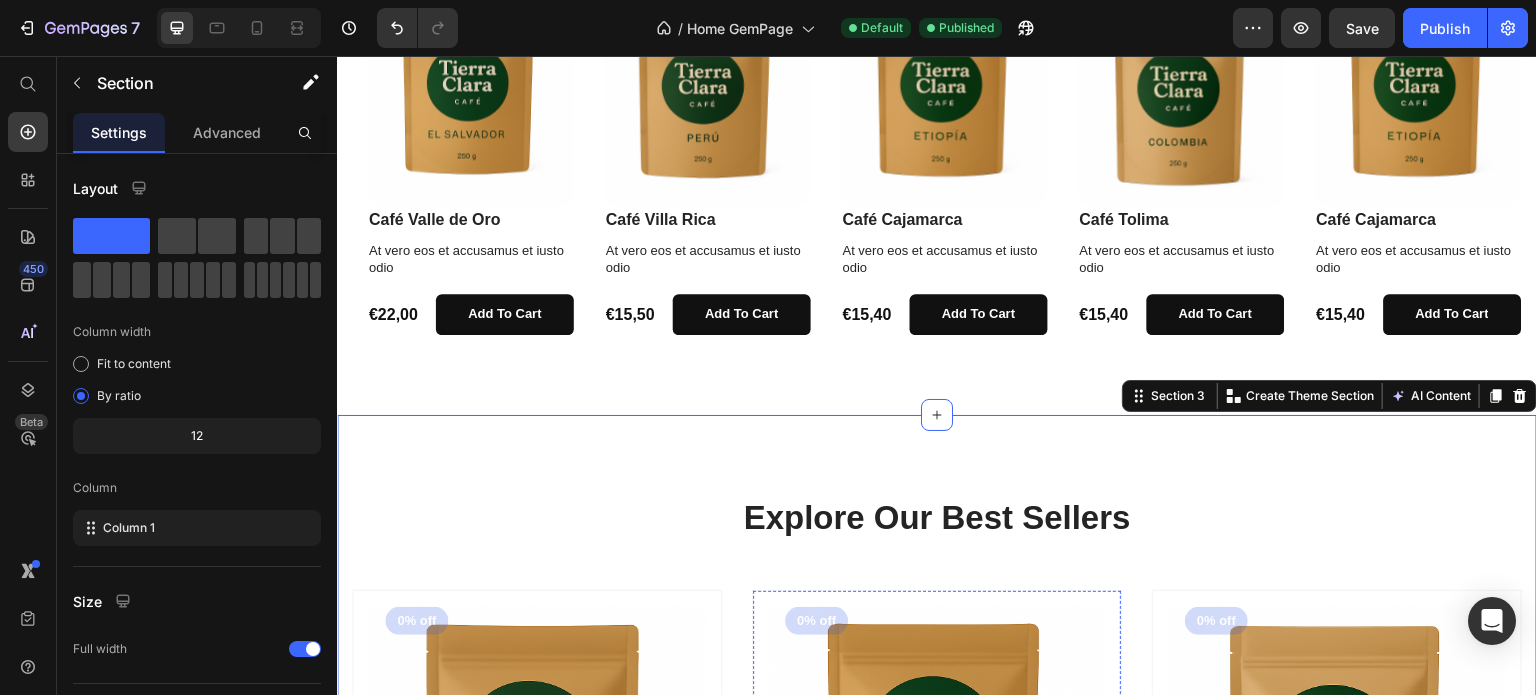 scroll, scrollTop: 705, scrollLeft: 0, axis: vertical 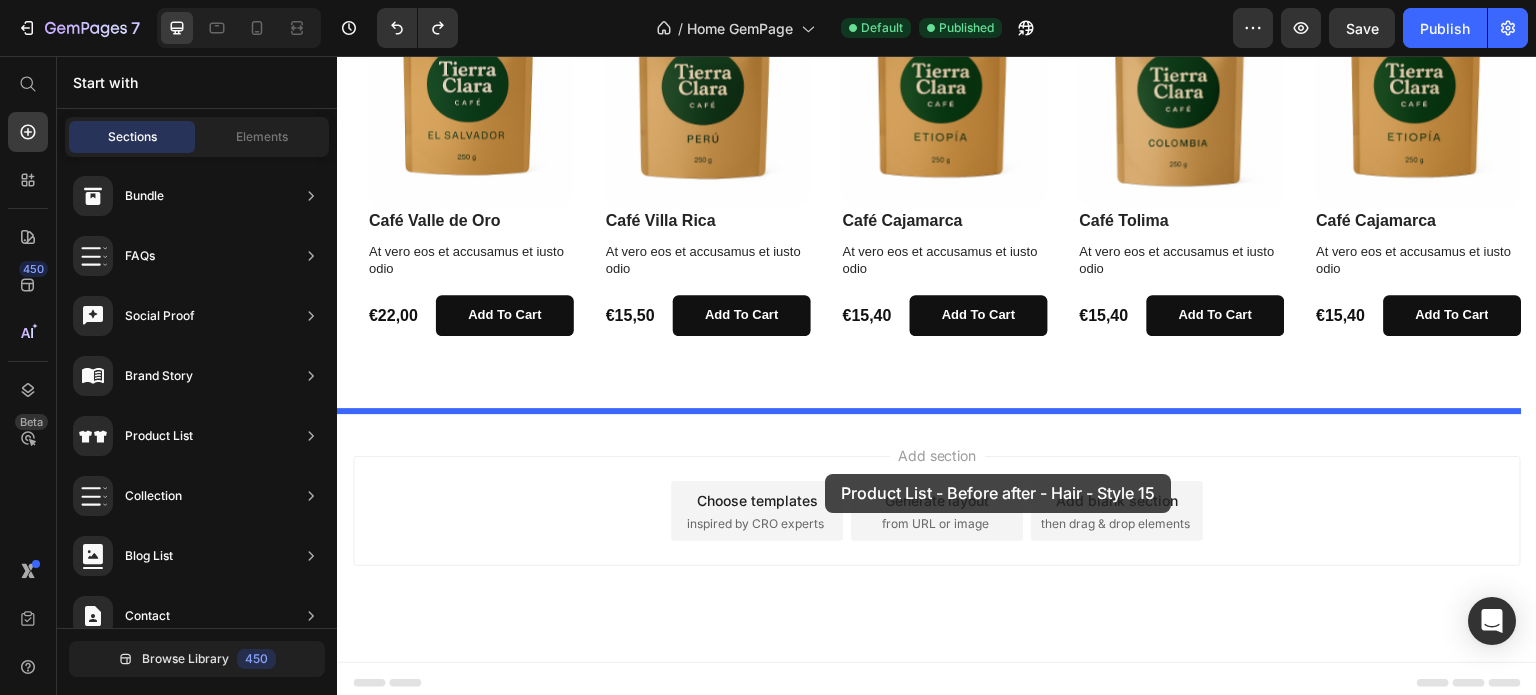 drag, startPoint x: 788, startPoint y: 543, endPoint x: 825, endPoint y: 474, distance: 78.29432 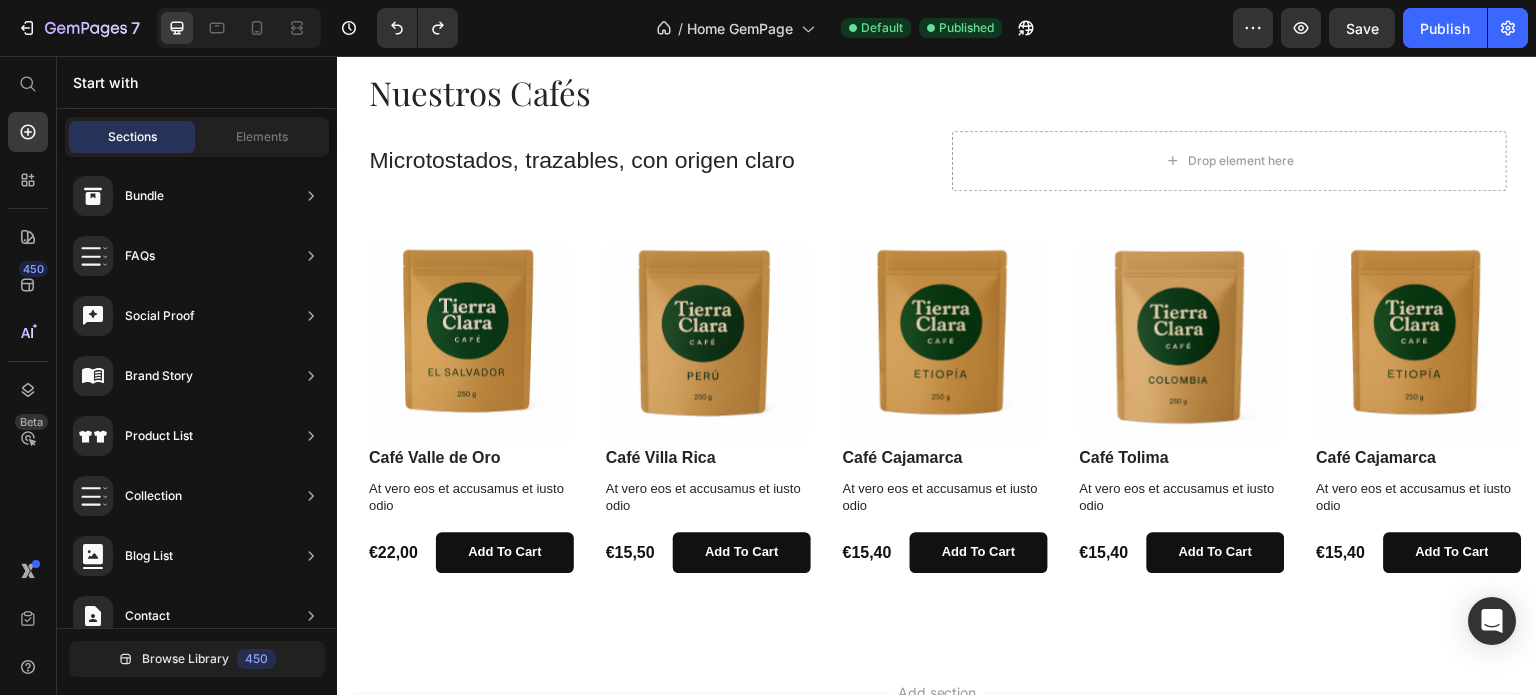 scroll, scrollTop: 460, scrollLeft: 0, axis: vertical 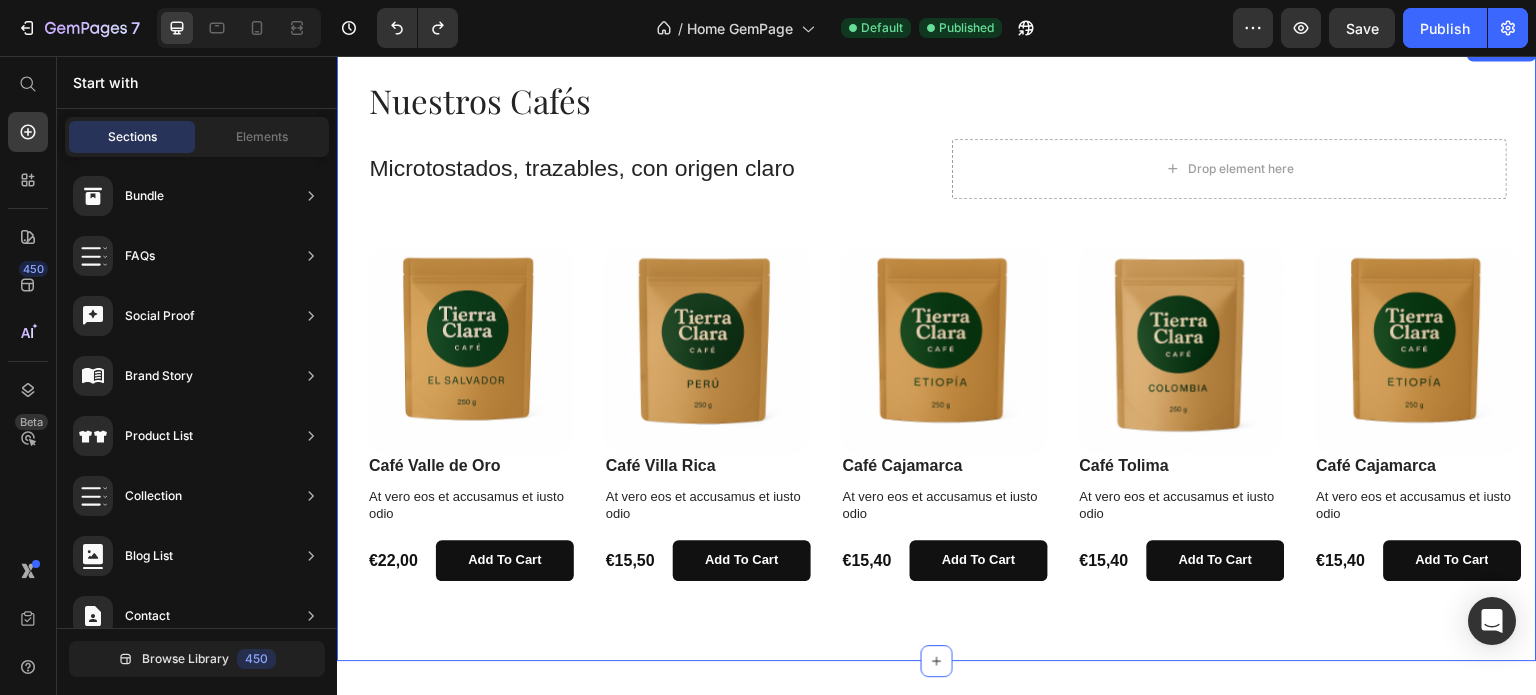 click on "Nuestros Cafés Heading Microtostados, trazables, con origen claro Text Block
Drop element here Row Row Product Images Café Valle de Oro Product Title At vero eos et accusamus et iusto odio Text Block €22,00 Product Price add to cart Add to Cart Row Product Product Images Café Villa Rica Product Title At vero eos et accusamus et iusto odio Text Block €15,50 Product Price add to cart Add to Cart Row Product Product Images Café Cajamarca Product Title At vero eos et accusamus et iusto odio Text Block €15,40 Product Price add to cart Add to Cart Row Product Product Images Café Tolima Product Title At vero eos et accusamus et iusto odio Text Block €15,40 Product Price add to cart Add to Cart Row Product Product Images Café Cajamarca Product Title At vero eos et accusamus et iusto odio Text Block €15,40 Product Price add to cart Add to Cart Row Product Carousel" at bounding box center [937, 337] 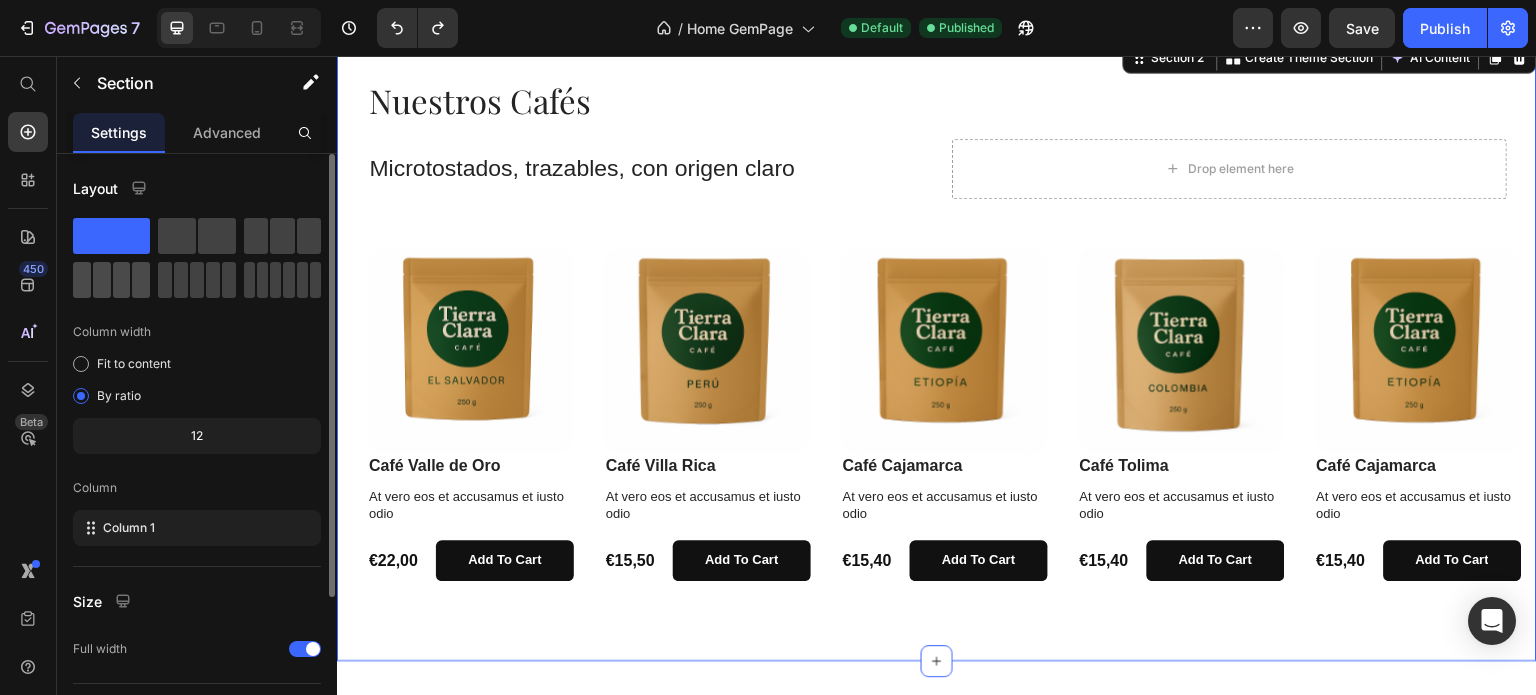 click 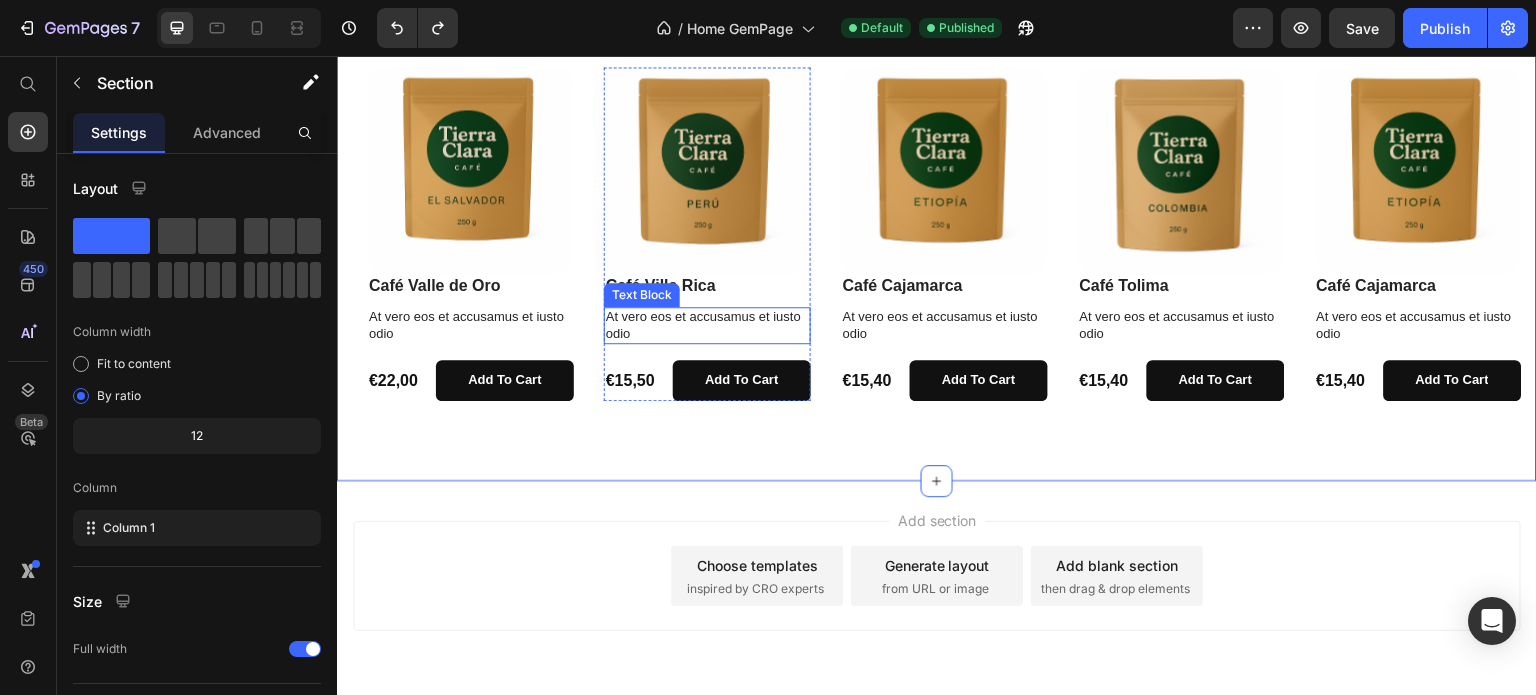 scroll, scrollTop: 399, scrollLeft: 0, axis: vertical 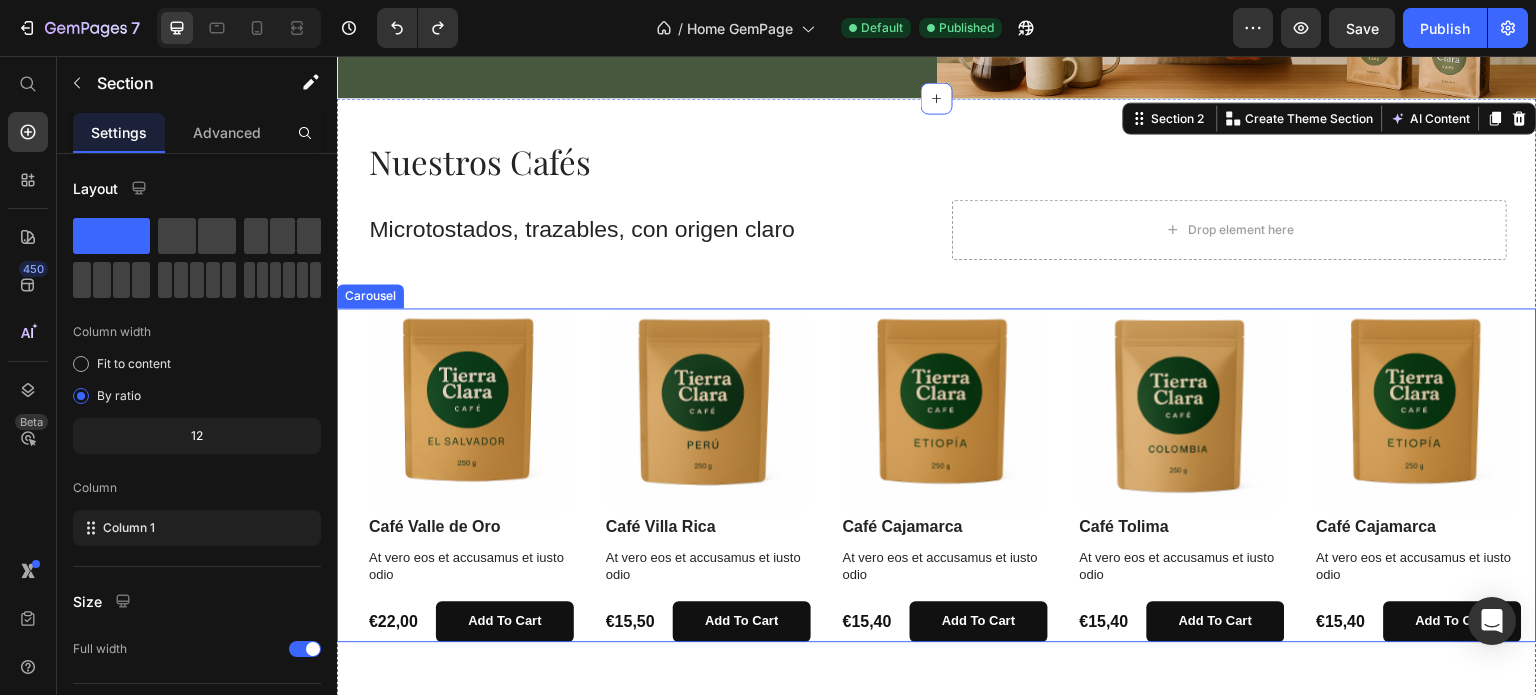 click on "Product Images Café Valle de Oro Product Title At vero eos et accusamus et iusto odio Text Block €22,00 Product Price add to cart Add to Cart Row Product Product Images Café Villa Rica Product Title At vero eos et accusamus et iusto odio Text Block €15,50 Product Price add to cart Add to Cart Row Product Product Images Café Cajamarca Product Title At vero eos et accusamus et iusto odio Text Block €15,40 Product Price add to cart Add to Cart Row Product Product Images Café Tolima Product Title At vero eos et accusamus et iusto odio Text Block €15,40 Product Price add to cart Add to Cart Row Product Product Images Café Cajamarca Product Title At vero eos et accusamus et iusto odio Text Block €15,40 Product Price add to cart Add to Cart Row Product" at bounding box center [952, 475] 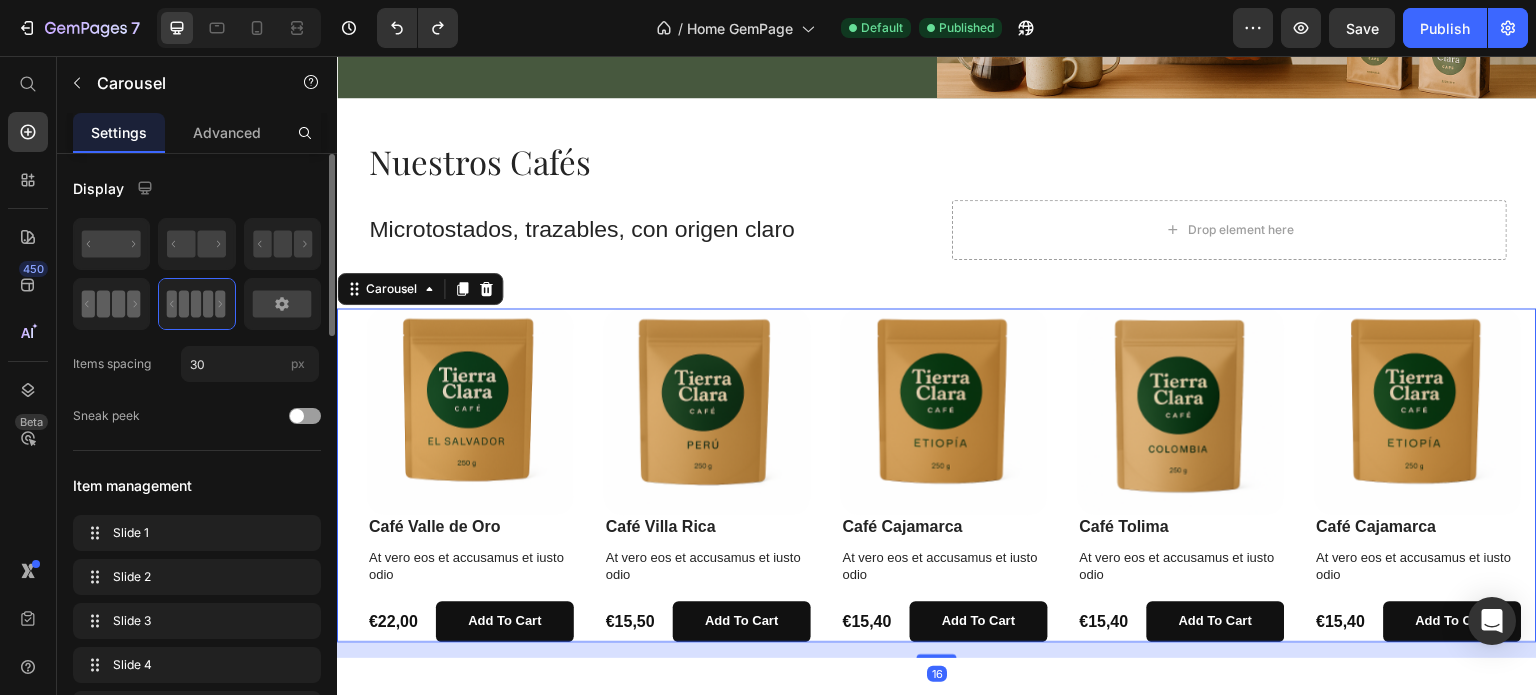 click 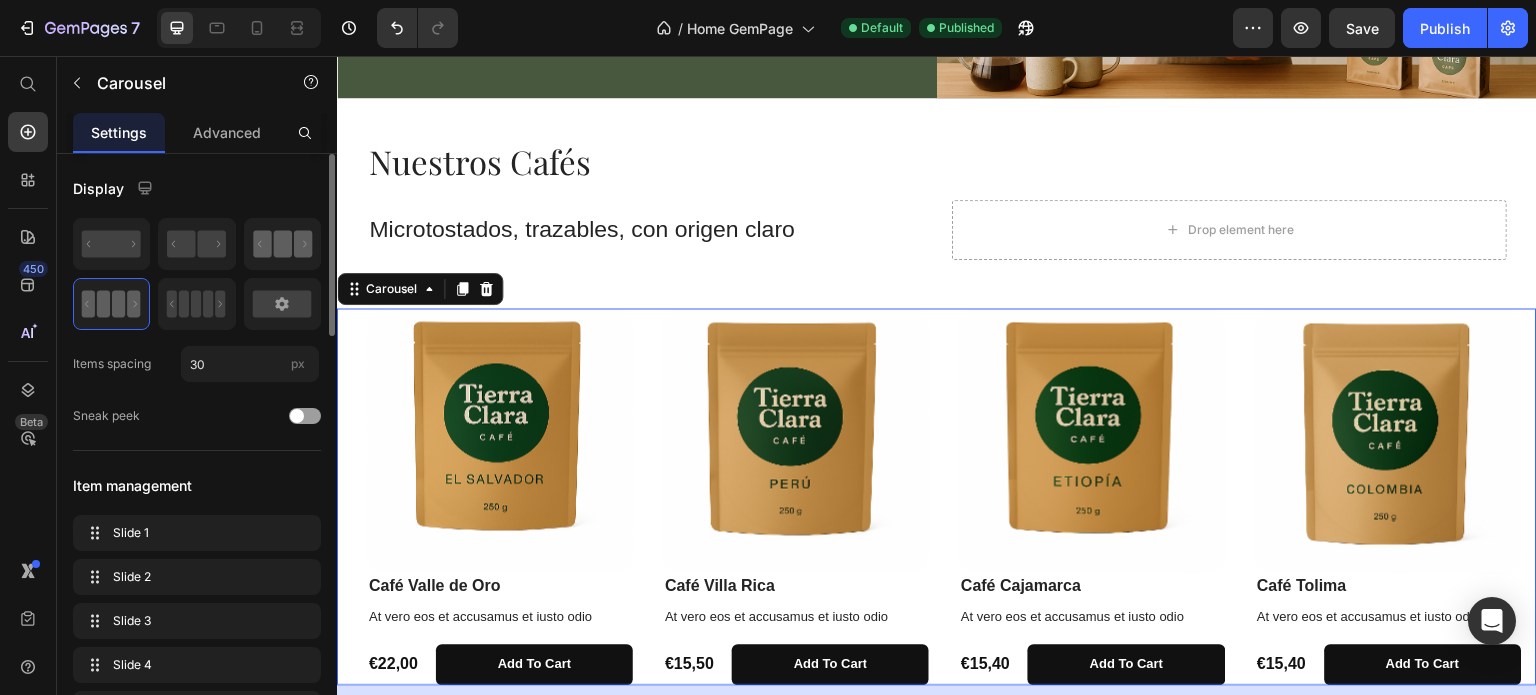 click 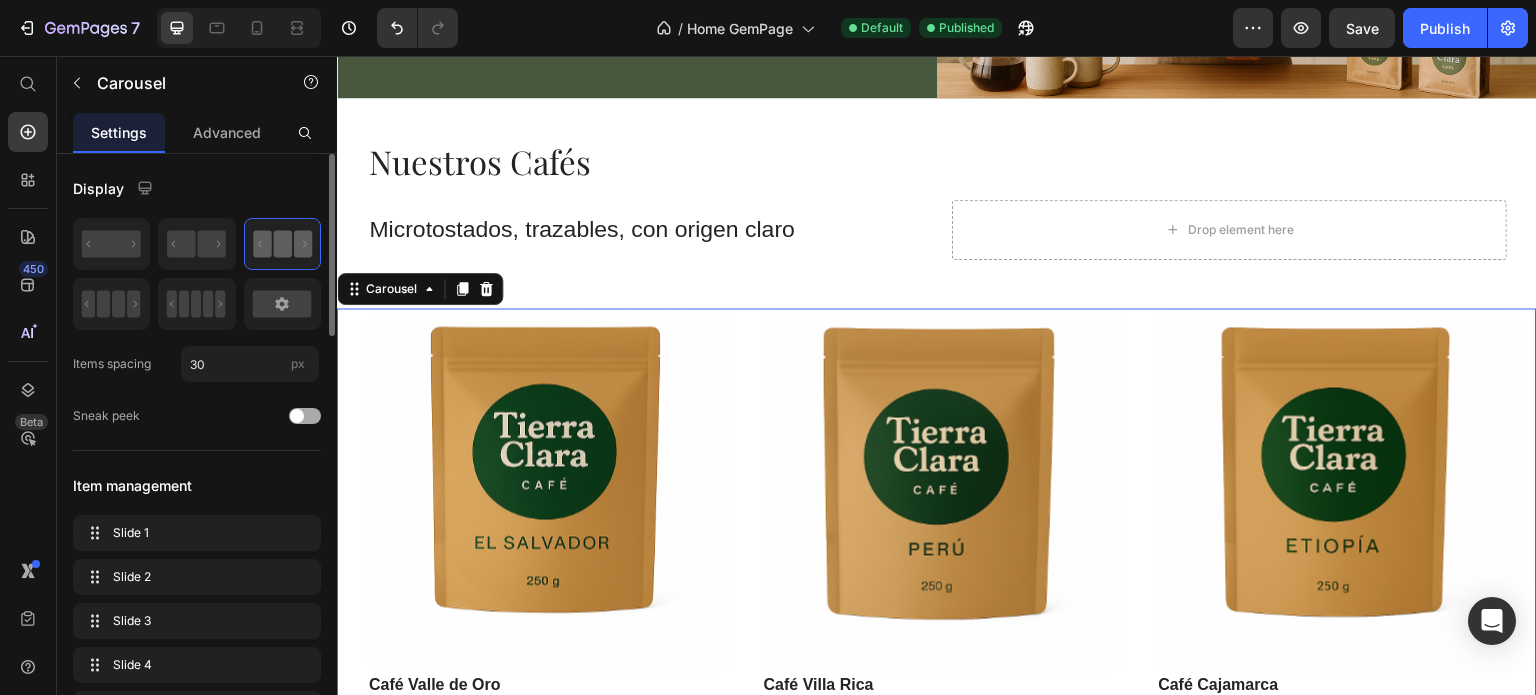 click at bounding box center (297, 416) 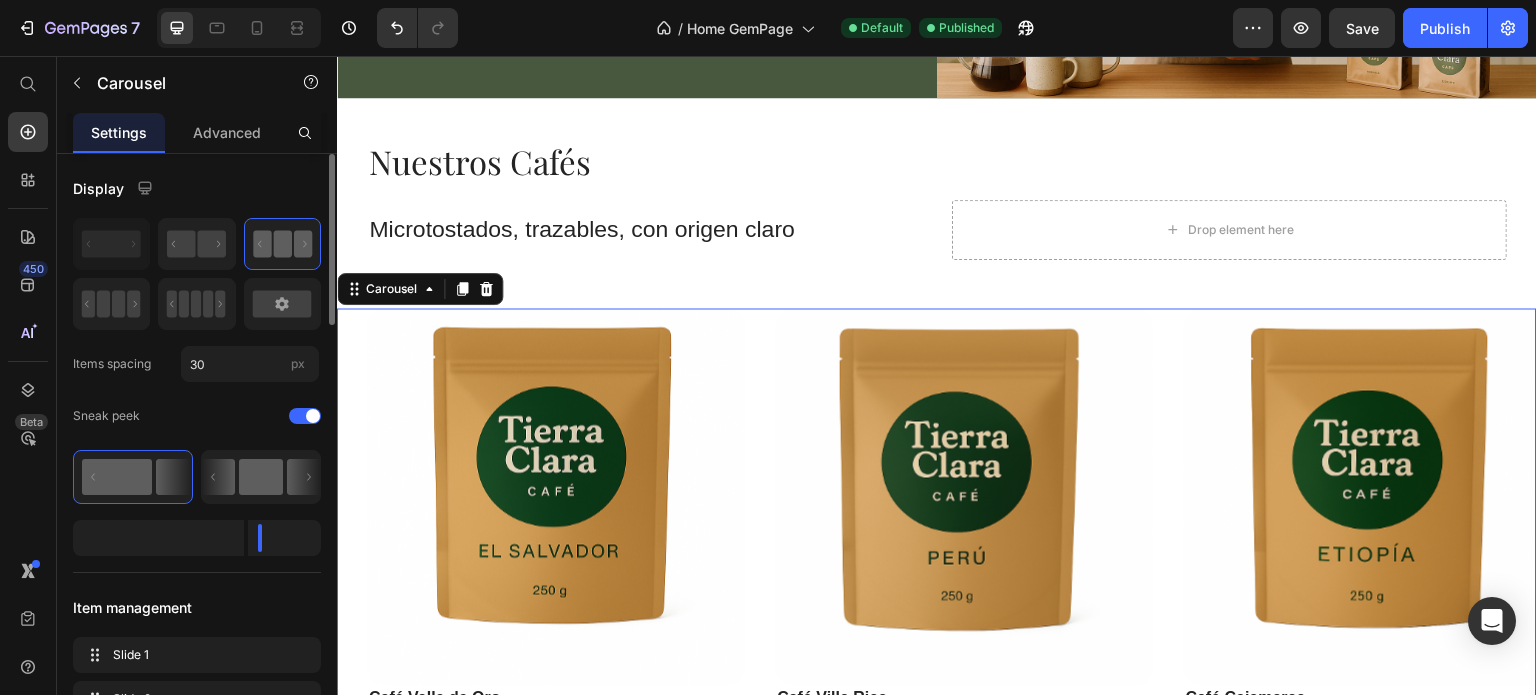 click 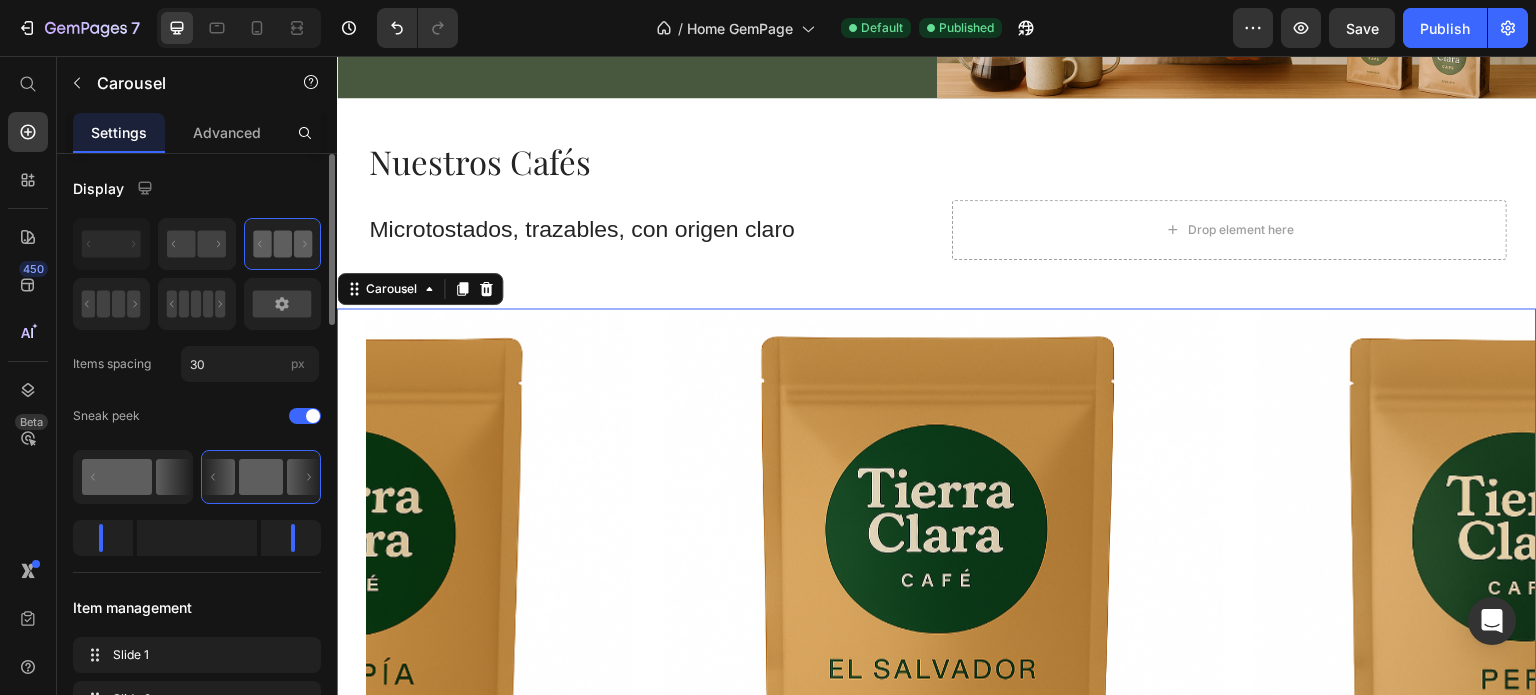 click 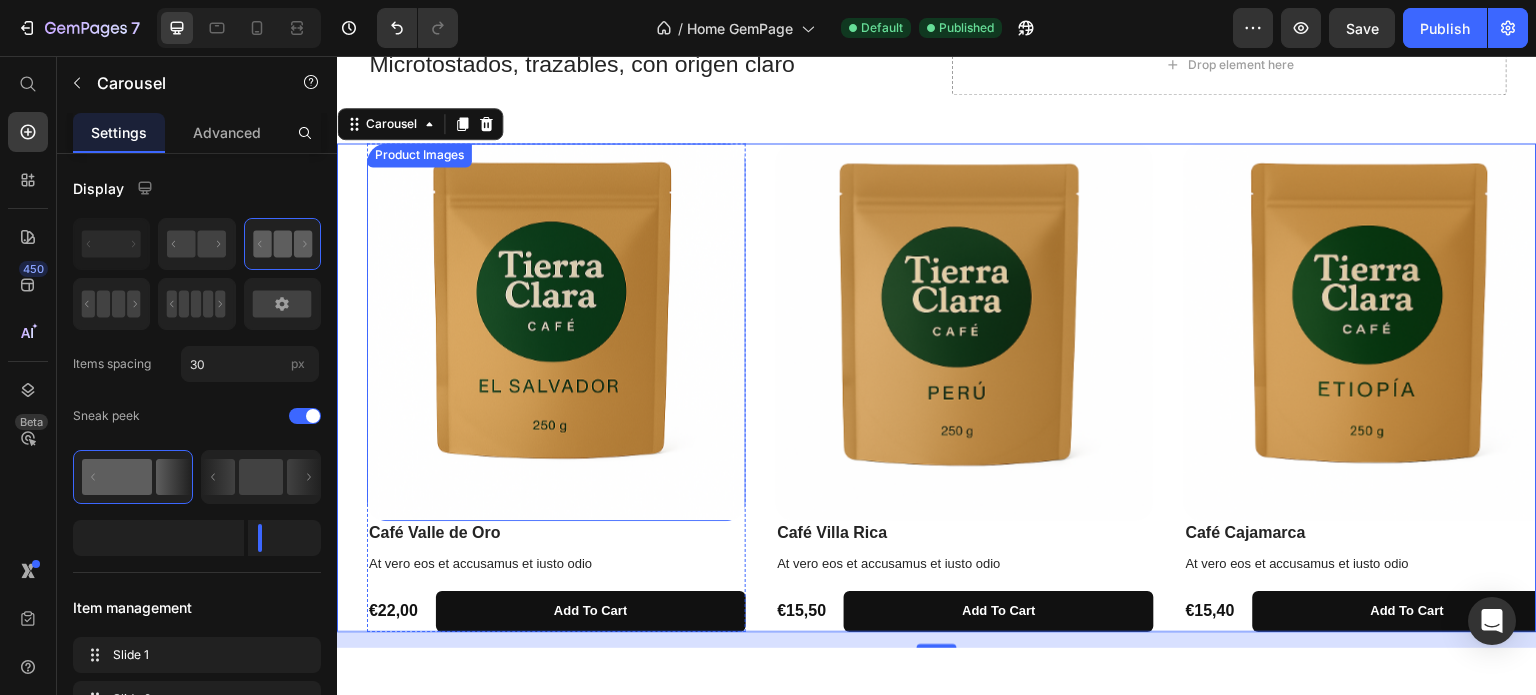 scroll, scrollTop: 566, scrollLeft: 0, axis: vertical 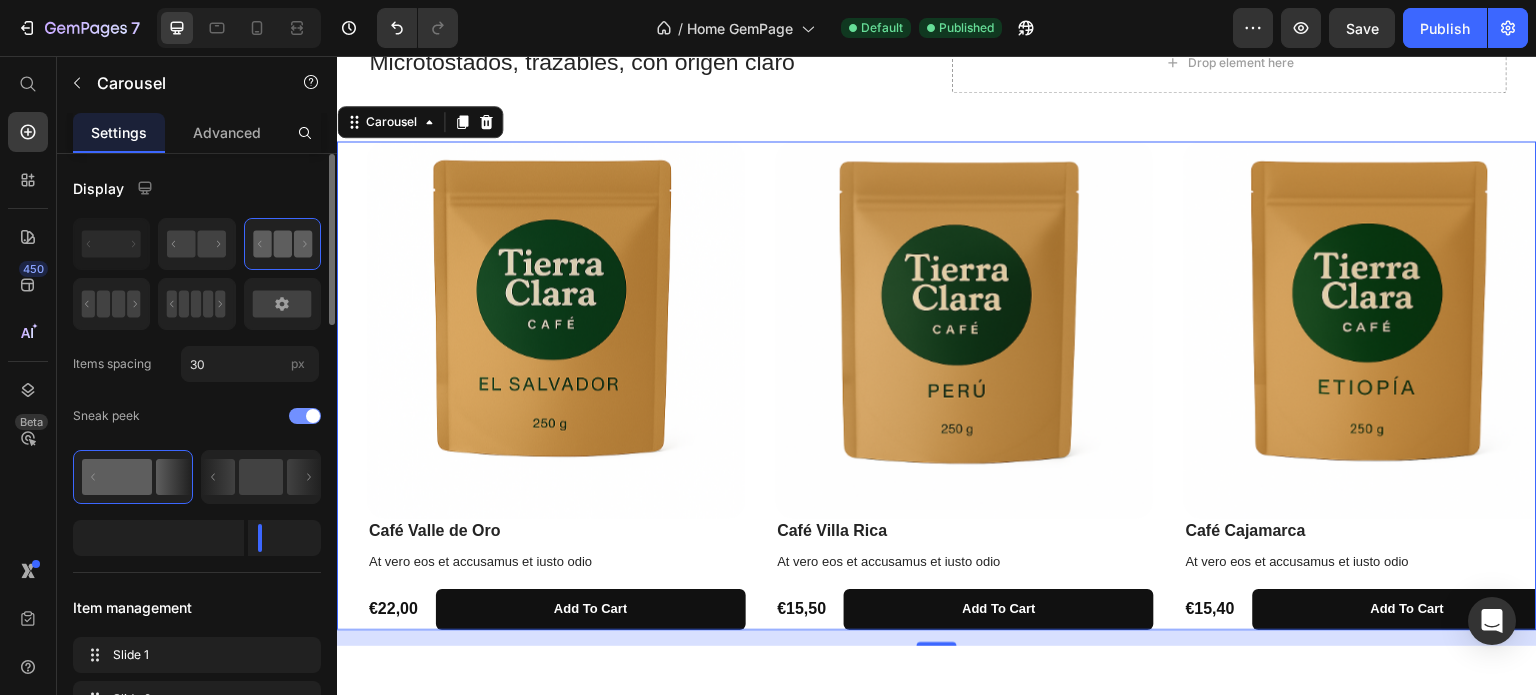 click at bounding box center [305, 416] 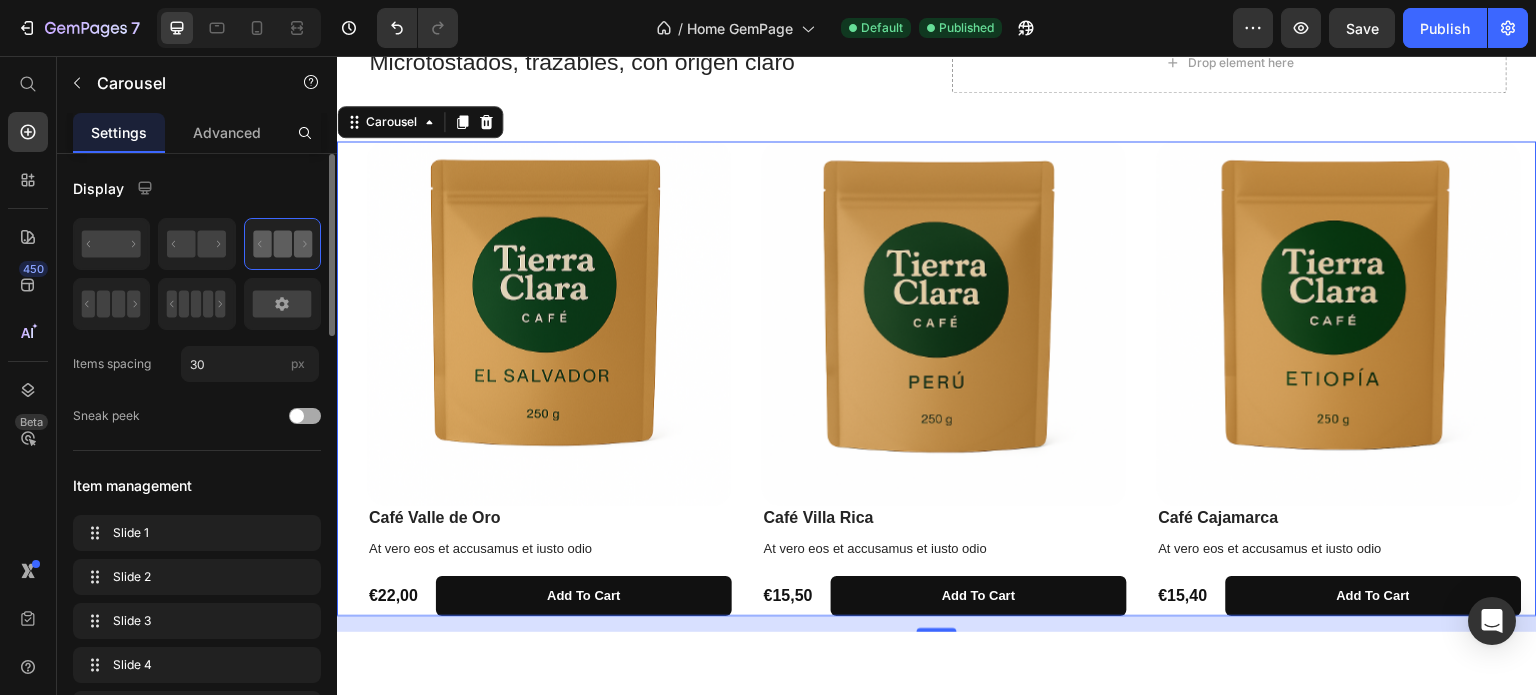 click at bounding box center (297, 416) 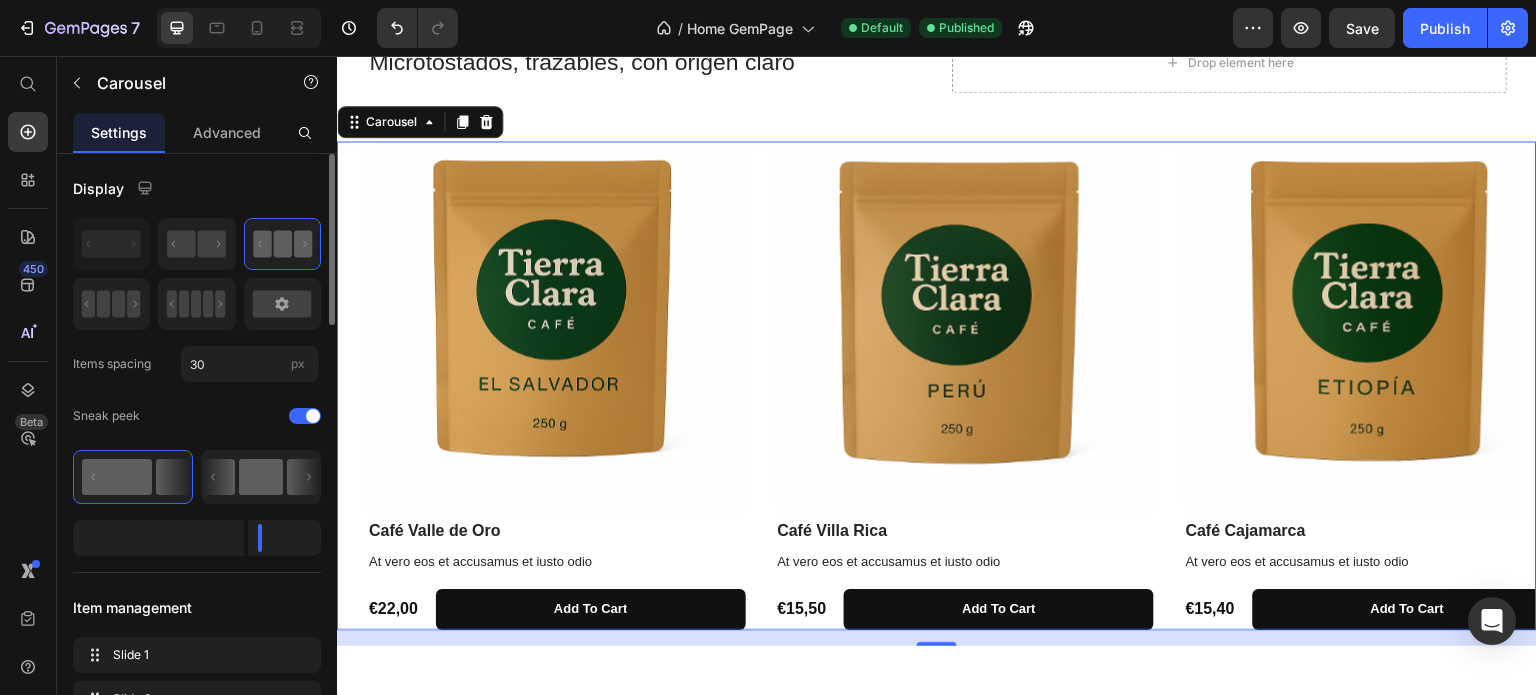 click 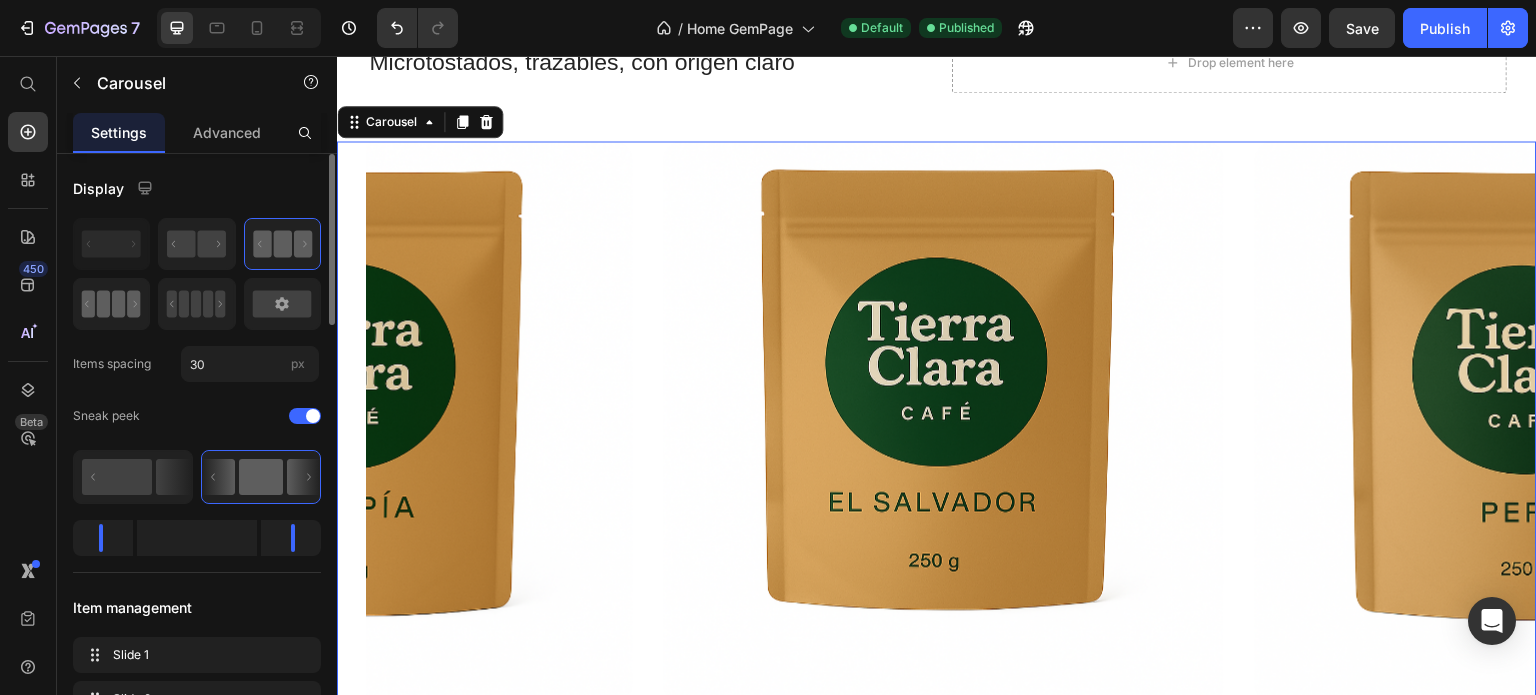 click 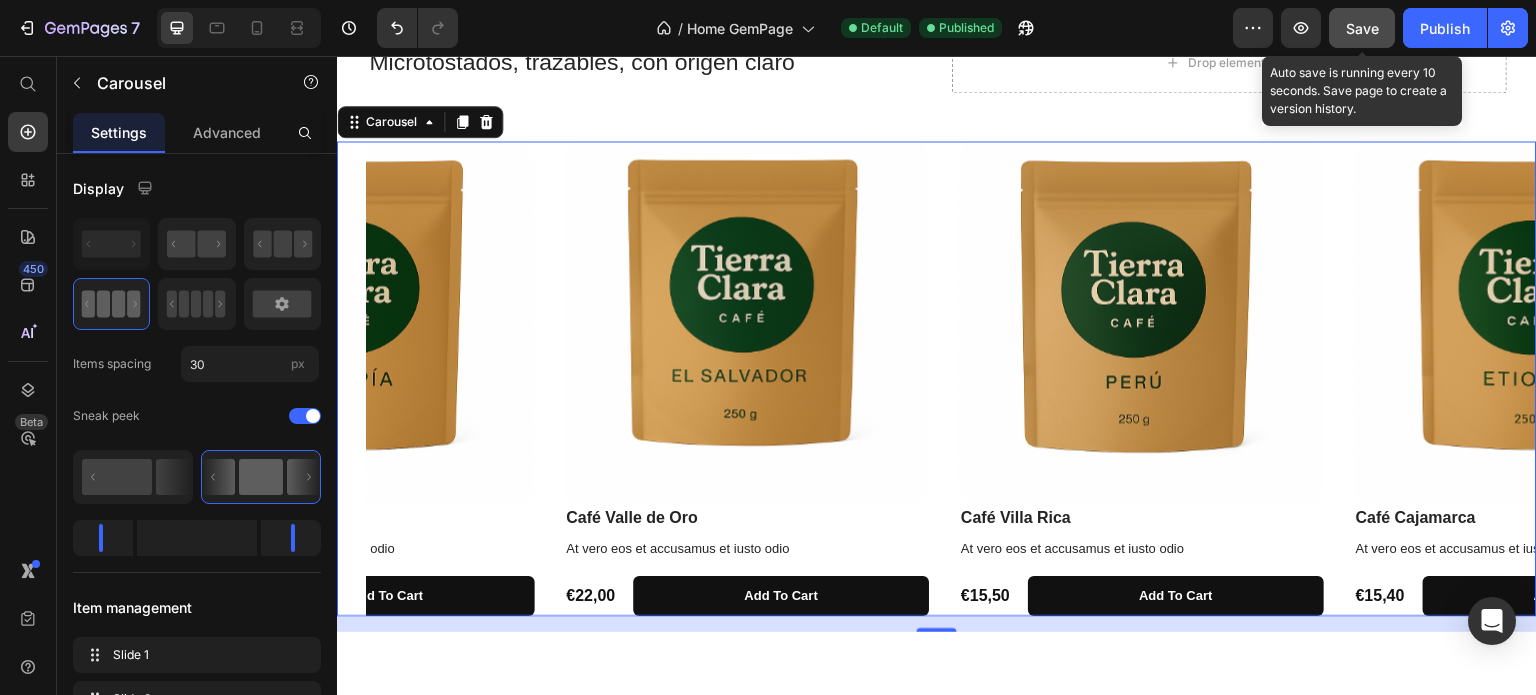 click on "Save" 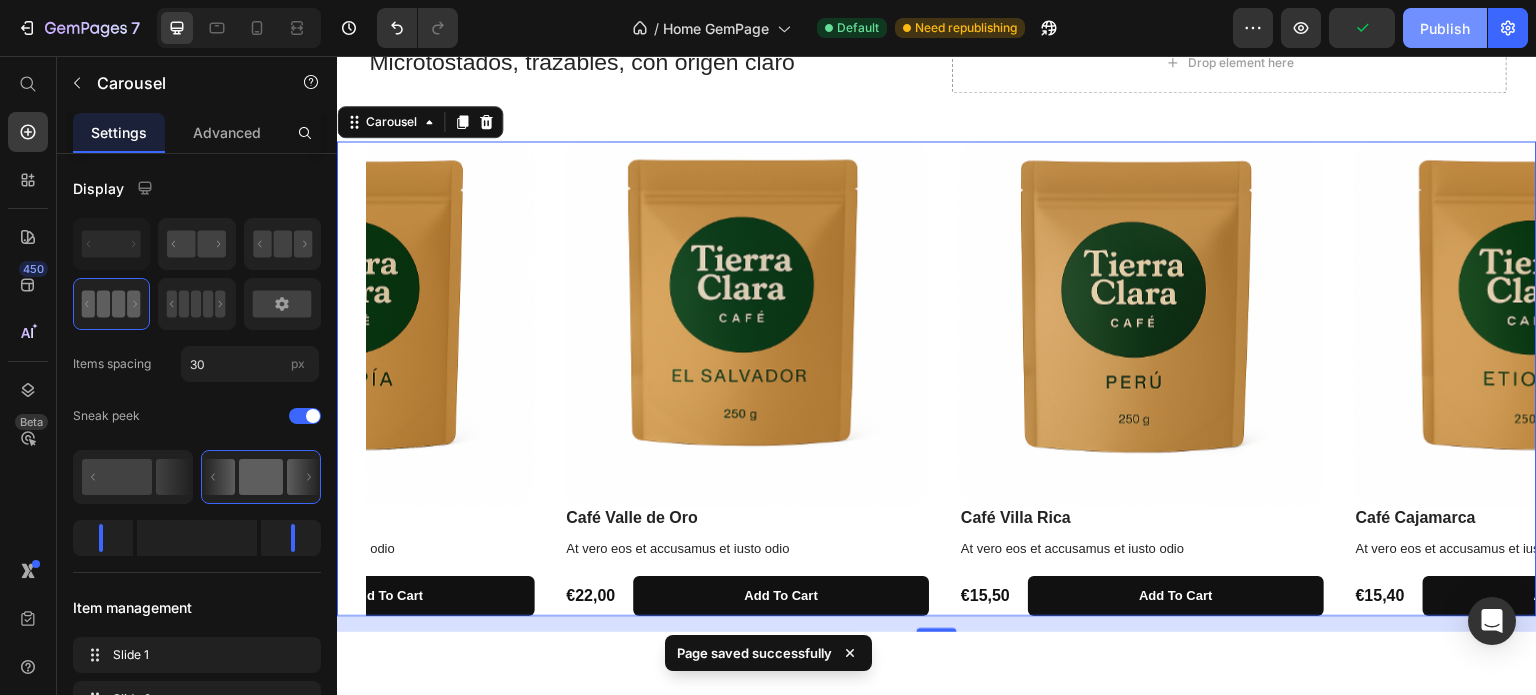 click on "Publish" at bounding box center (1445, 28) 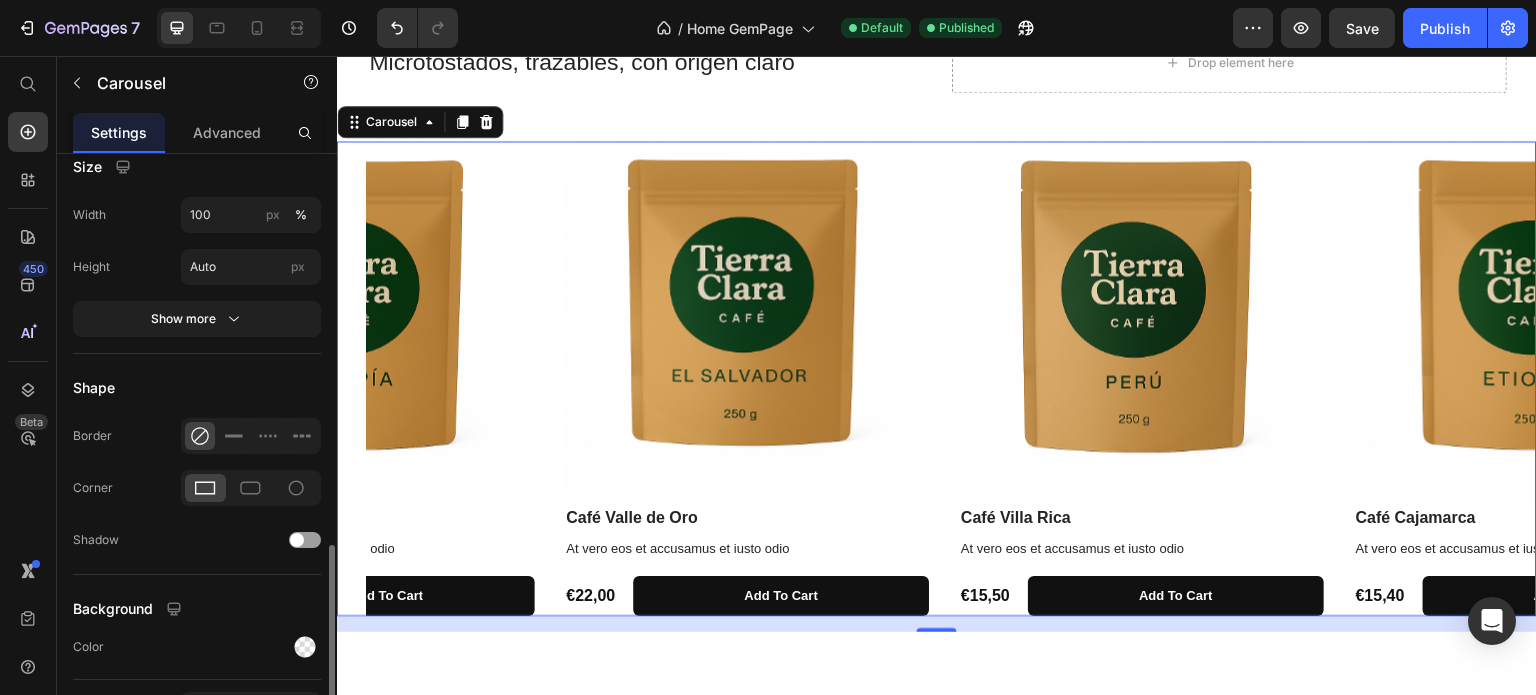 scroll, scrollTop: 1487, scrollLeft: 0, axis: vertical 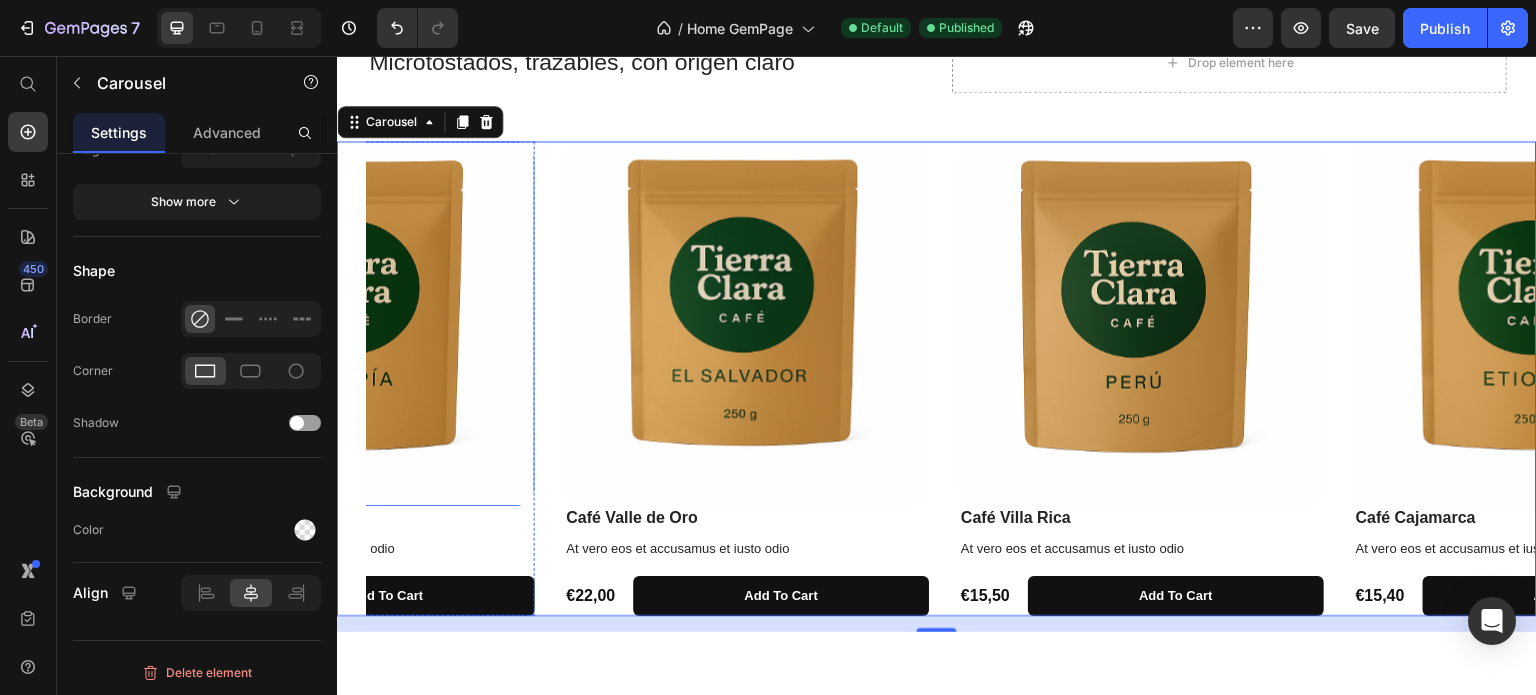 click at bounding box center [351, 323] 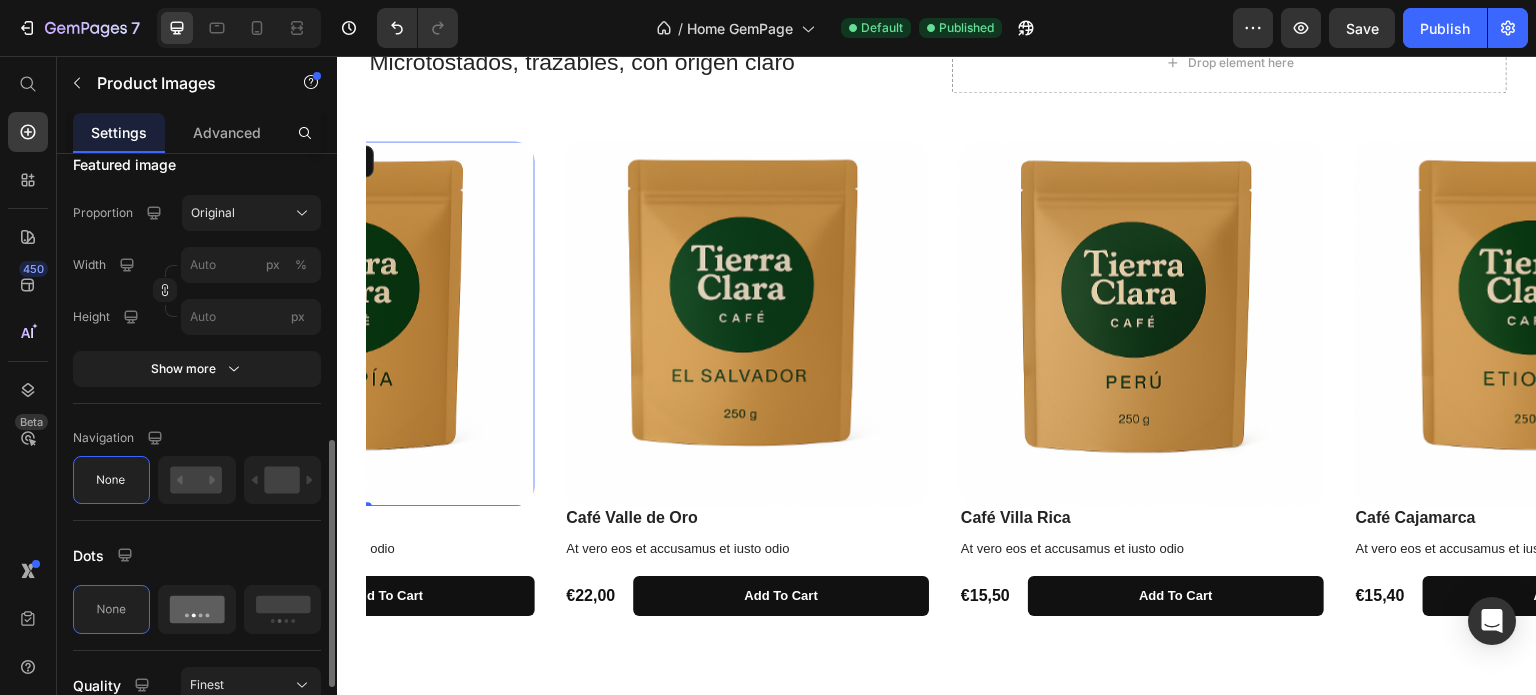 scroll, scrollTop: 681, scrollLeft: 0, axis: vertical 